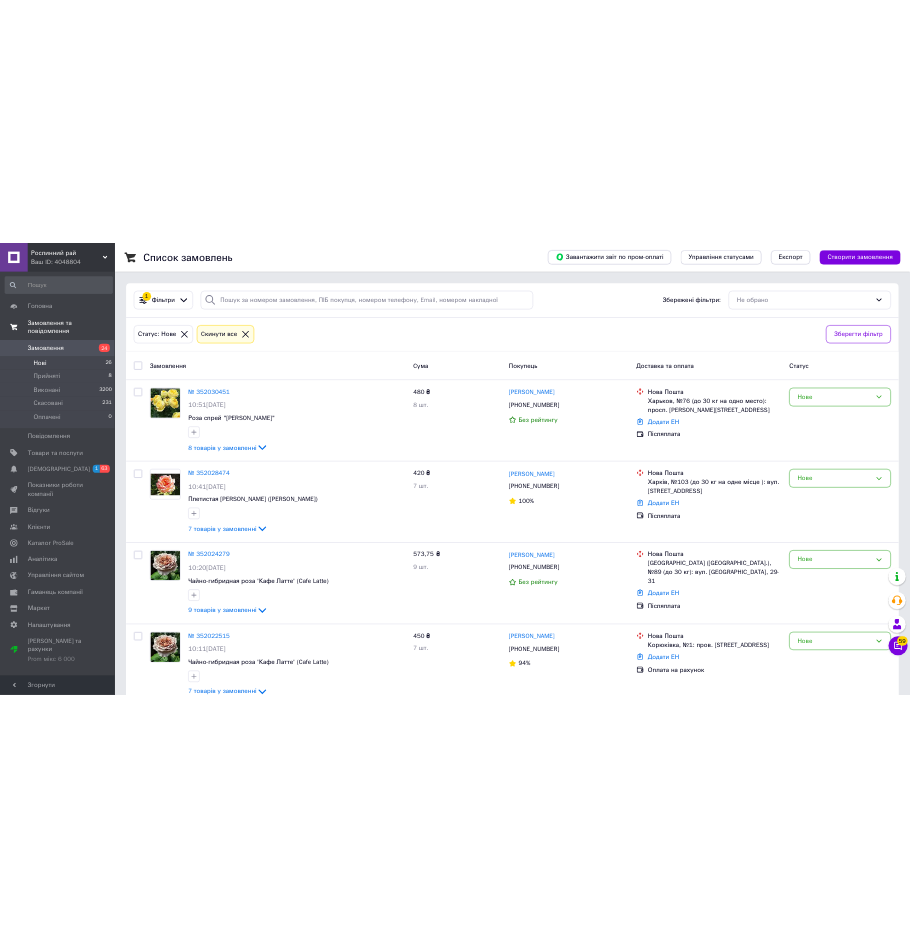 scroll, scrollTop: 0, scrollLeft: 0, axis: both 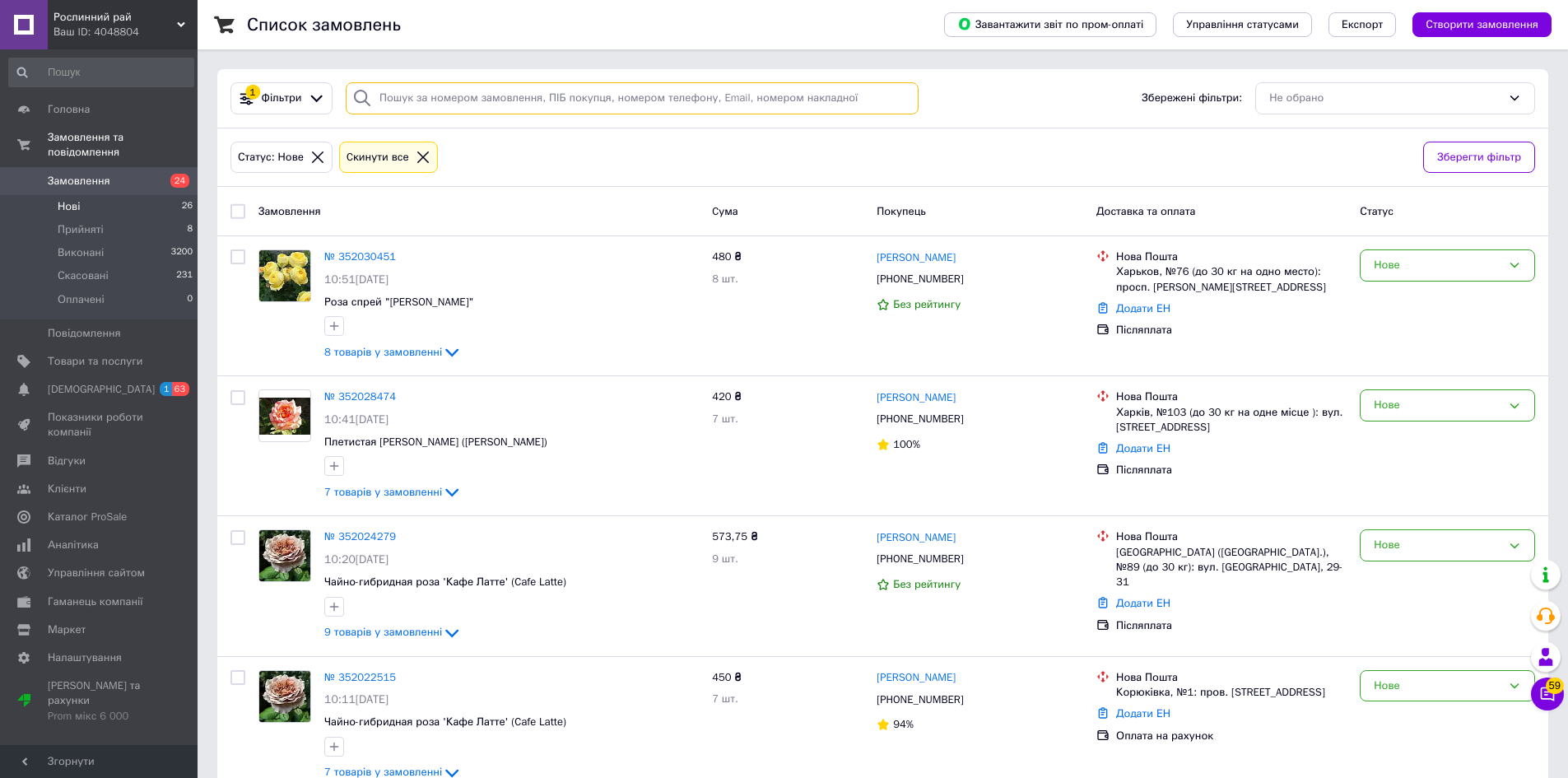 click at bounding box center [632, 98] 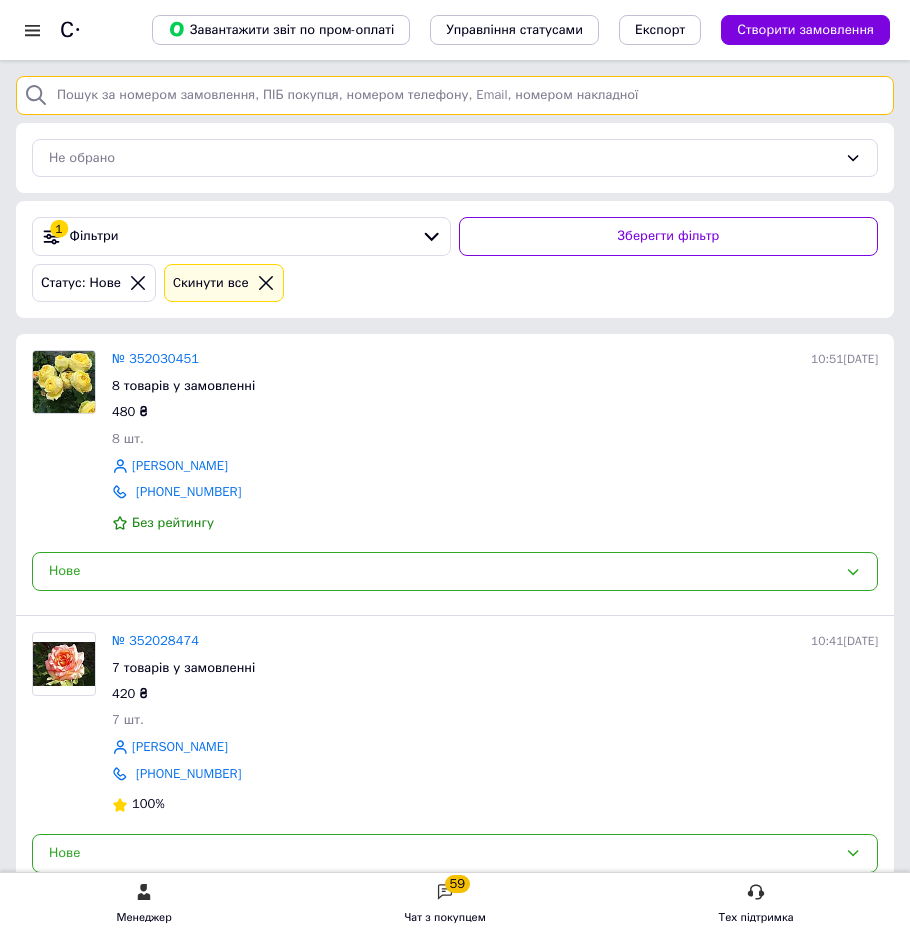 click at bounding box center [455, 95] 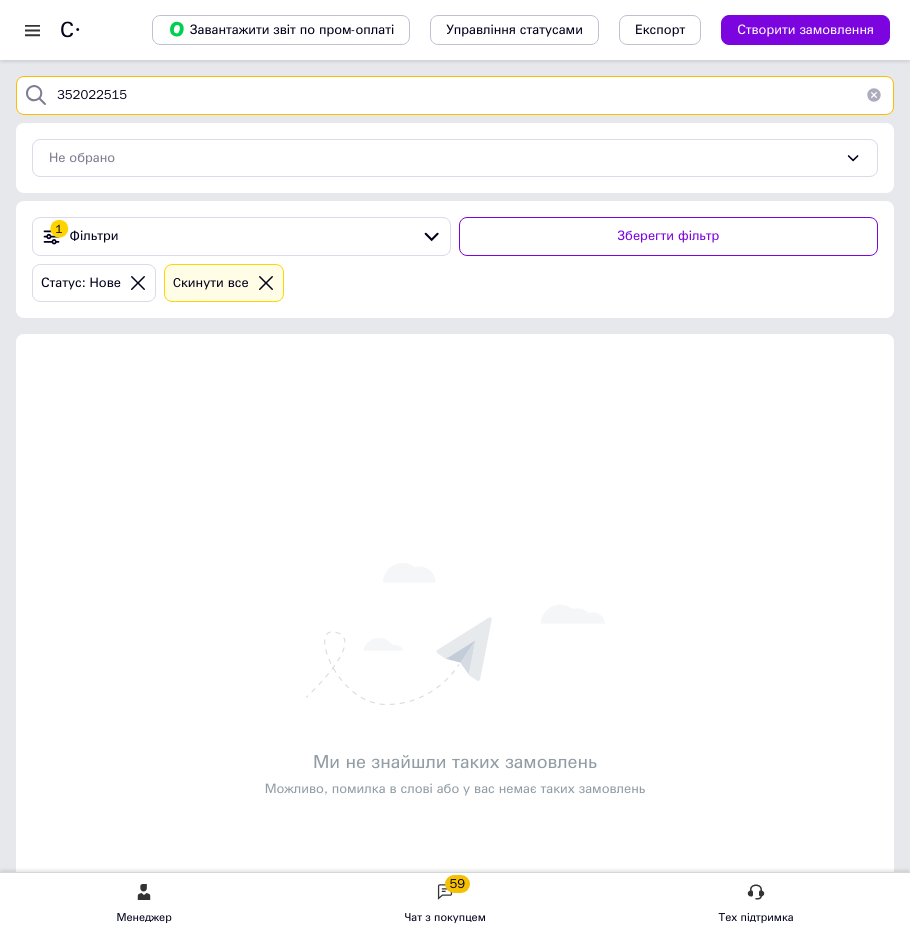 click on "352022515" at bounding box center (455, 95) 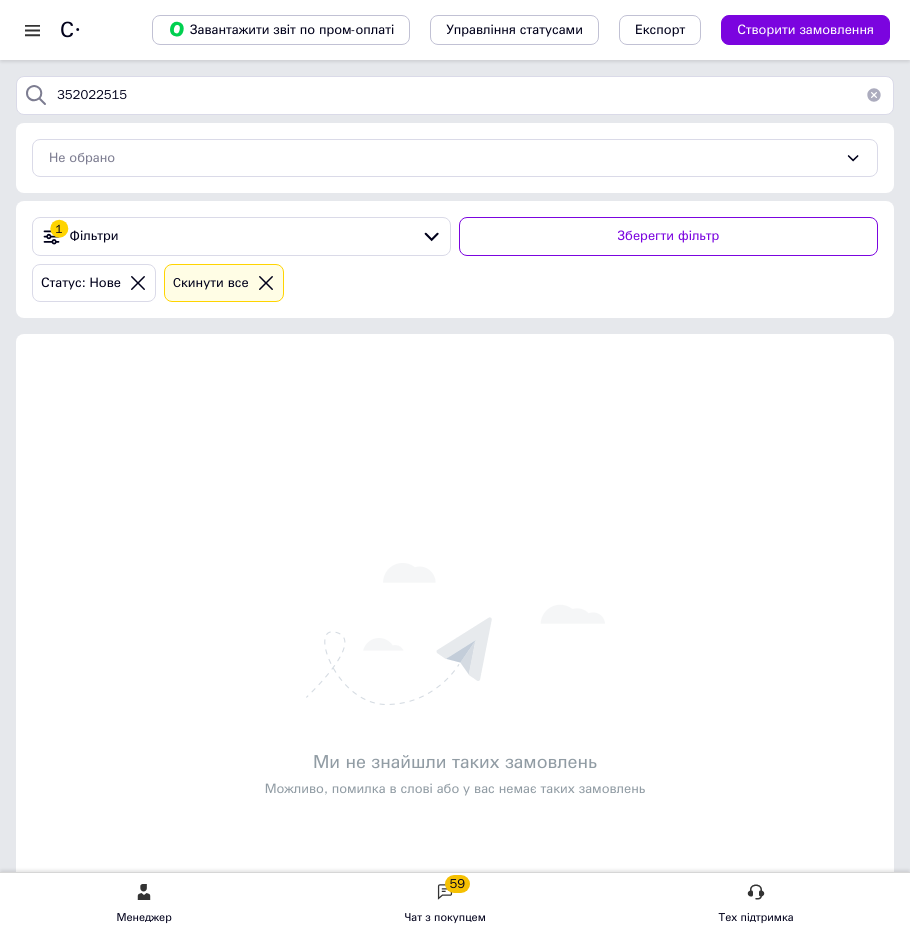 click at bounding box center [874, 95] 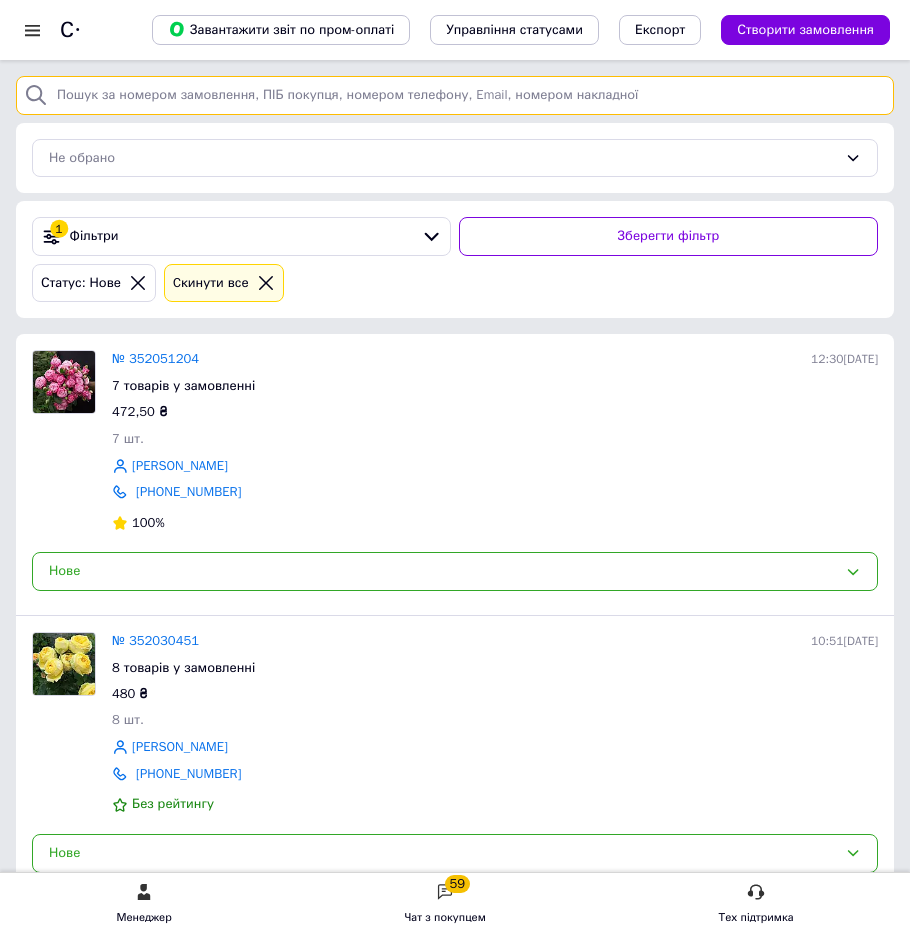 click at bounding box center (455, 95) 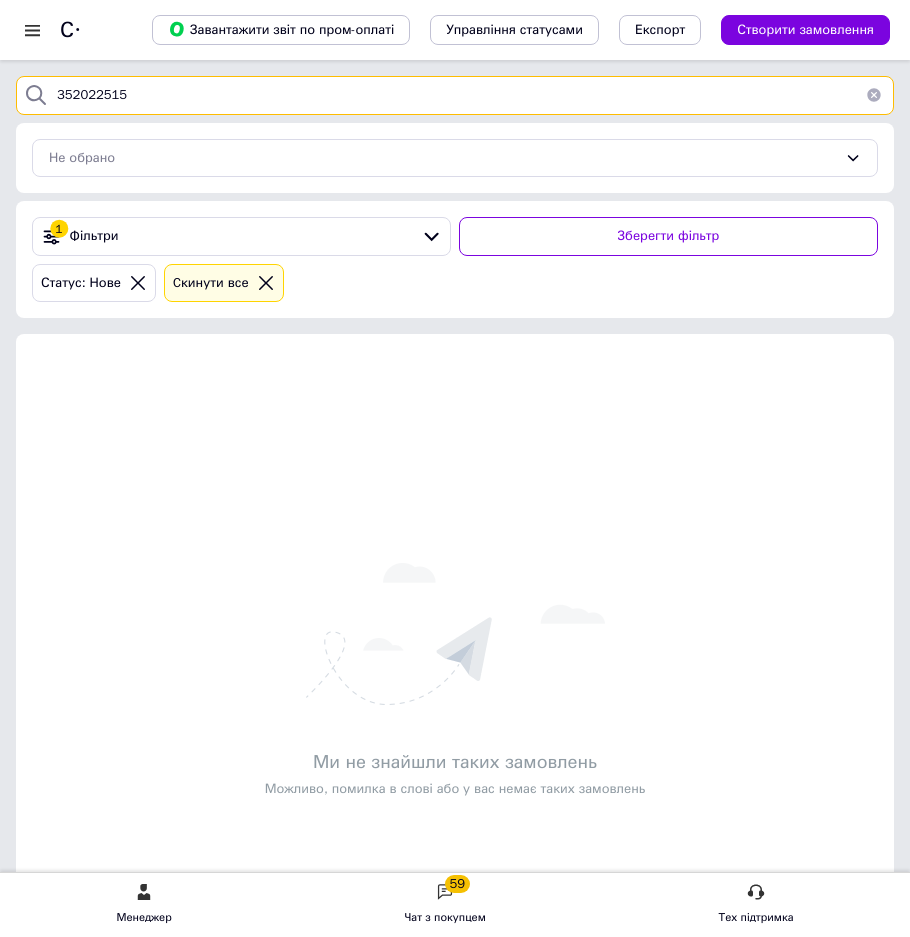type on "352022515" 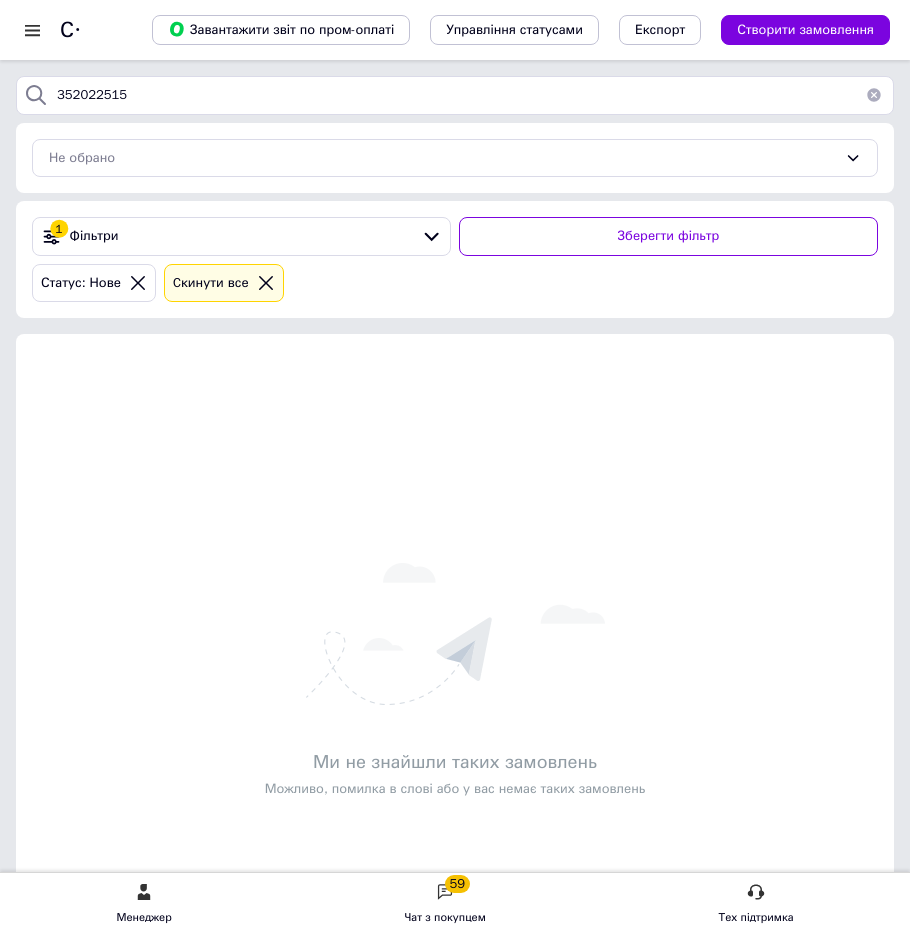 drag, startPoint x: 287, startPoint y: 408, endPoint x: 276, endPoint y: 398, distance: 14.866069 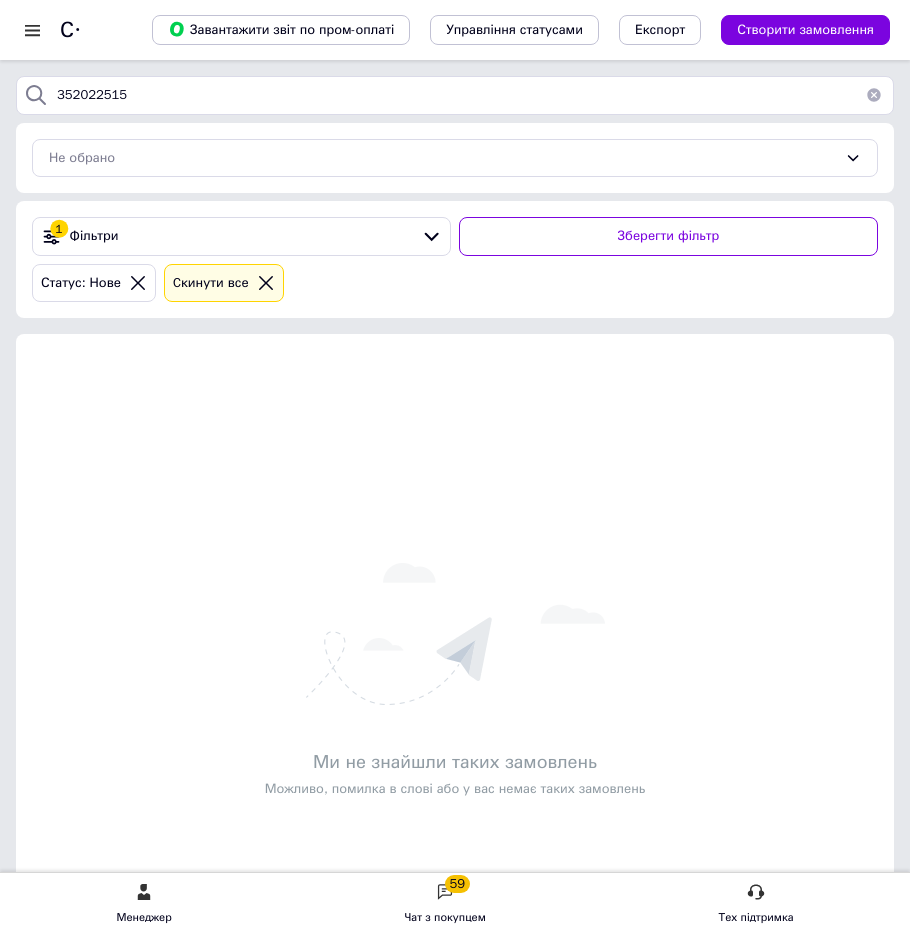 drag, startPoint x: 583, startPoint y: 275, endPoint x: 884, endPoint y: 363, distance: 313.60007 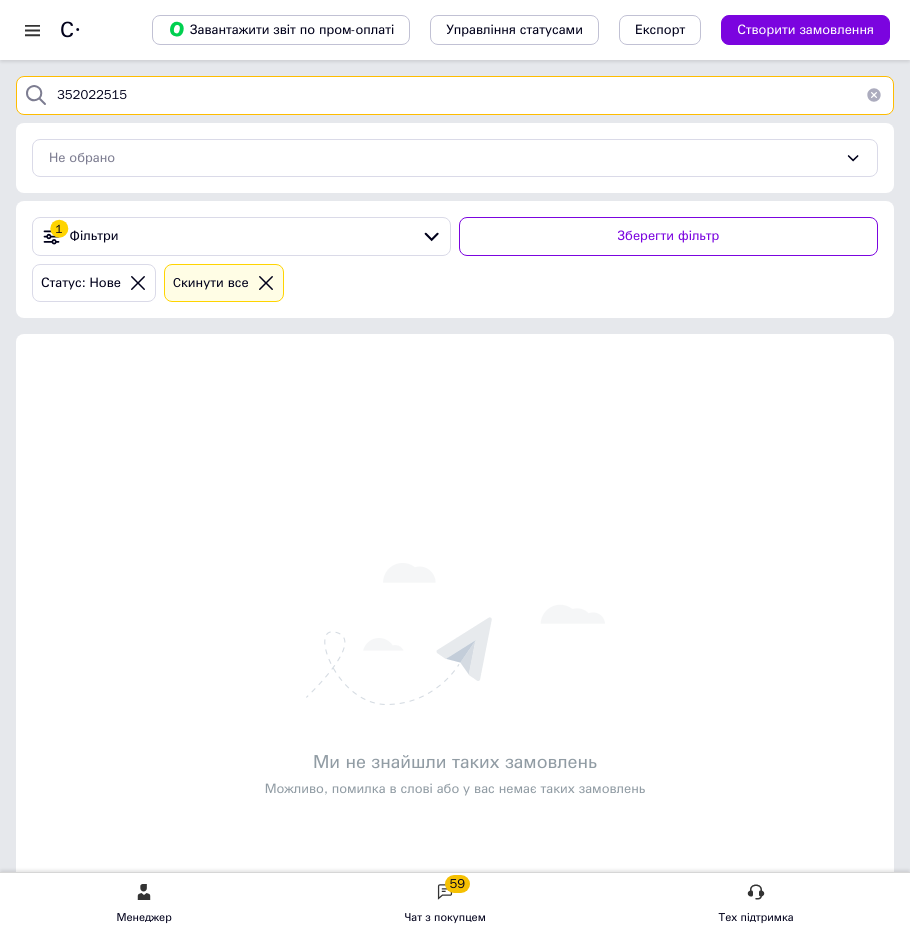 click on "352022515" at bounding box center [455, 95] 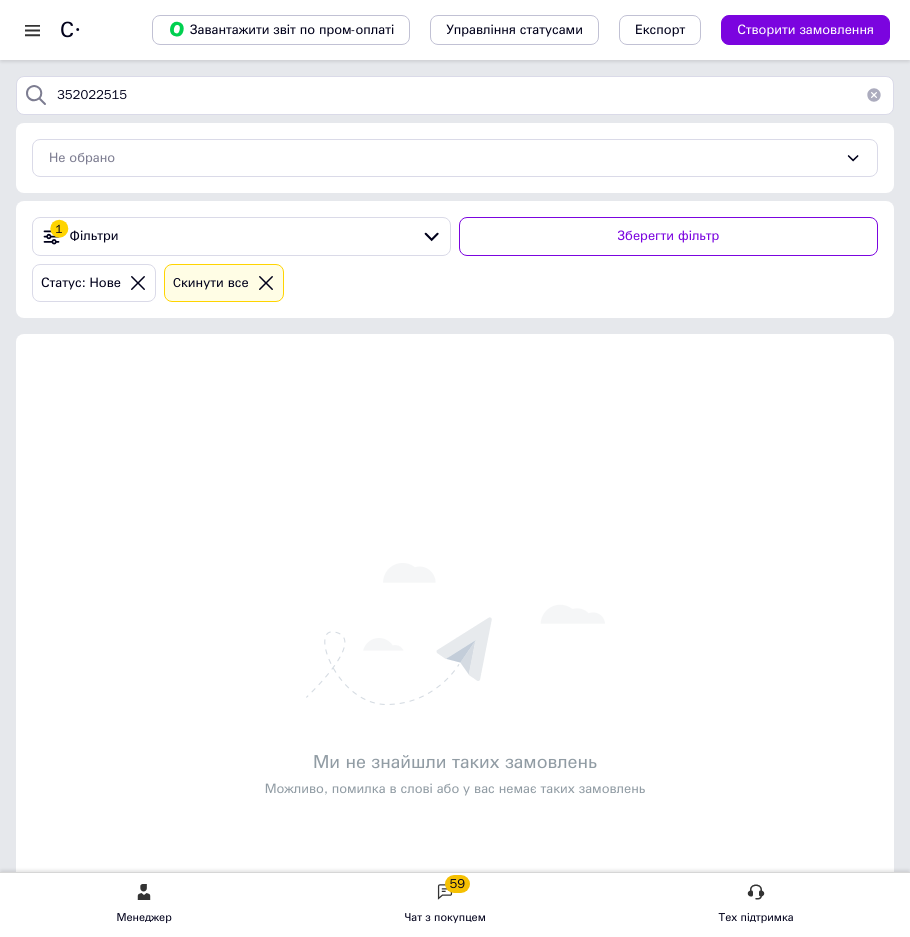 click 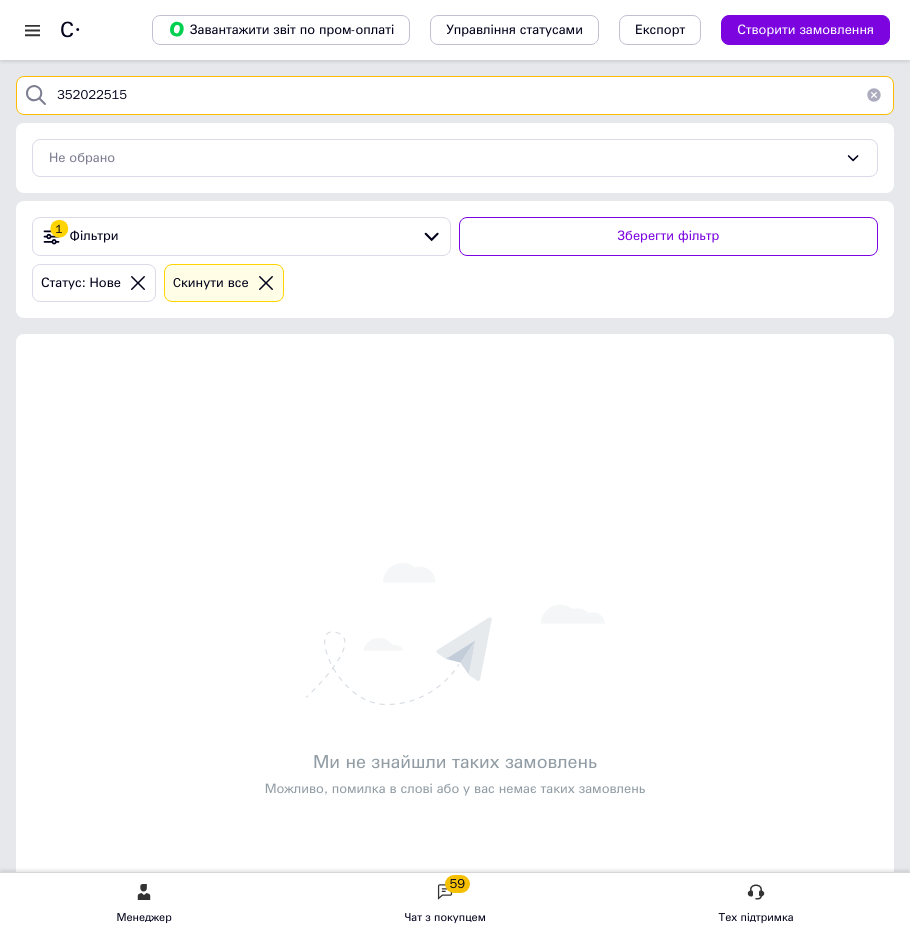 click on "352022515" at bounding box center (455, 95) 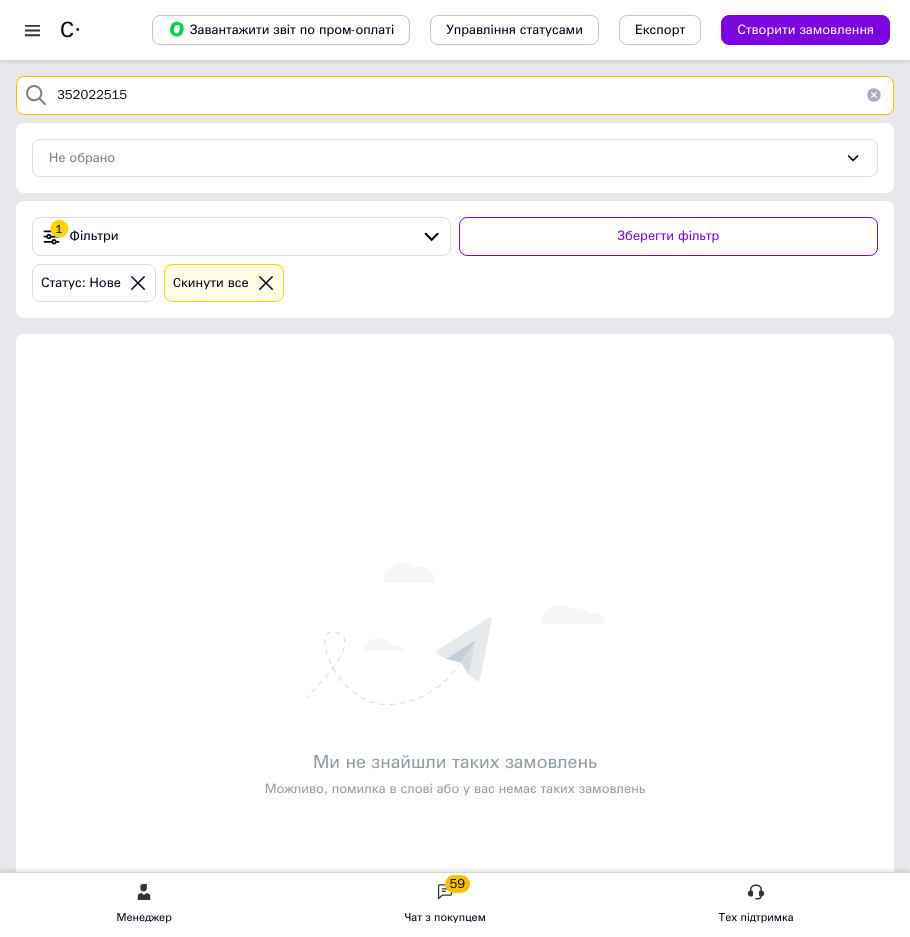 click on "352022515" at bounding box center [455, 95] 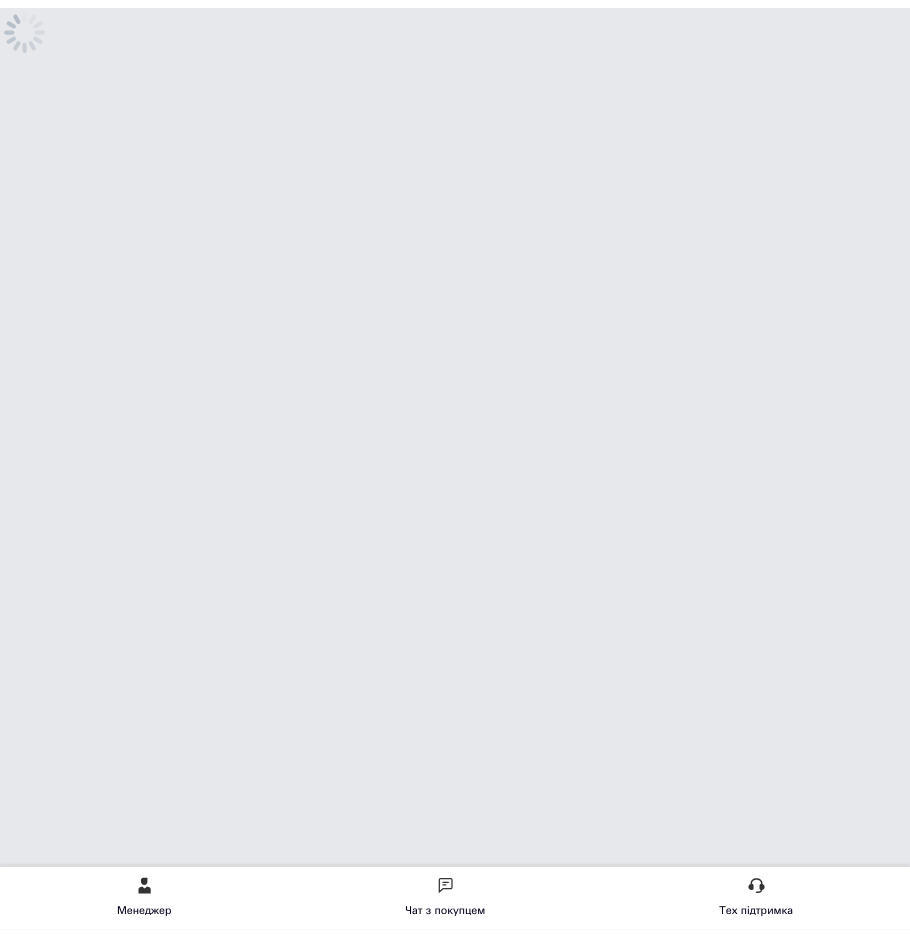 scroll, scrollTop: 0, scrollLeft: 0, axis: both 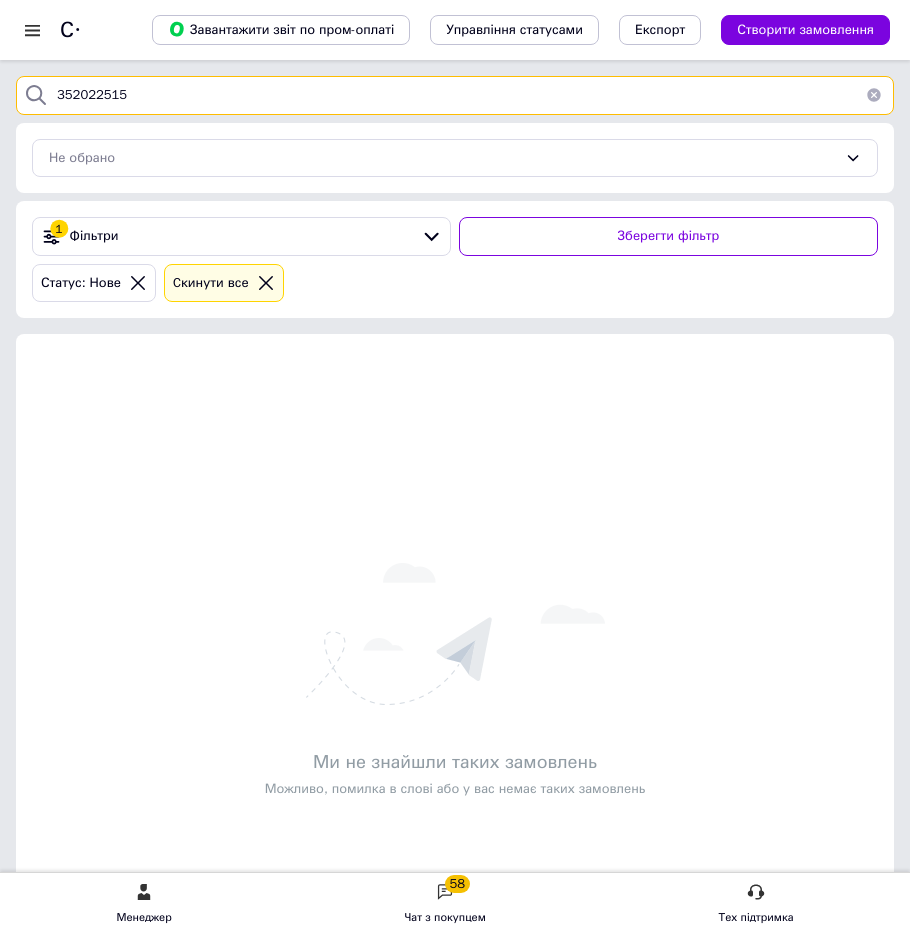 click on "352022515" at bounding box center (455, 95) 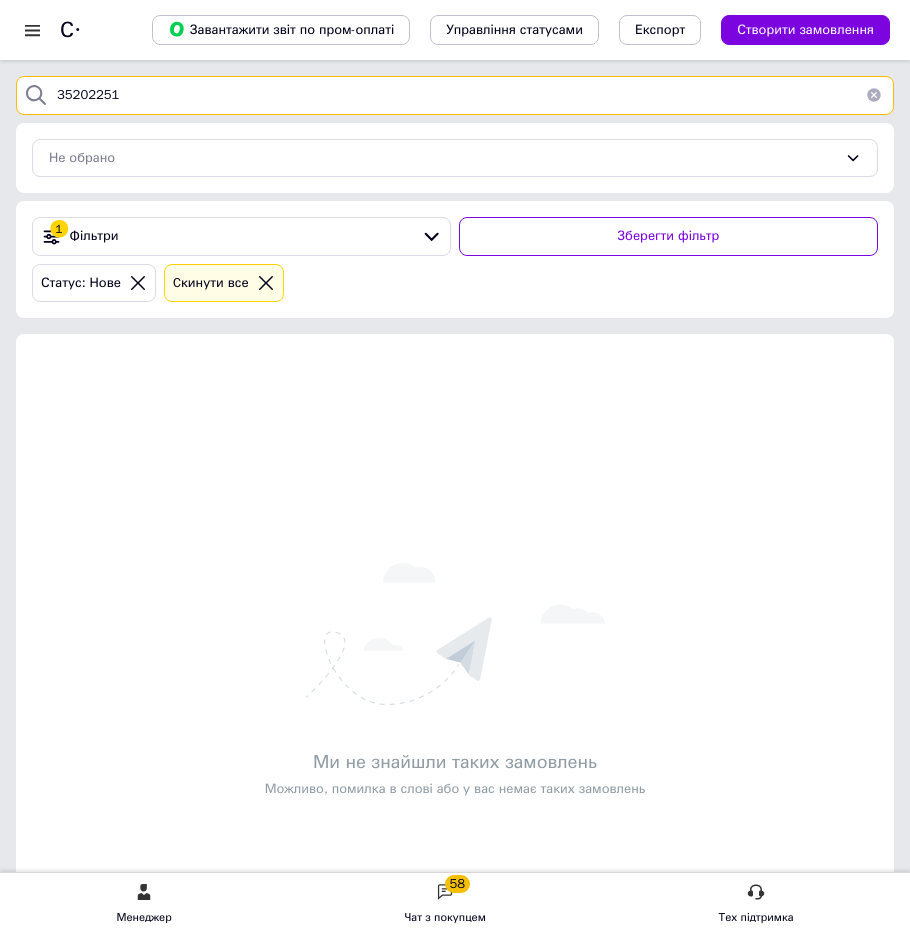 type on "352022515" 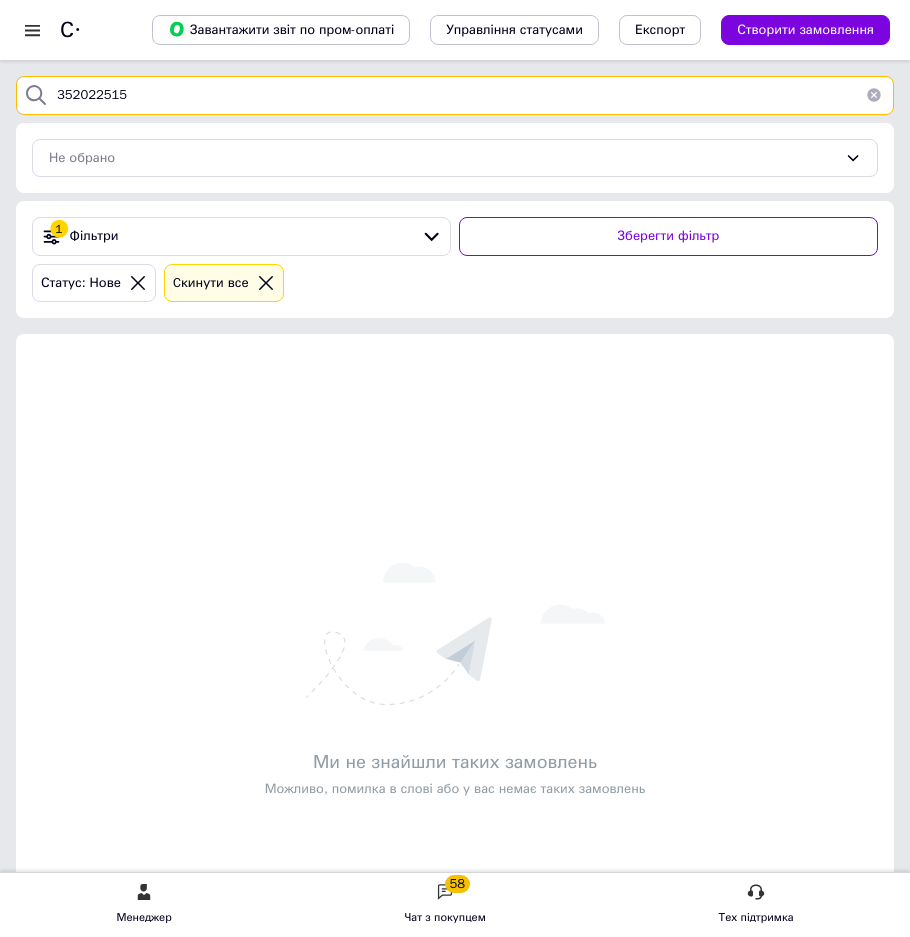 drag, startPoint x: 159, startPoint y: 98, endPoint x: 33, endPoint y: 124, distance: 128.65457 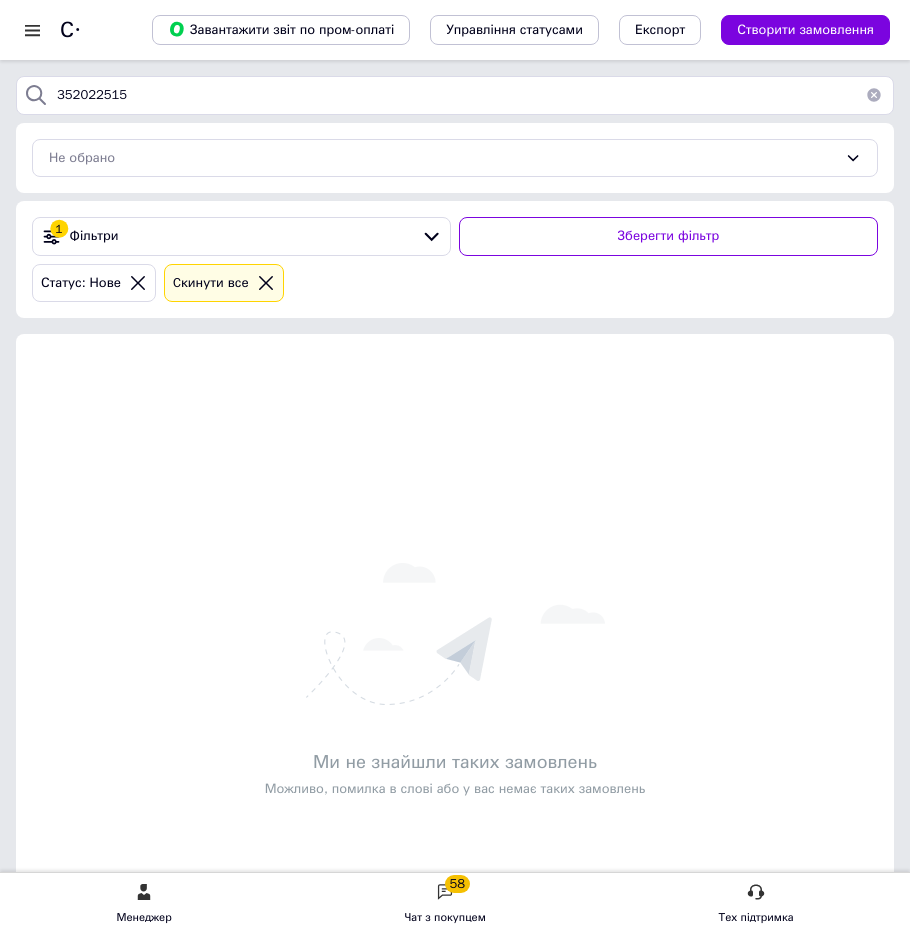 click on "Не обрано" at bounding box center [455, 158] 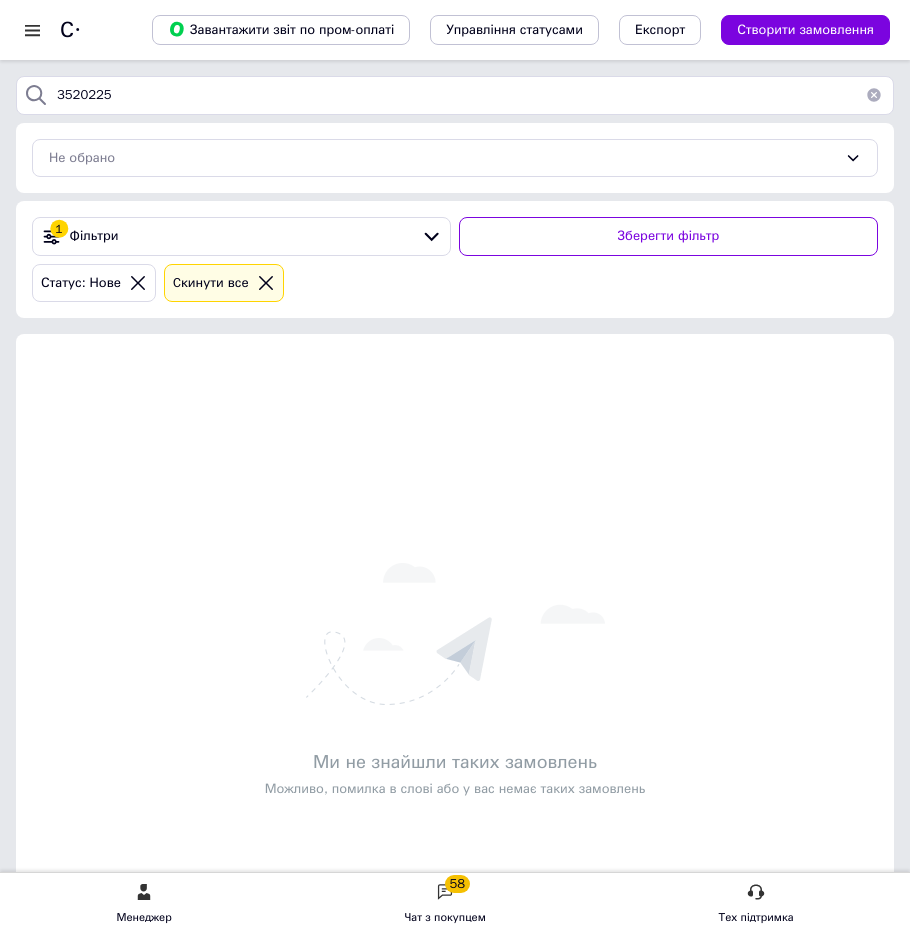 type on "352022" 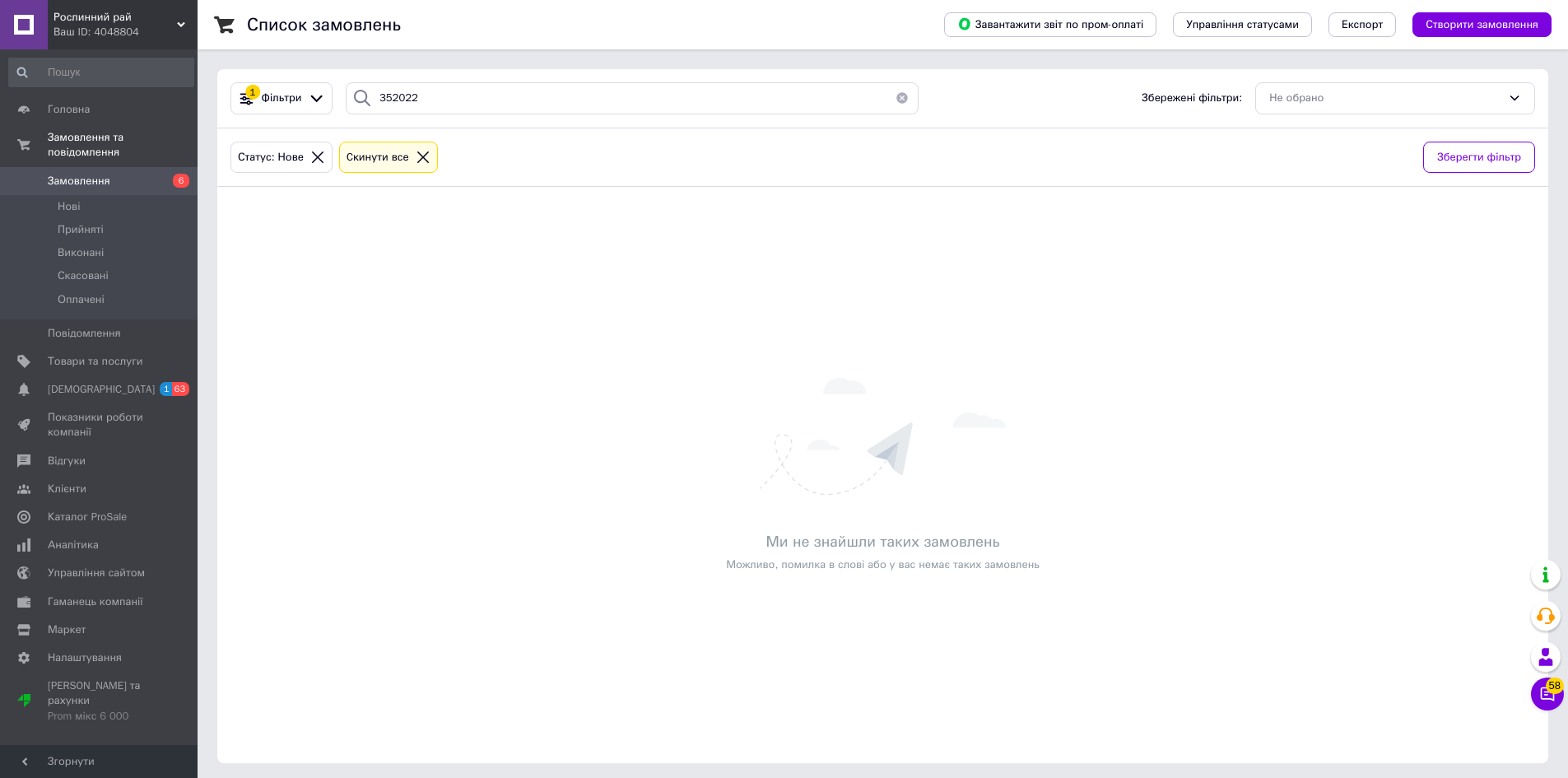 click at bounding box center (902, 98) 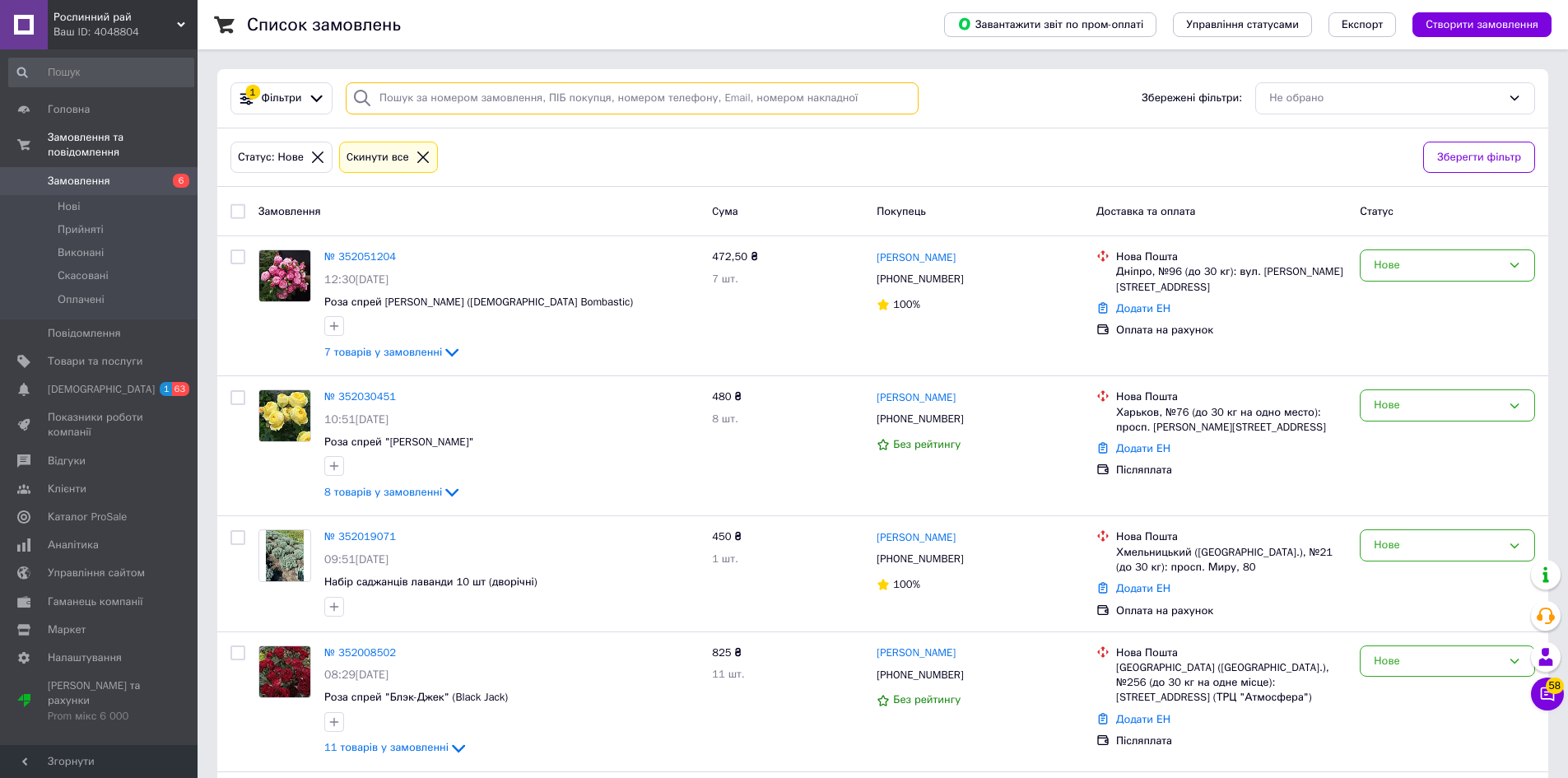 click at bounding box center [632, 98] 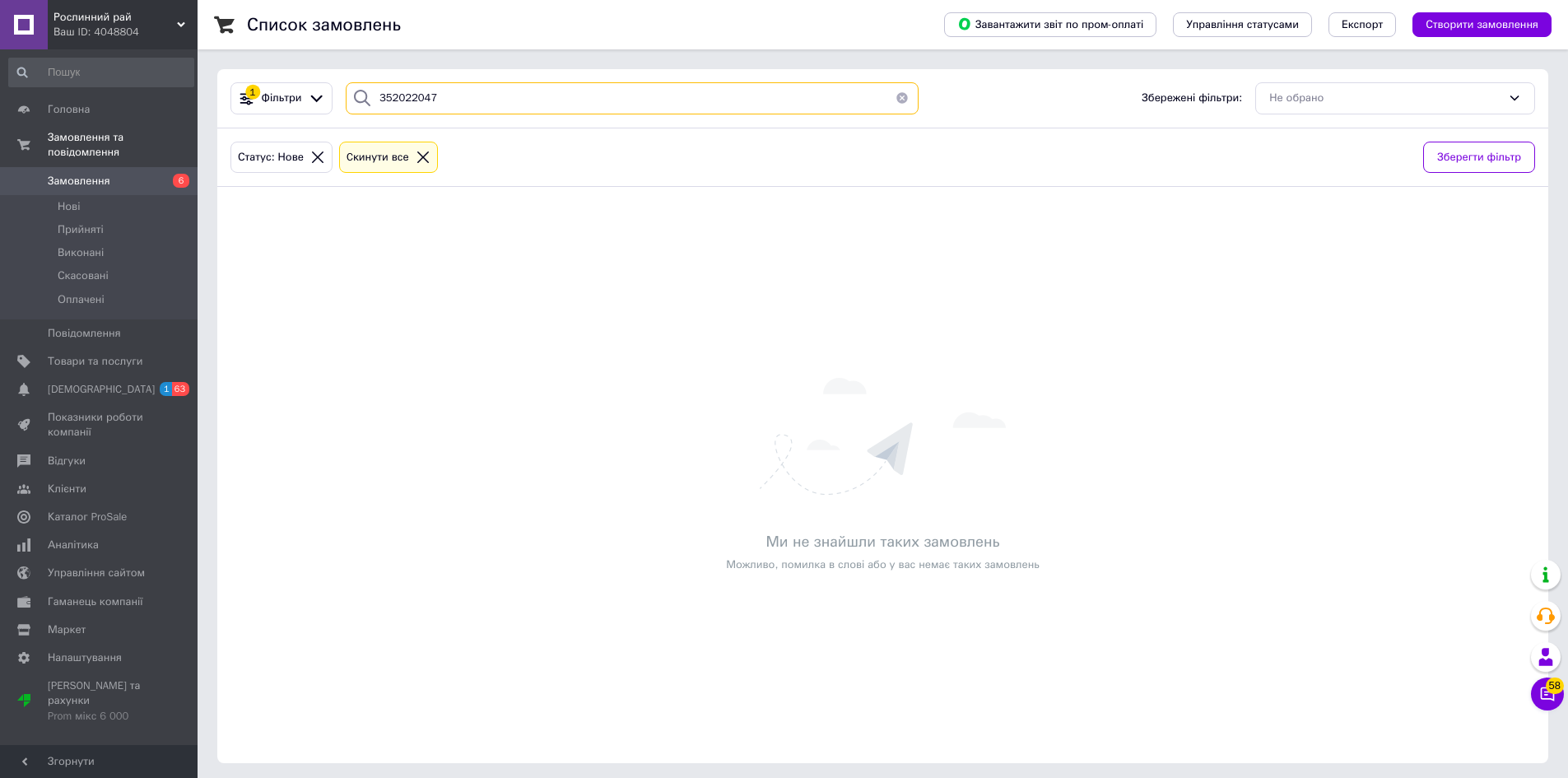 click on "352022047" at bounding box center (632, 98) 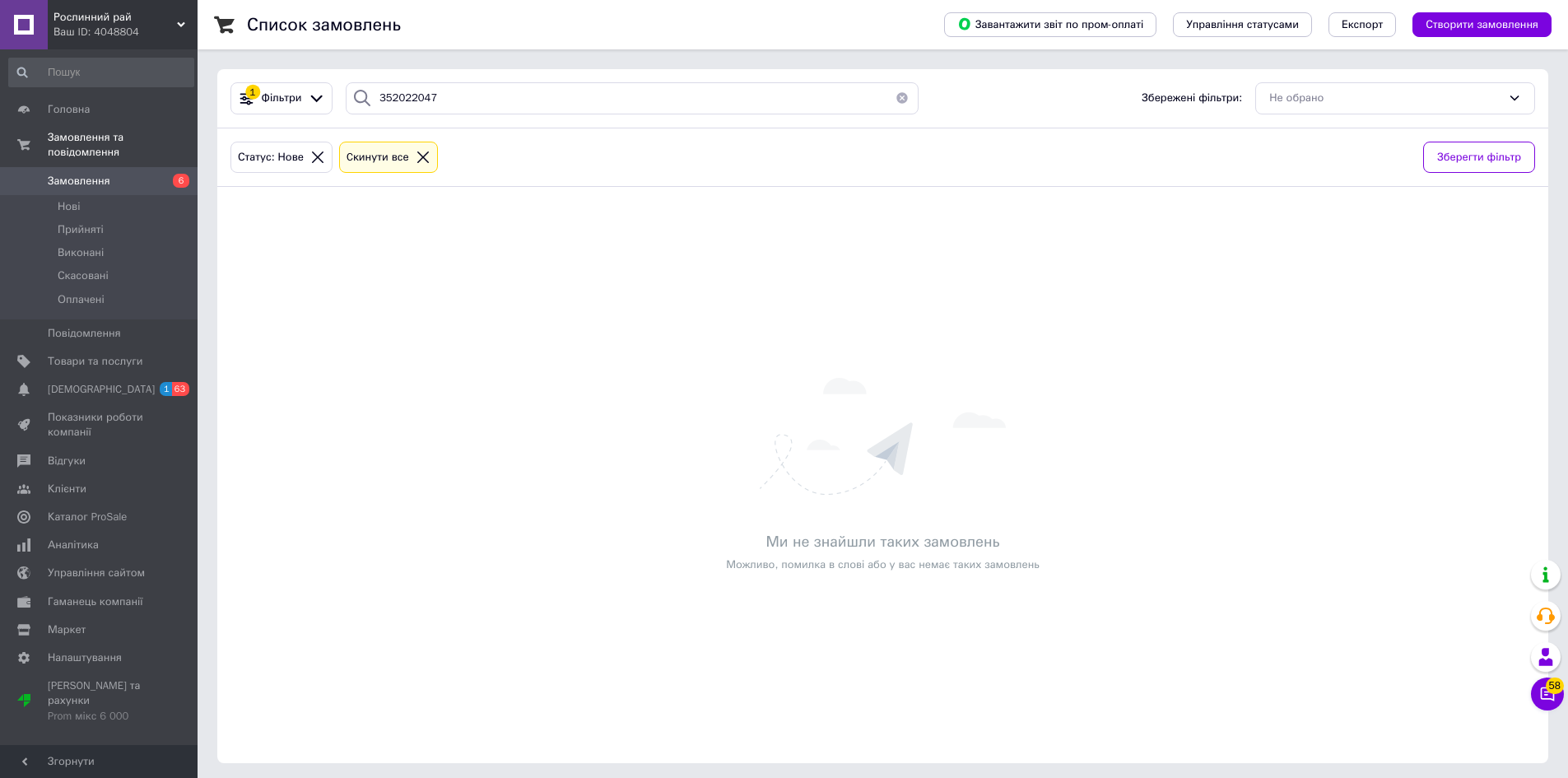 click on "Ми не знайшли таких замовлень Можливо, помилка в слові або у вас немає таких замовлень" at bounding box center [882, 475] 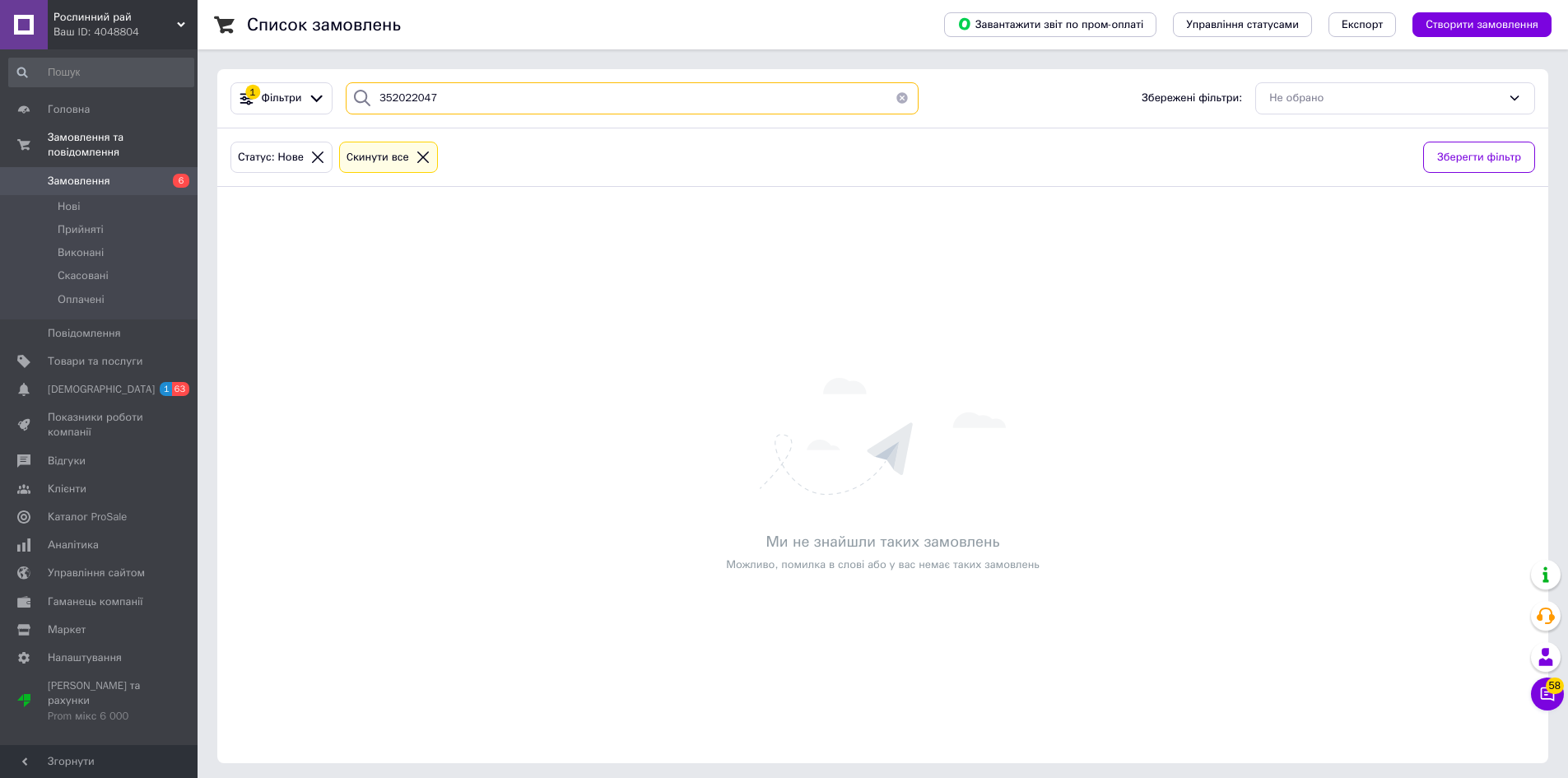 click on "352022047" at bounding box center (632, 98) 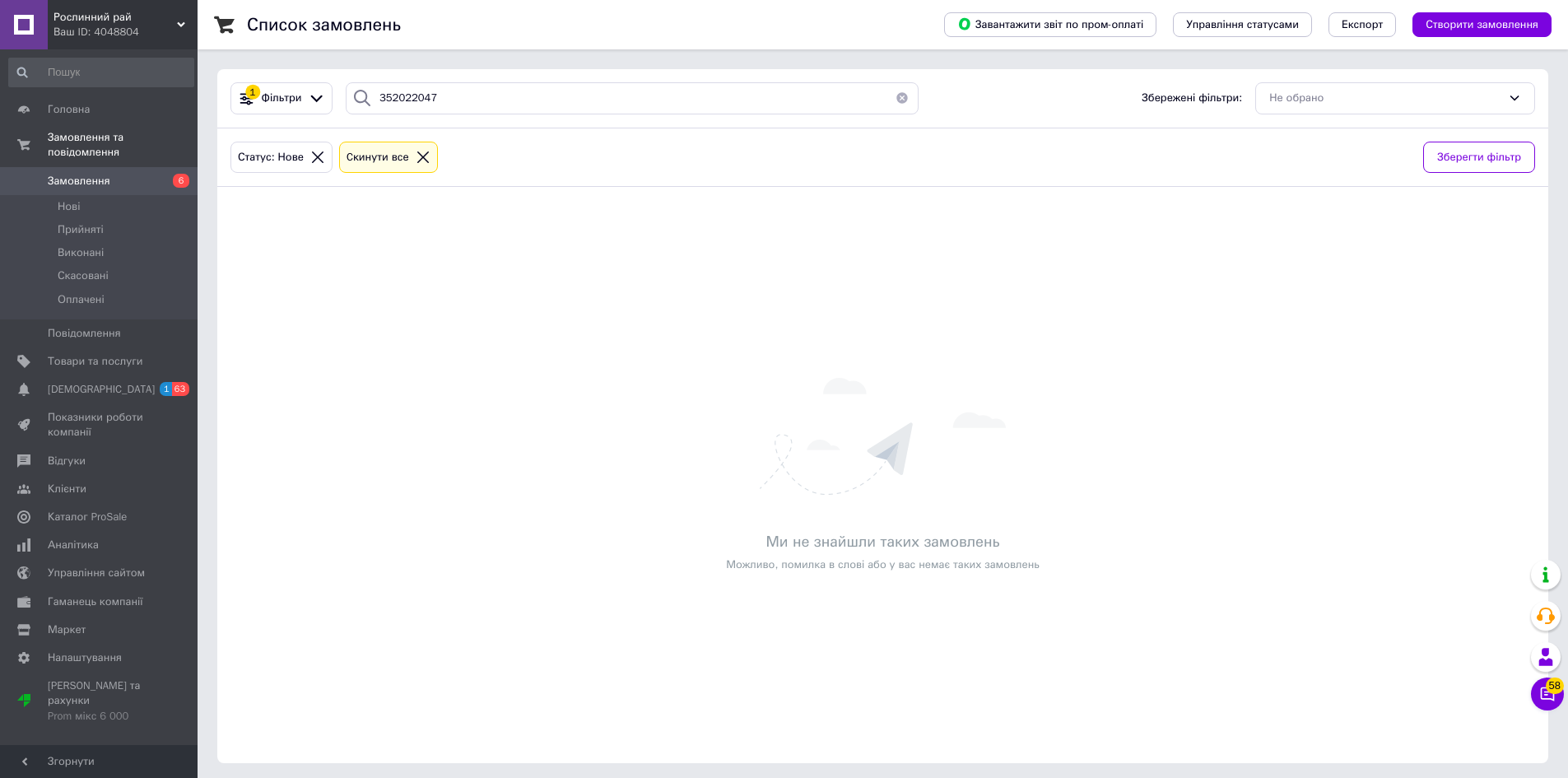 click on "Замовлення" at bounding box center [79, 181] 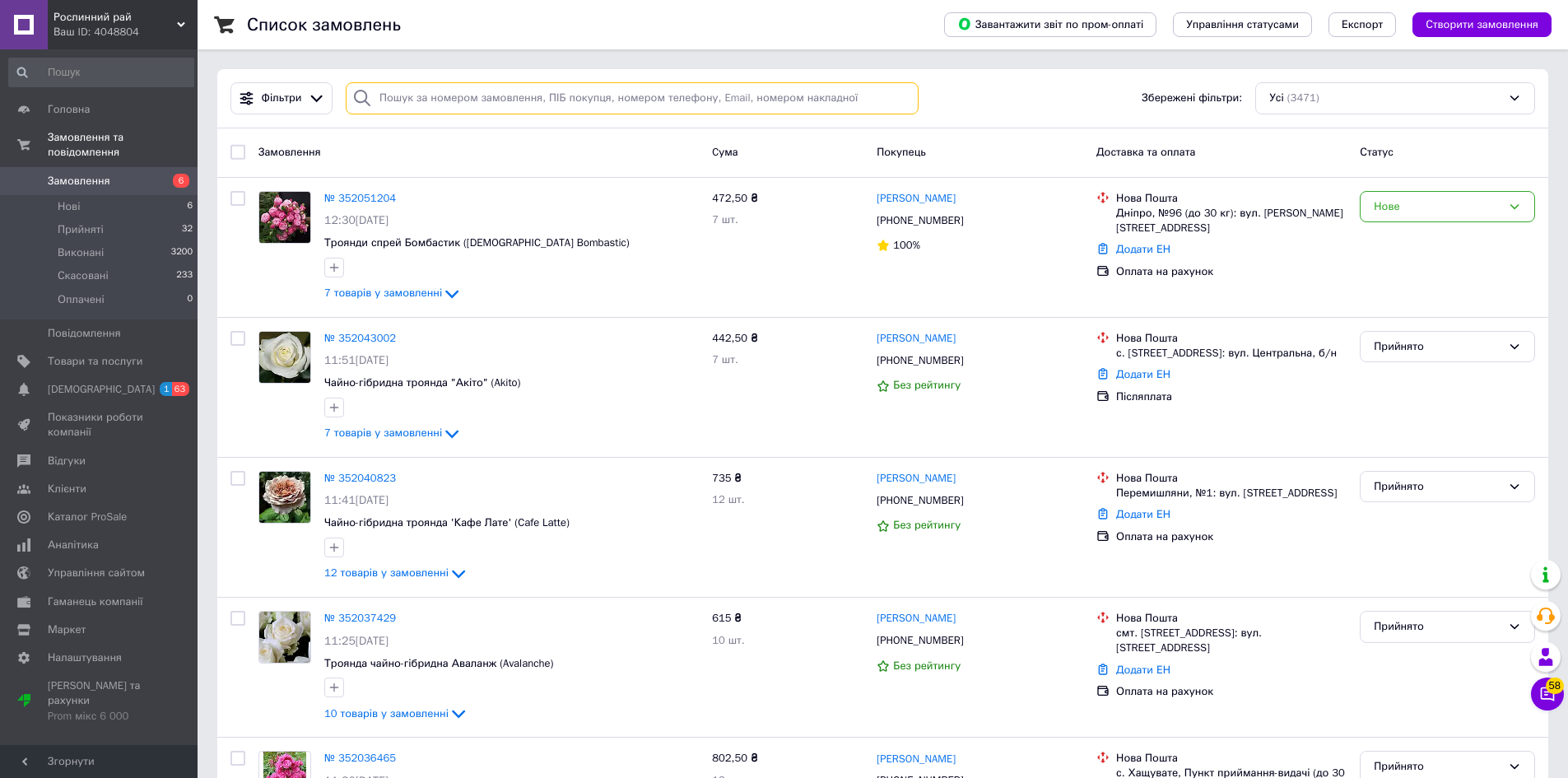 click at bounding box center [632, 98] 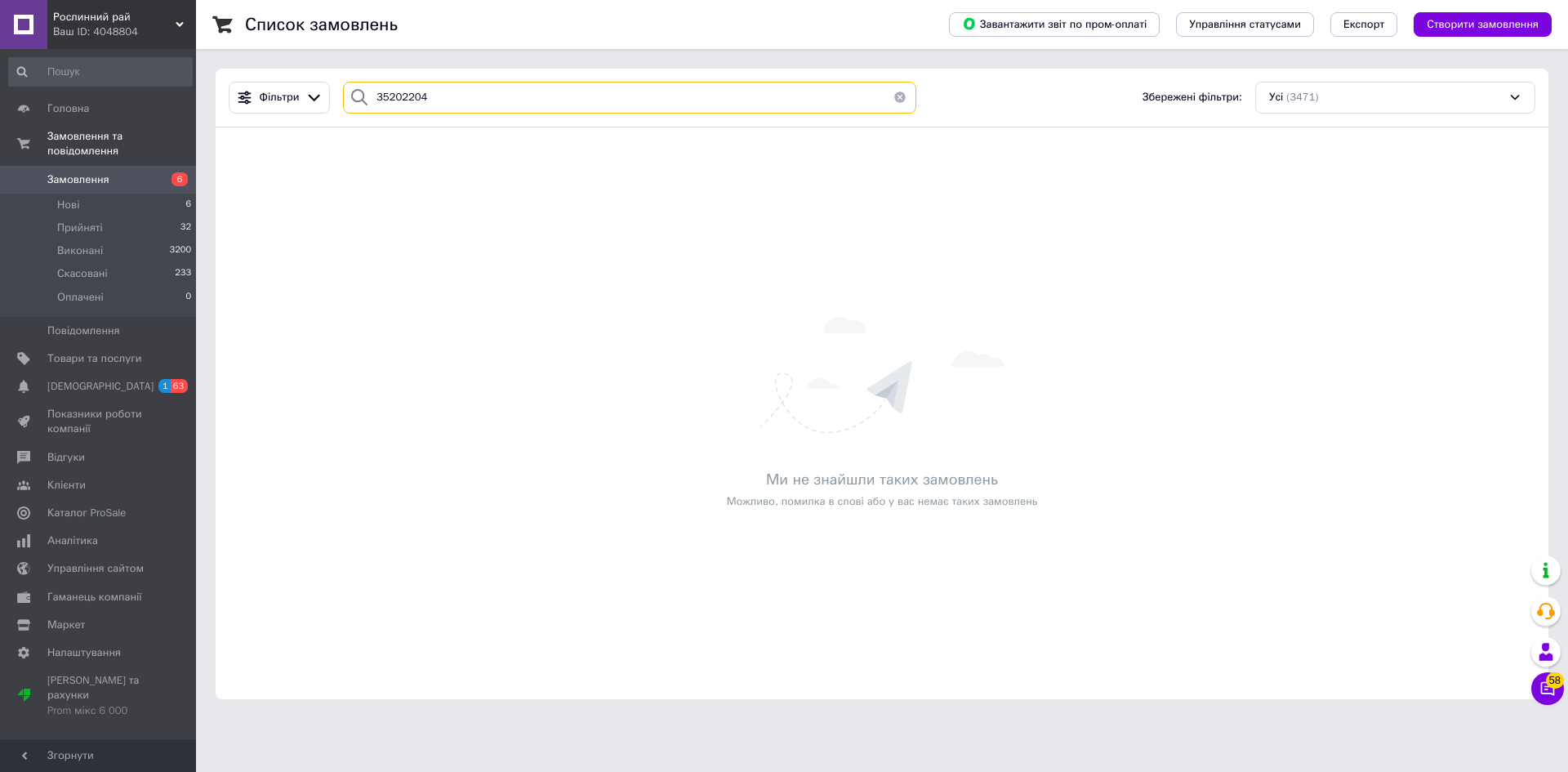 type on "352022047" 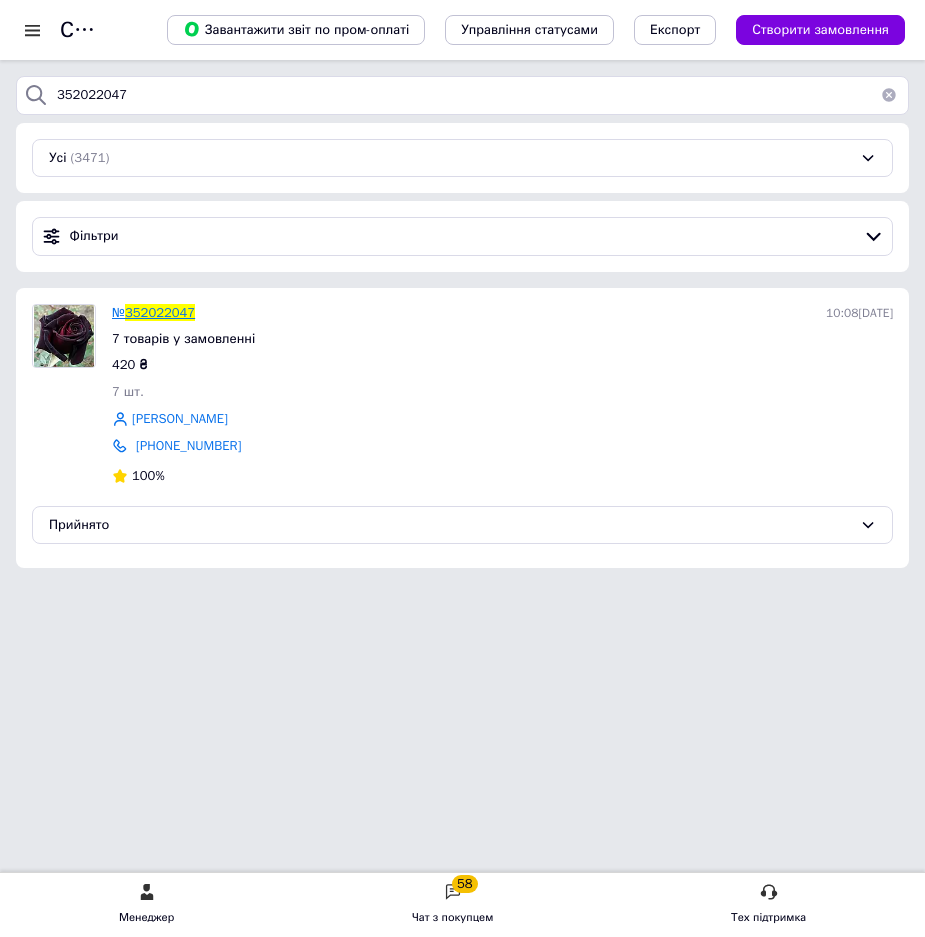 click on "352022047" at bounding box center [160, 312] 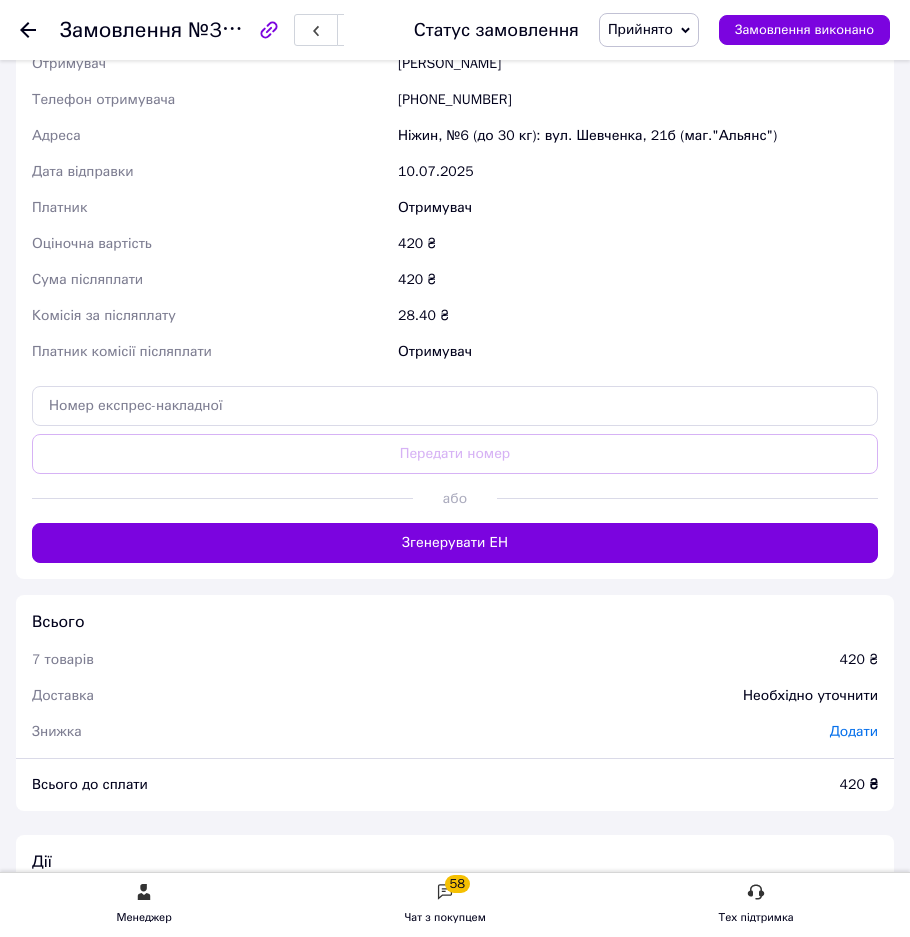 scroll, scrollTop: 1900, scrollLeft: 0, axis: vertical 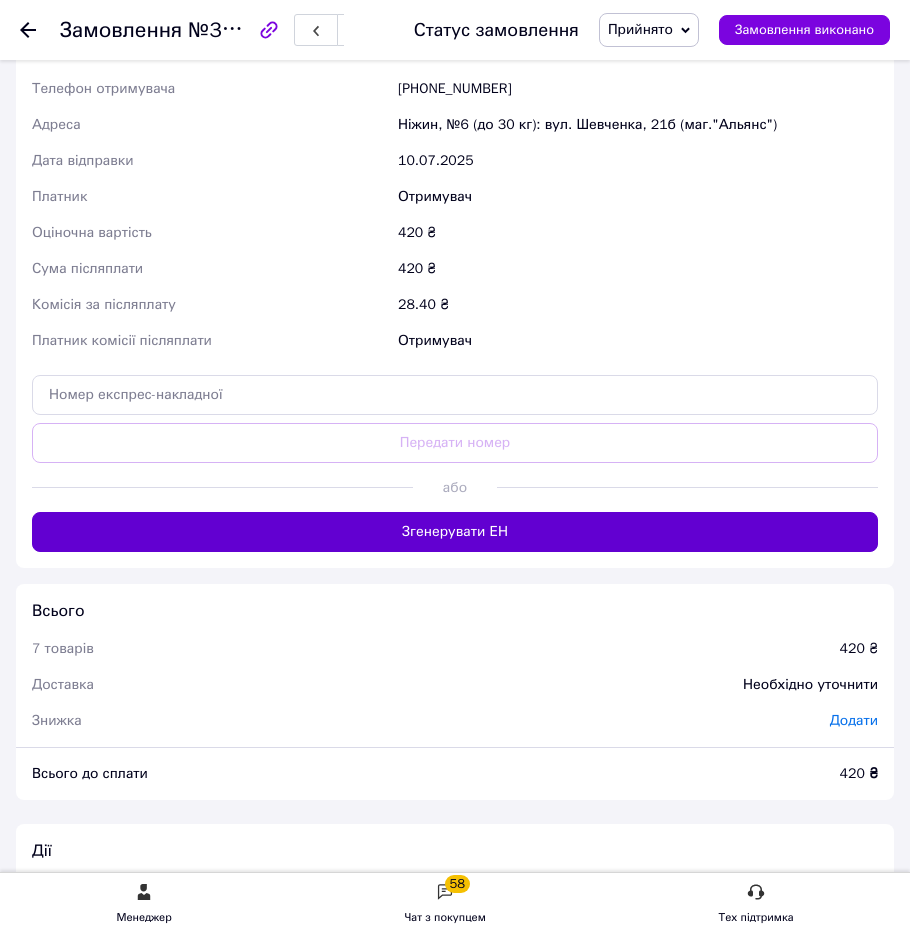 click on "Згенерувати ЕН" at bounding box center [455, 532] 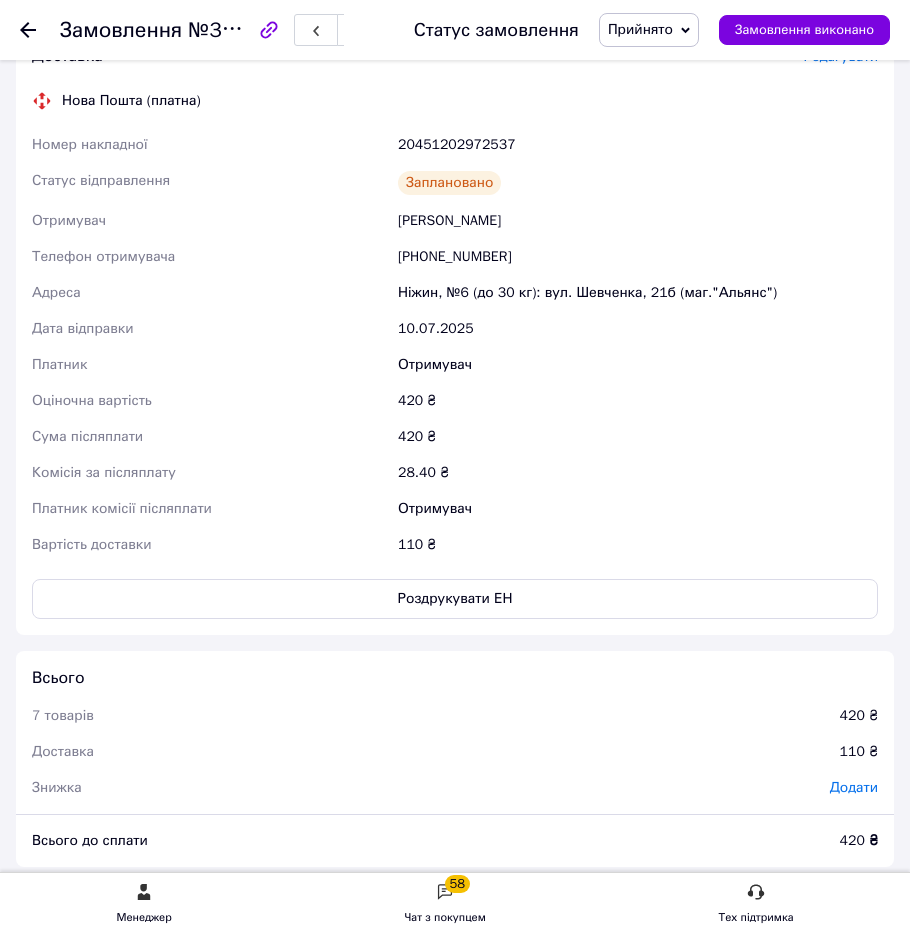 scroll, scrollTop: 1800, scrollLeft: 0, axis: vertical 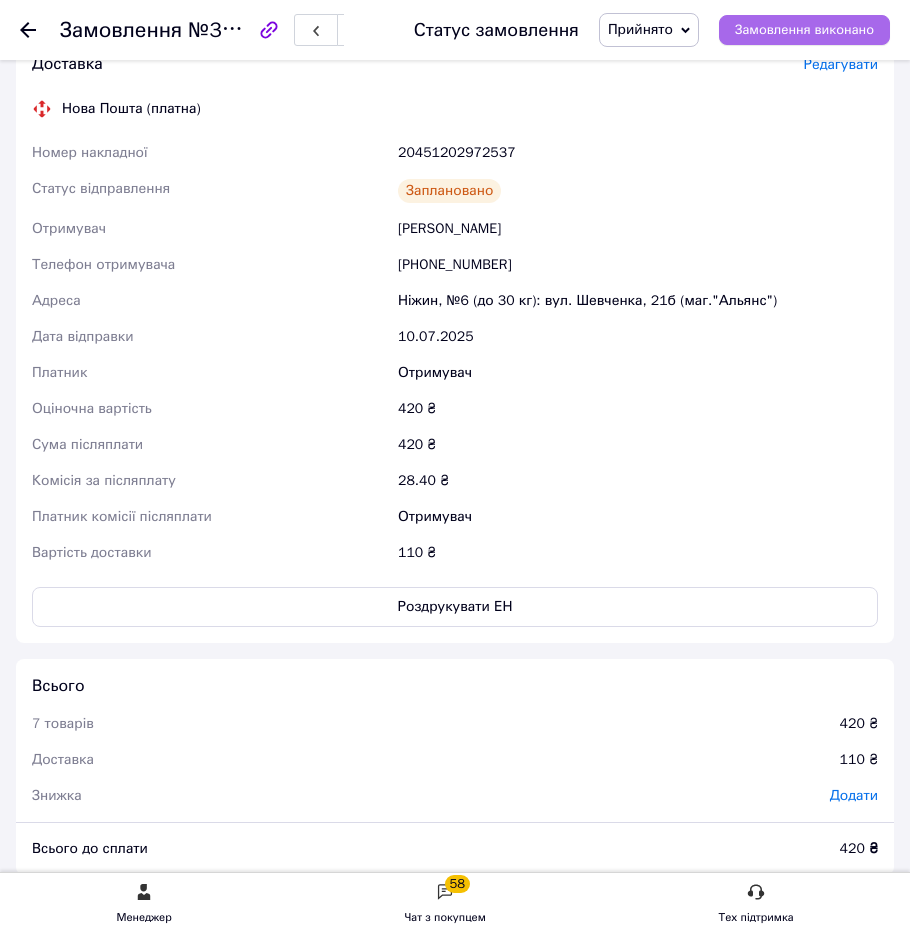 click on "Замовлення виконано" at bounding box center (804, 30) 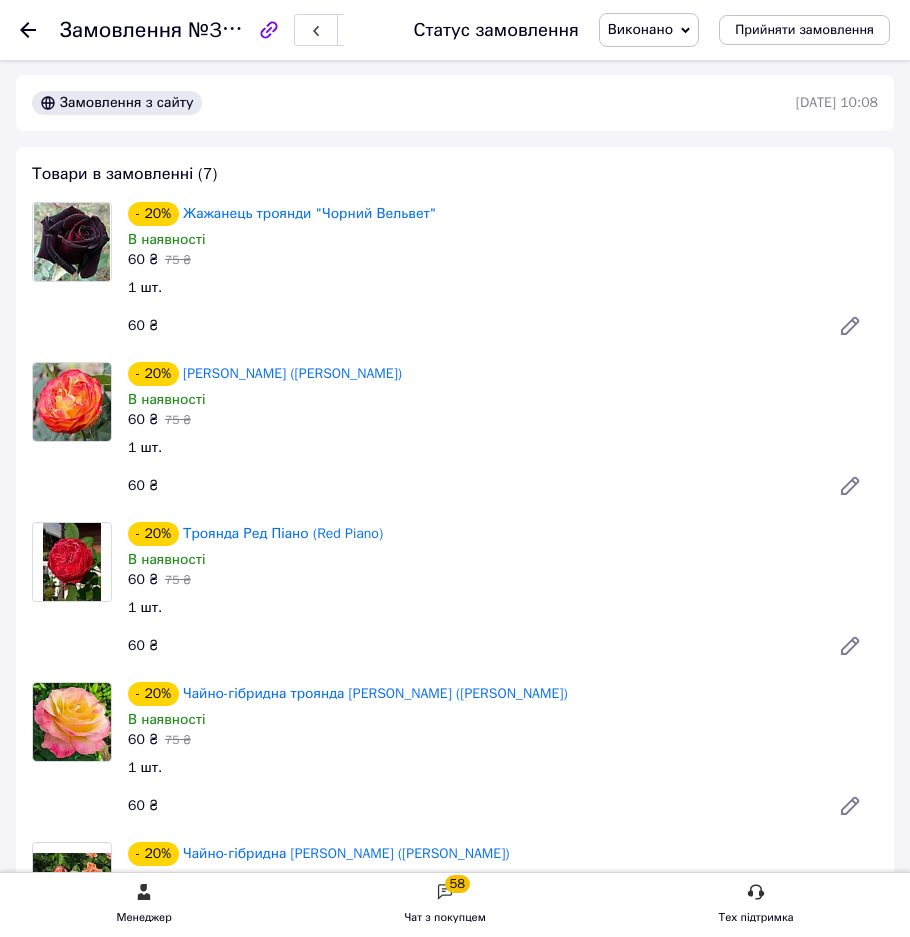 scroll, scrollTop: 0, scrollLeft: 0, axis: both 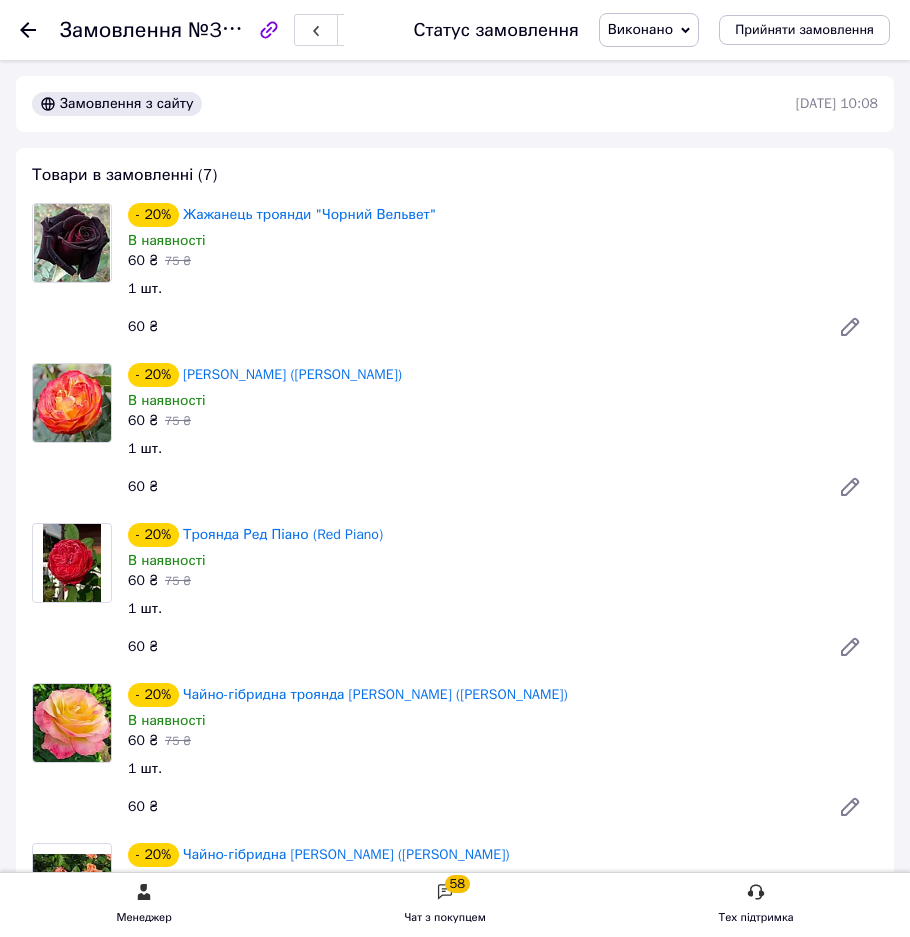 click 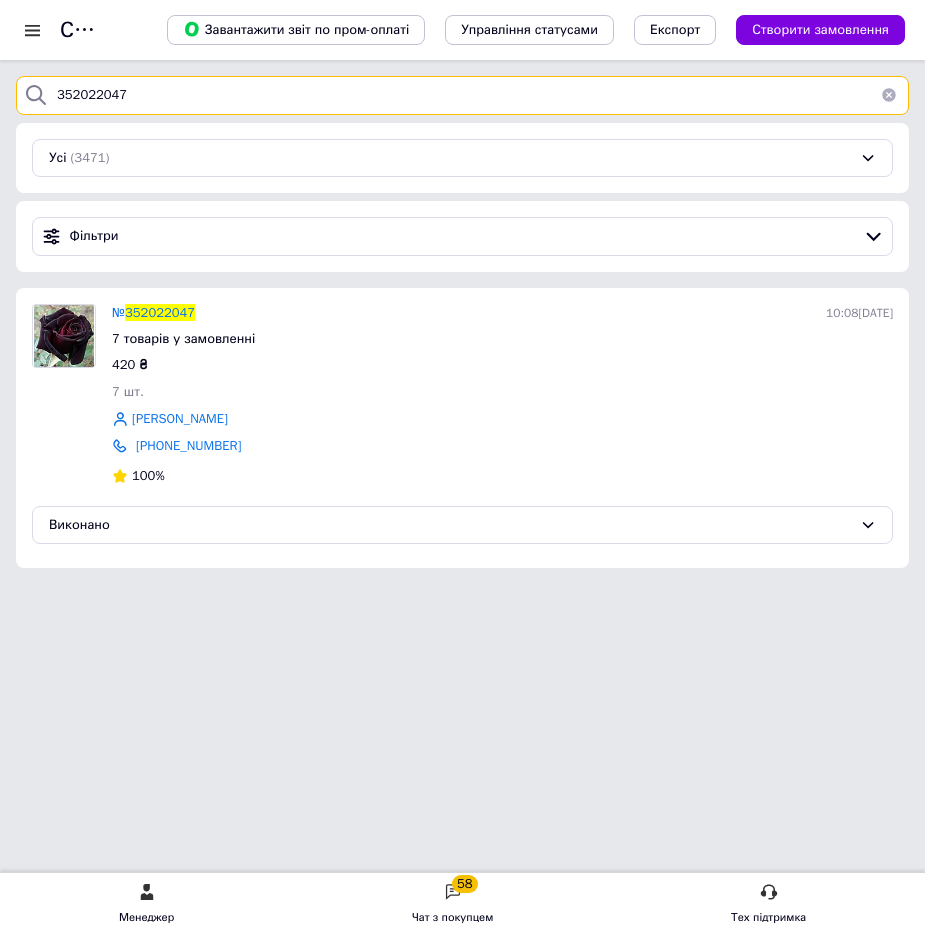 click on "352022047" at bounding box center (462, 95) 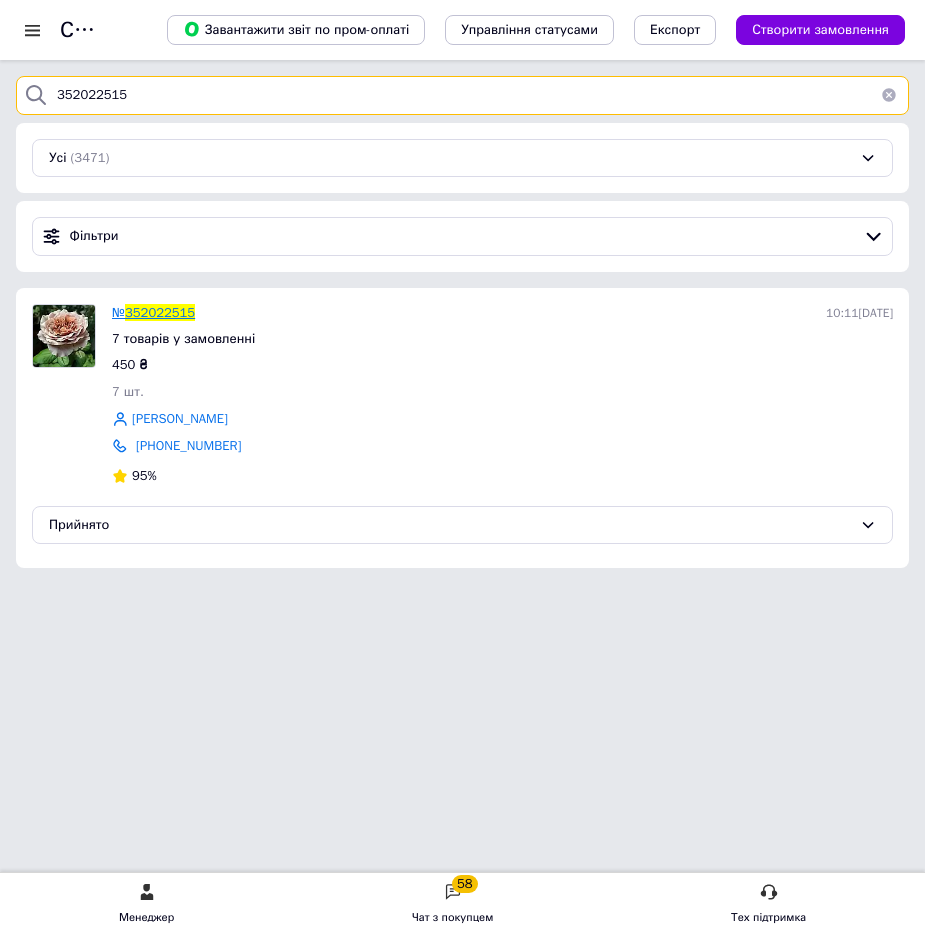 type on "352022515" 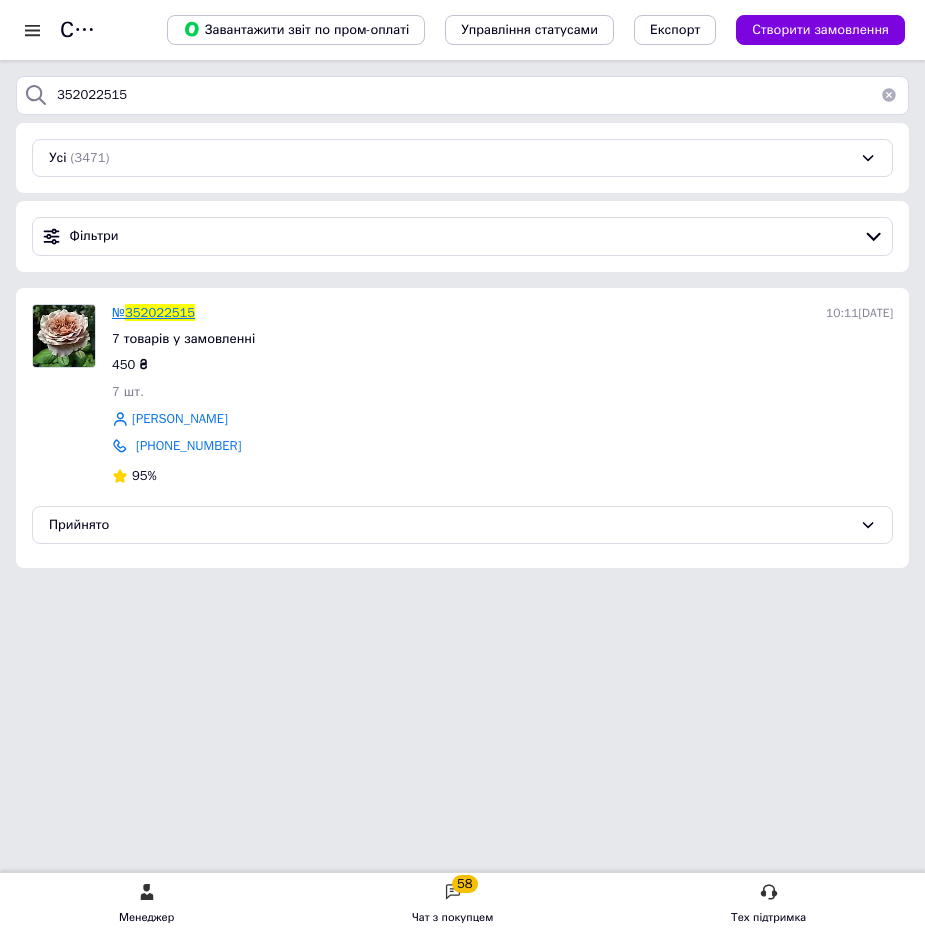 click on "352022515" at bounding box center (160, 312) 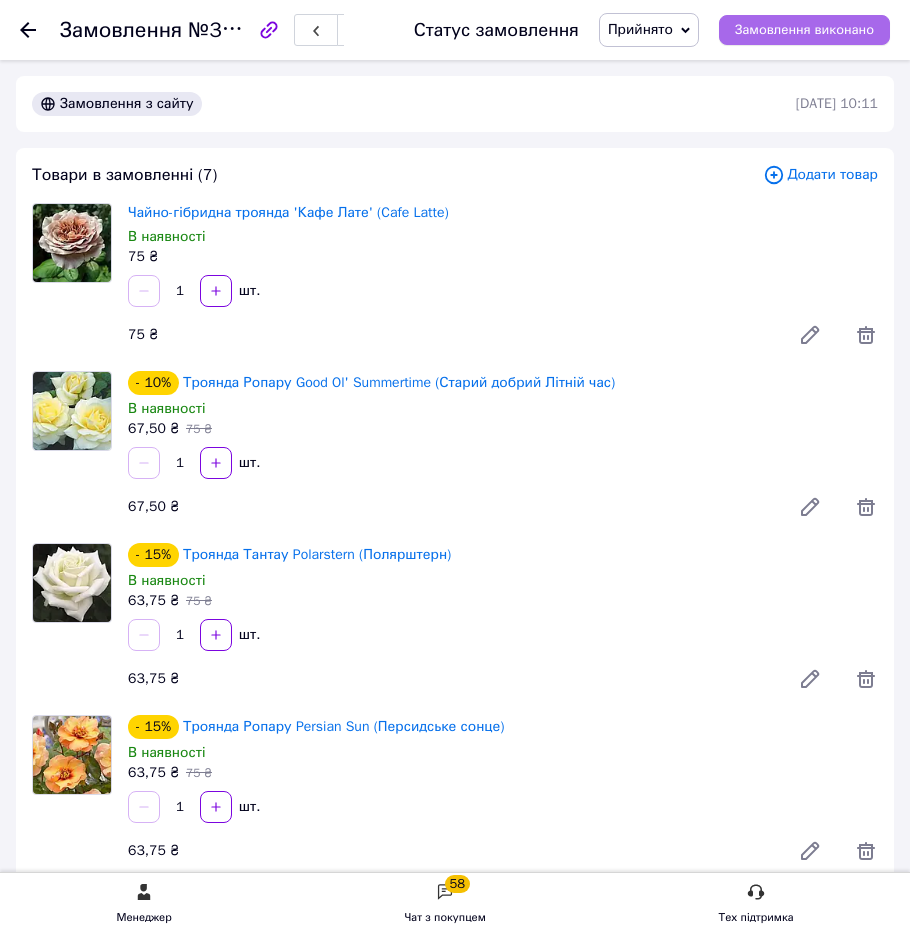 click on "Замовлення виконано" at bounding box center (804, 30) 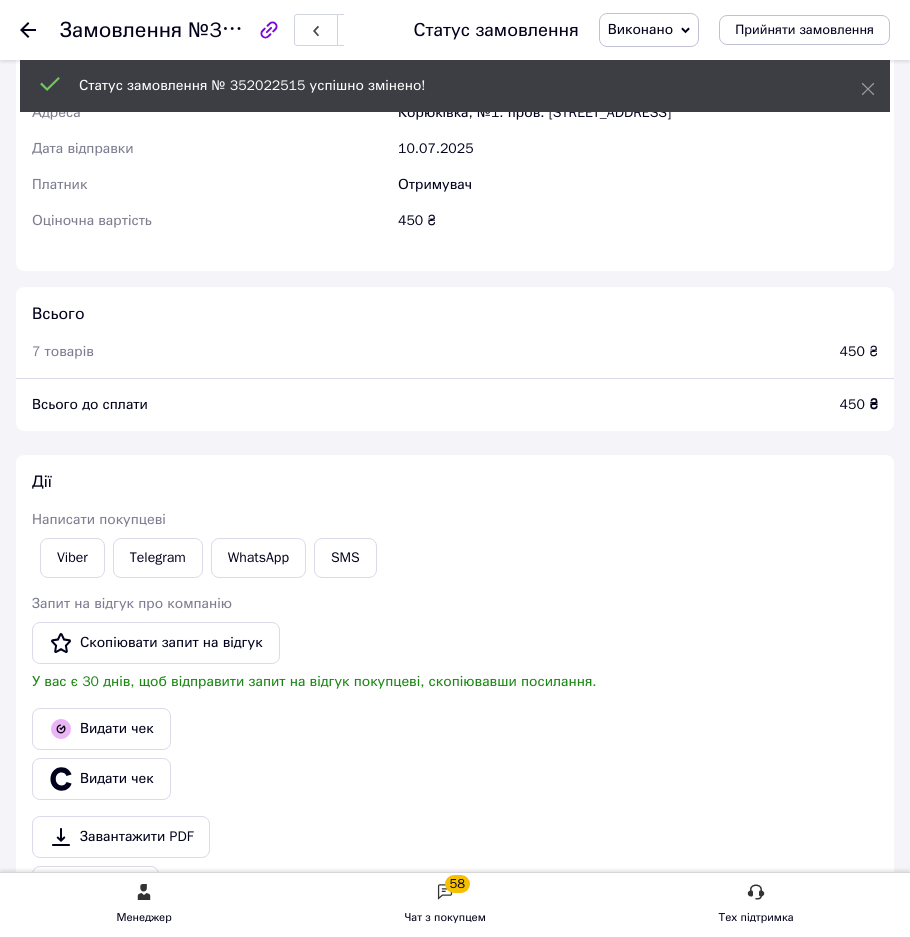 scroll, scrollTop: 1864, scrollLeft: 0, axis: vertical 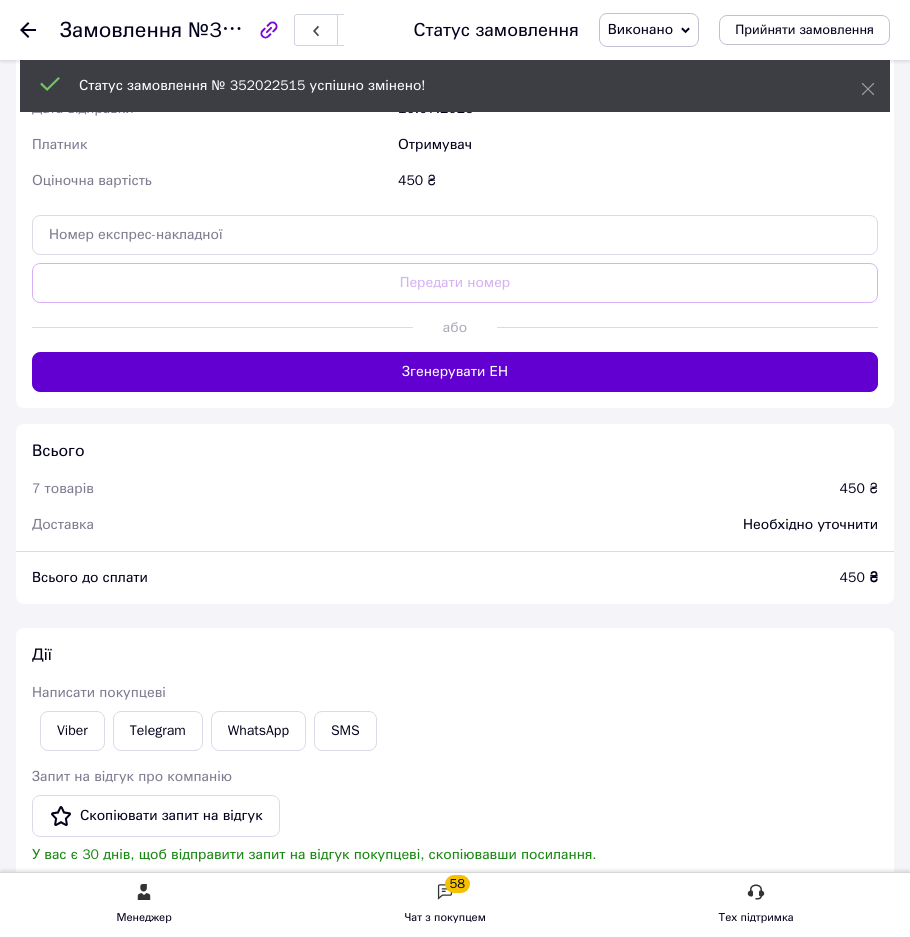 click on "Згенерувати ЕН" at bounding box center [455, 372] 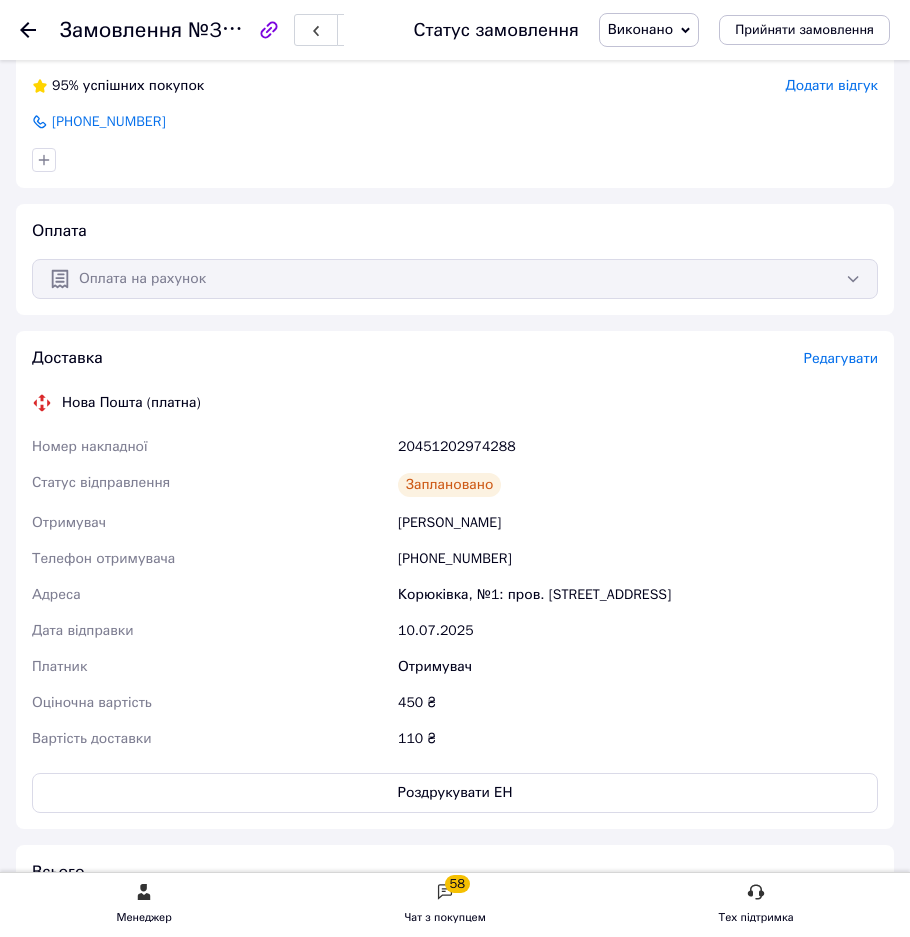 scroll, scrollTop: 1440, scrollLeft: 0, axis: vertical 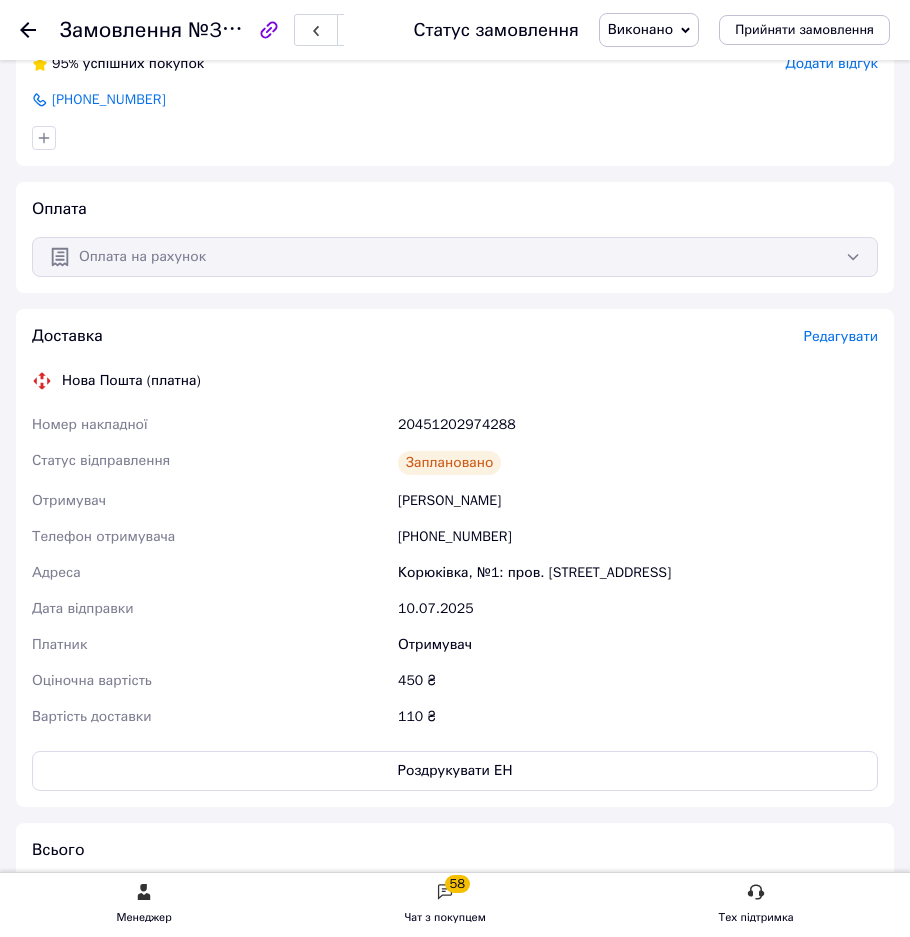 click on "Оплата на рахунок" at bounding box center [455, 257] 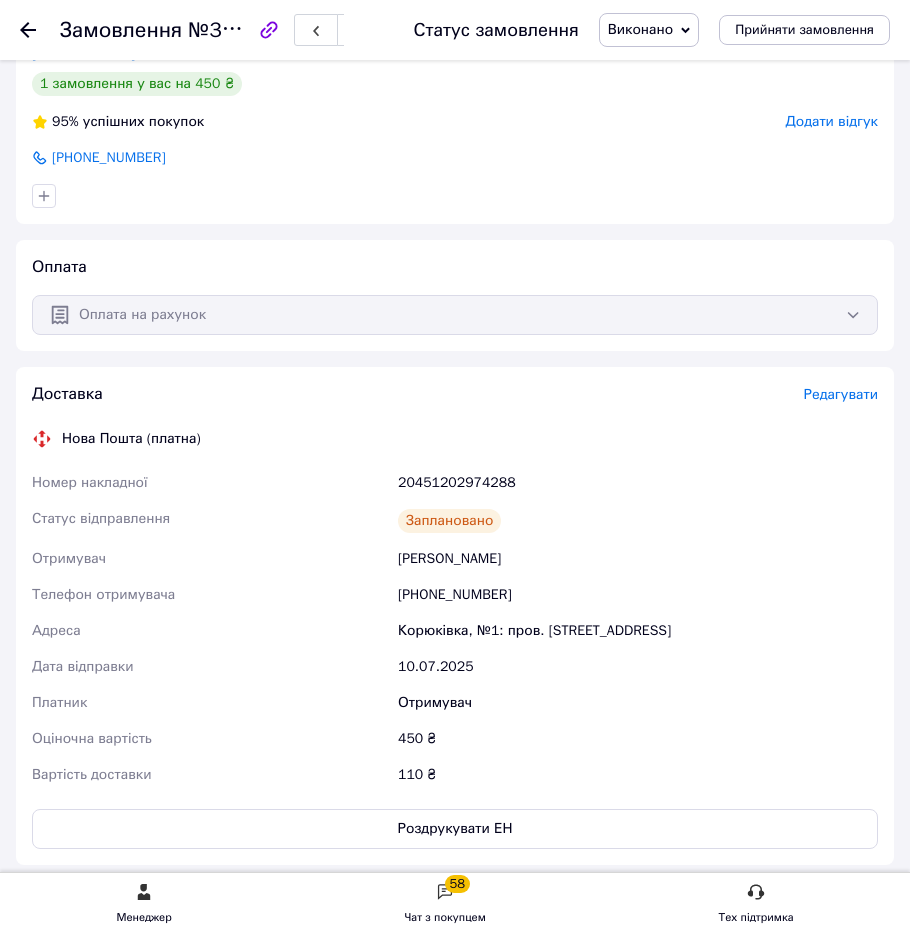 scroll, scrollTop: 1440, scrollLeft: 0, axis: vertical 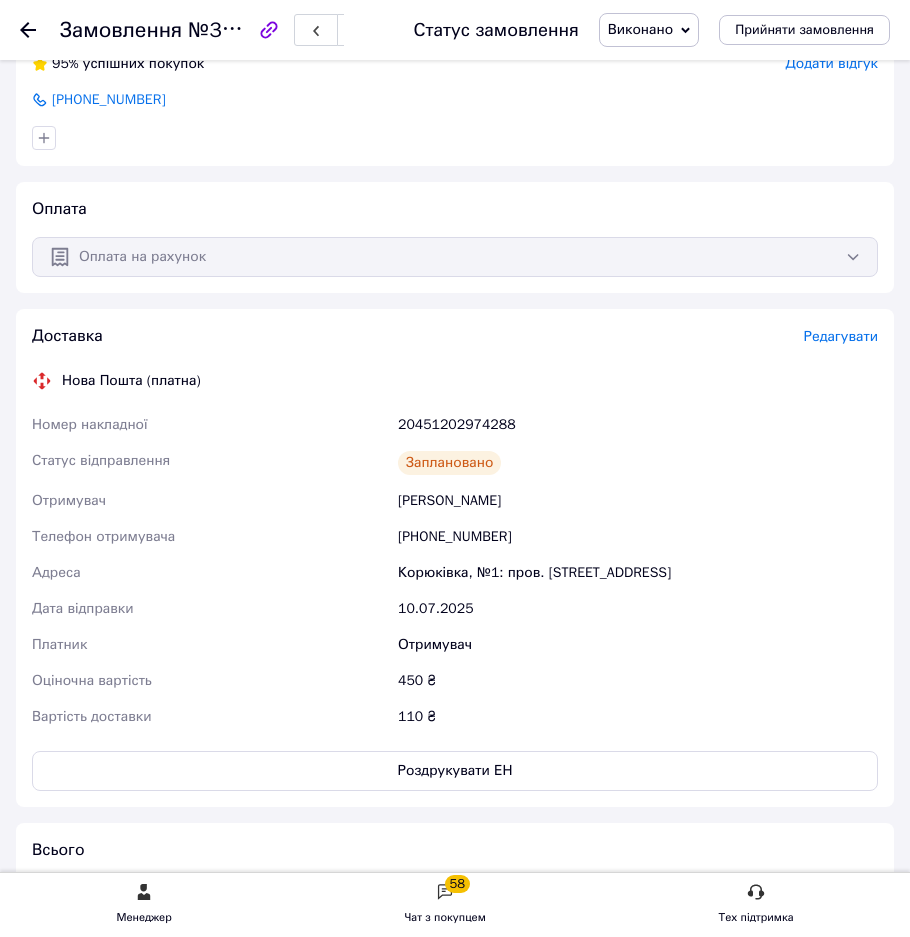 drag, startPoint x: 840, startPoint y: 270, endPoint x: 849, endPoint y: 258, distance: 15 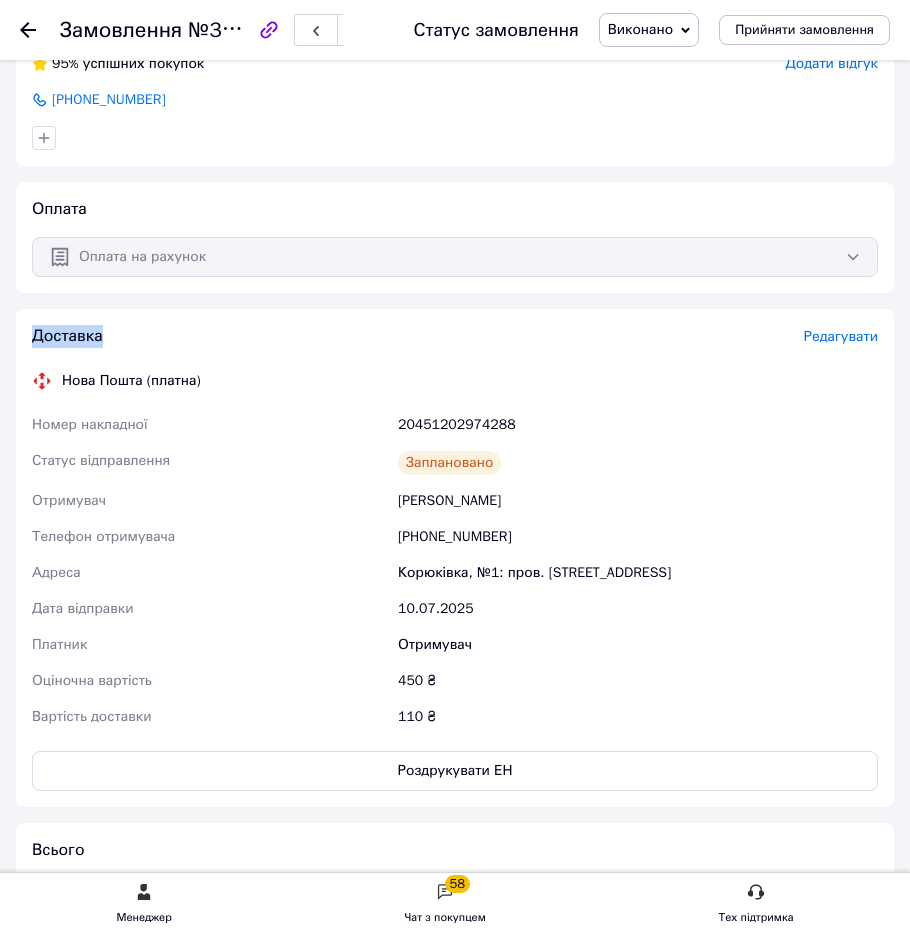 click on "Оплата на рахунок" at bounding box center [455, 257] 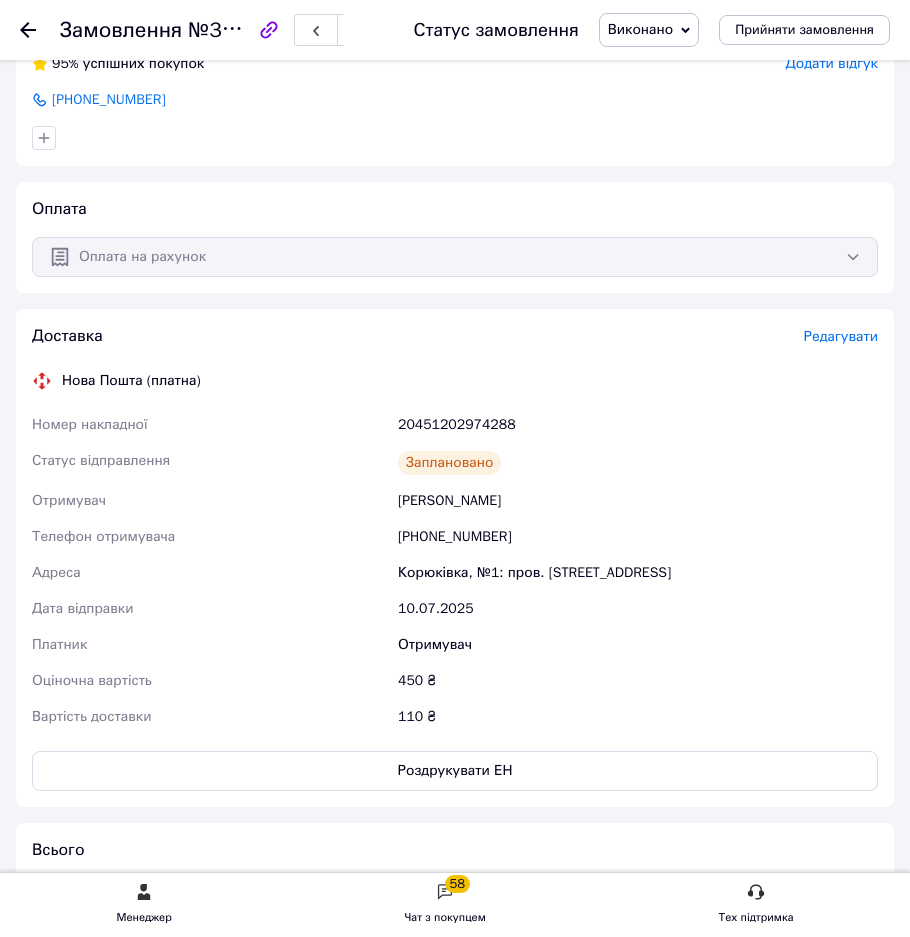 drag, startPoint x: 705, startPoint y: 274, endPoint x: 610, endPoint y: 292, distance: 96.69022 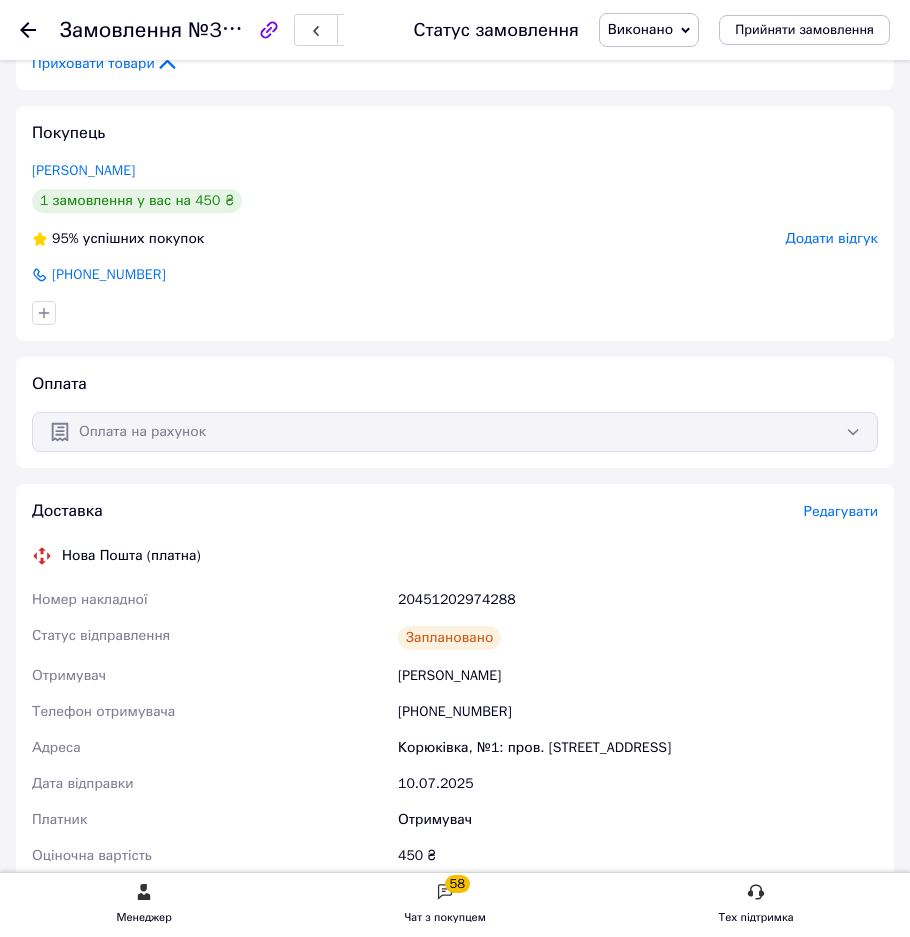 scroll, scrollTop: 1240, scrollLeft: 0, axis: vertical 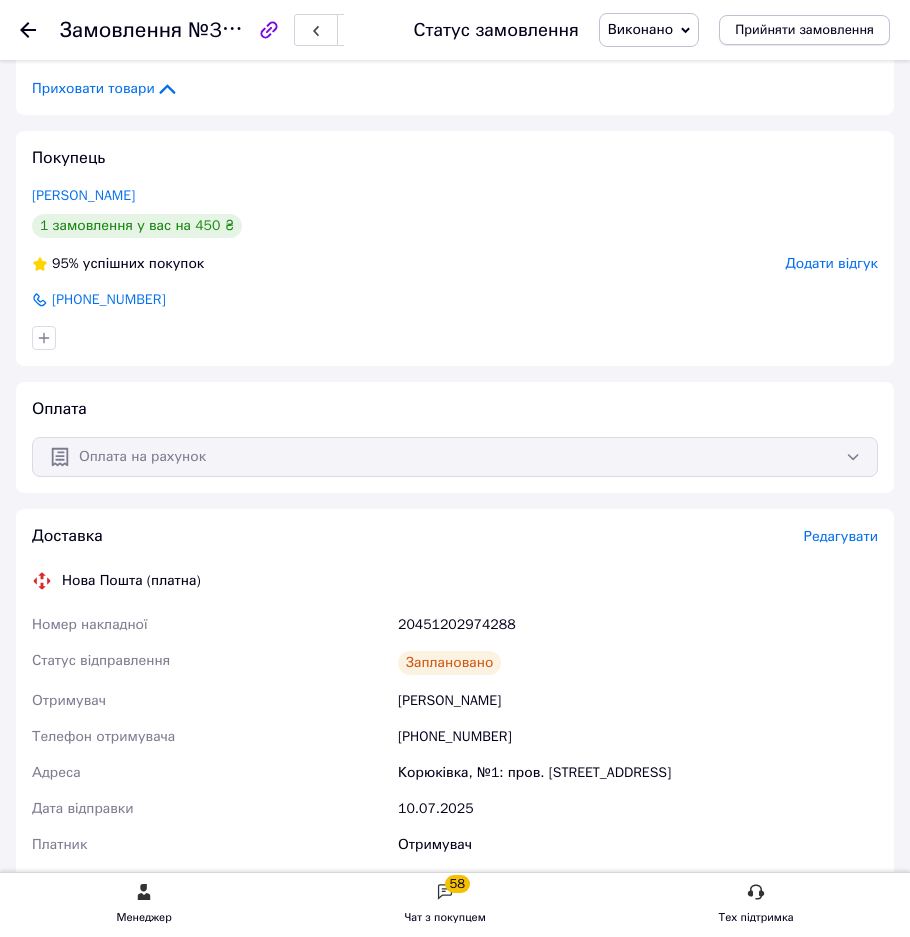 click on "Прийняти замовлення" at bounding box center [804, 30] 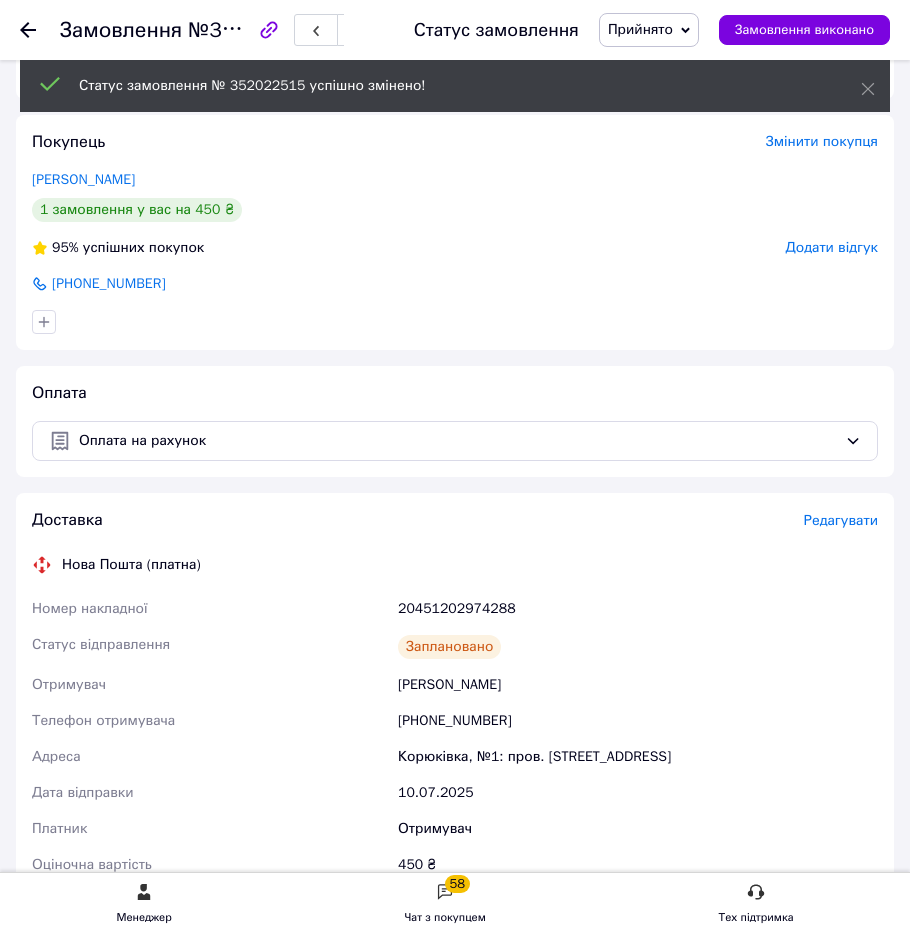 scroll, scrollTop: 1424, scrollLeft: 0, axis: vertical 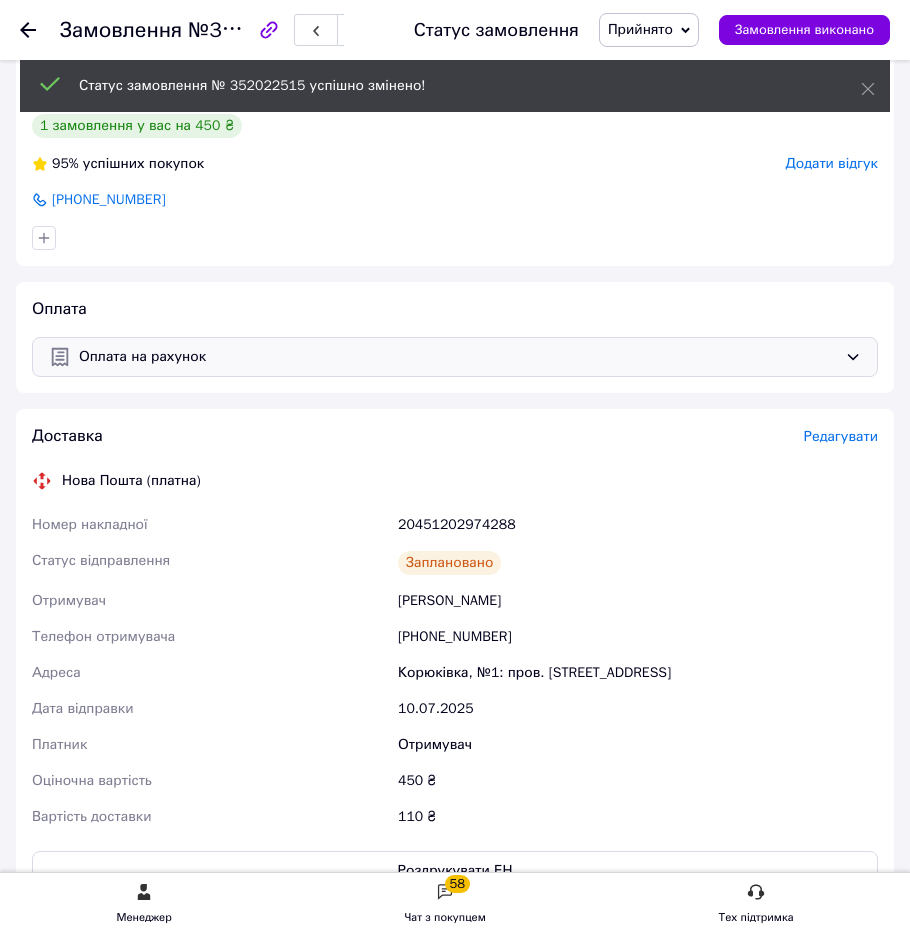 click on "Оплата на рахунок" at bounding box center [455, 357] 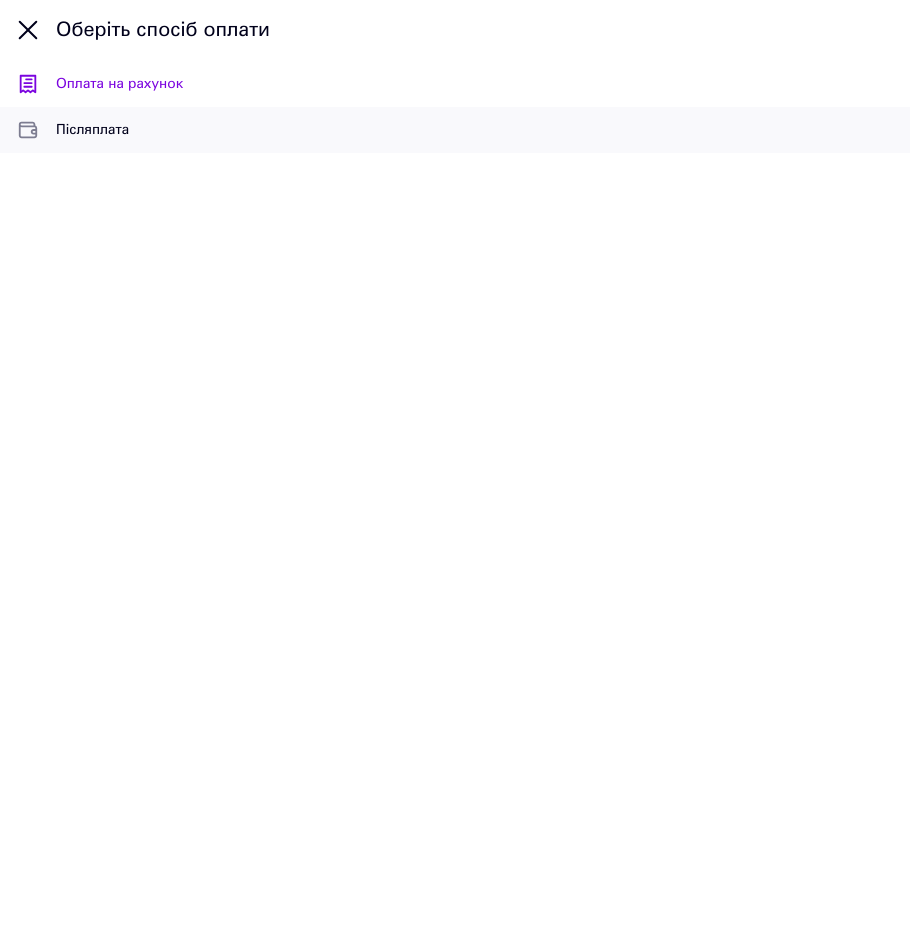 click on "Післяплата" at bounding box center (475, 130) 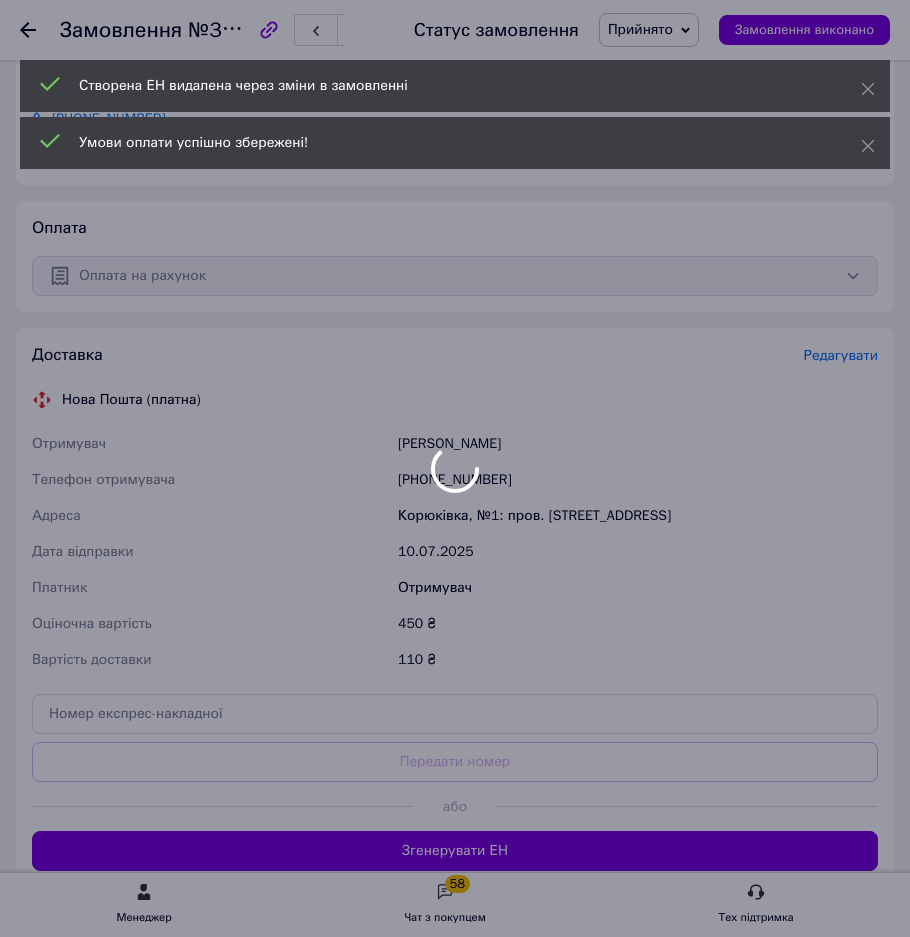 scroll, scrollTop: 1624, scrollLeft: 0, axis: vertical 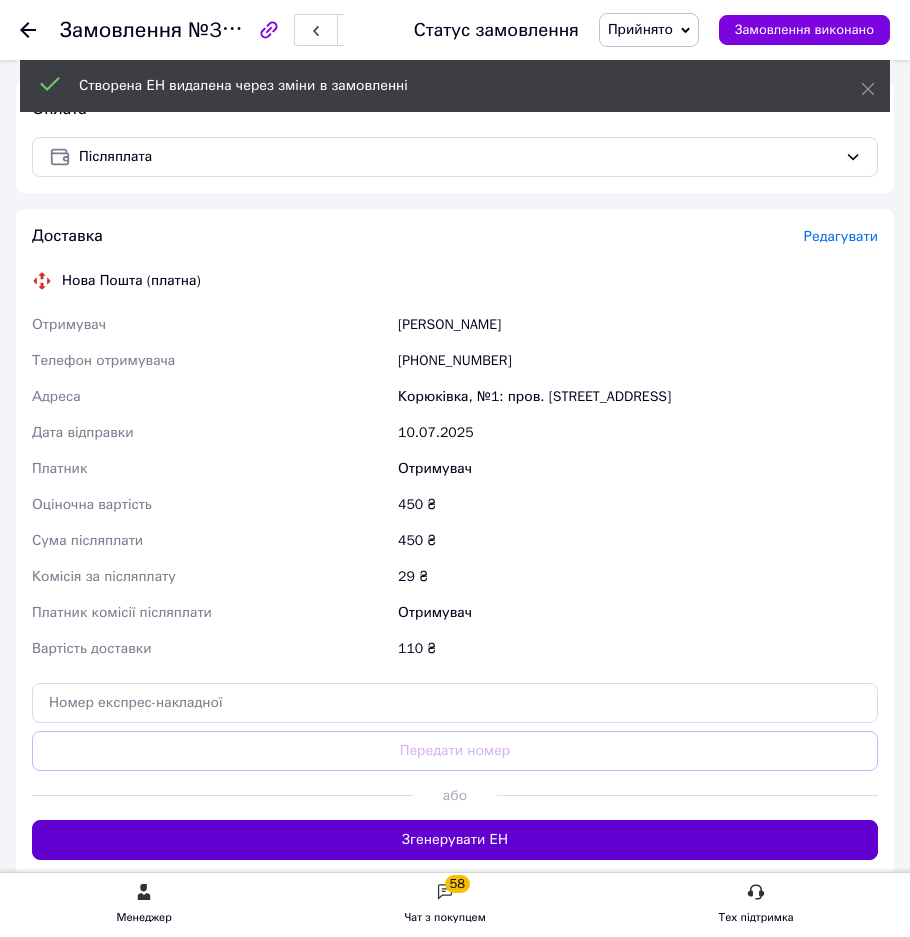 click on "Згенерувати ЕН" at bounding box center [455, 840] 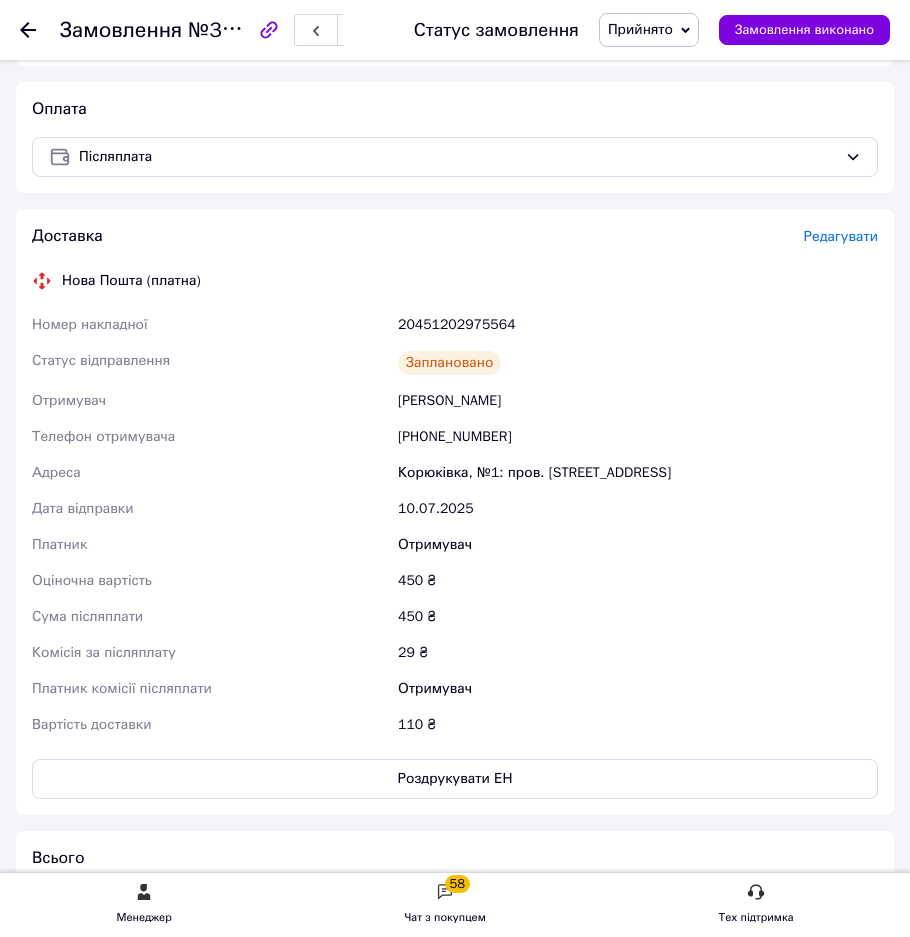 click on "20451202975564" at bounding box center [638, 325] 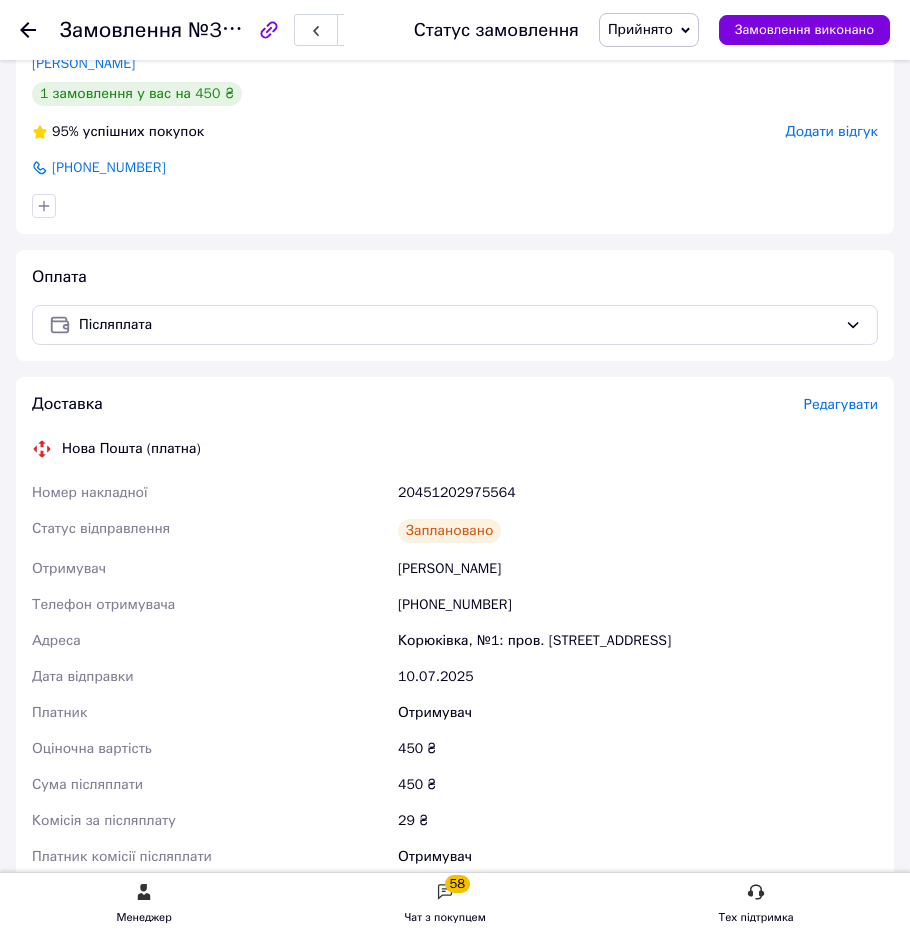 scroll, scrollTop: 1324, scrollLeft: 0, axis: vertical 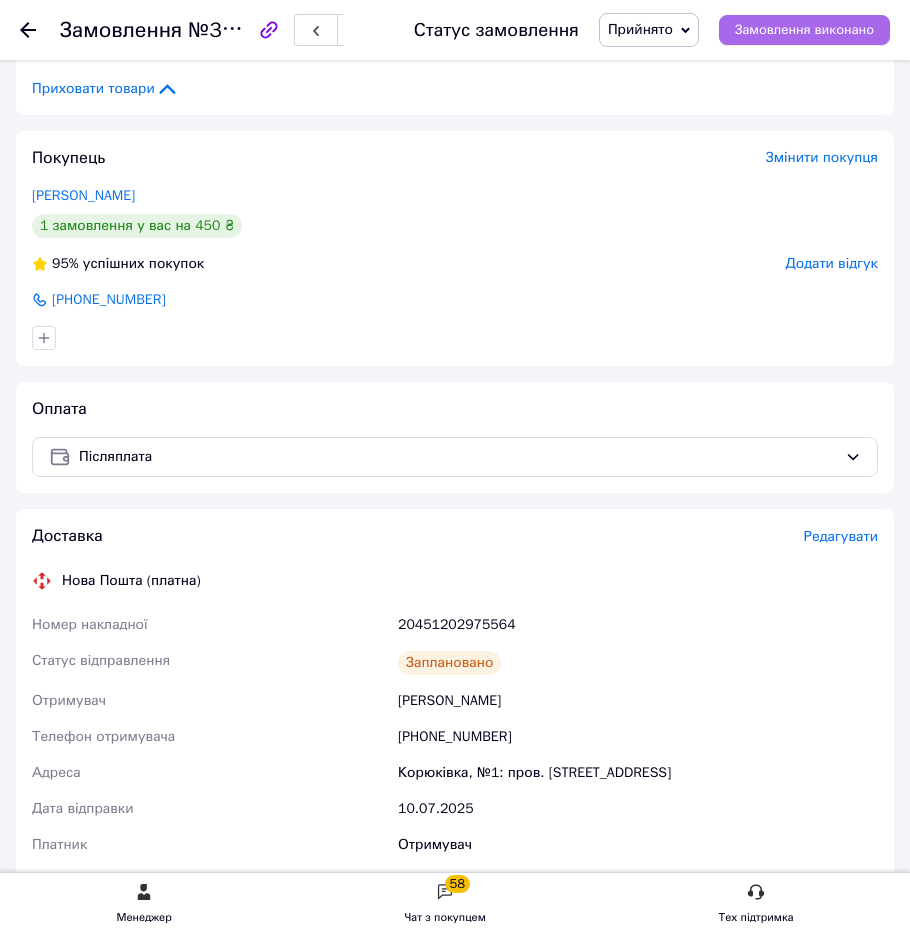 click on "Замовлення виконано" at bounding box center (804, 30) 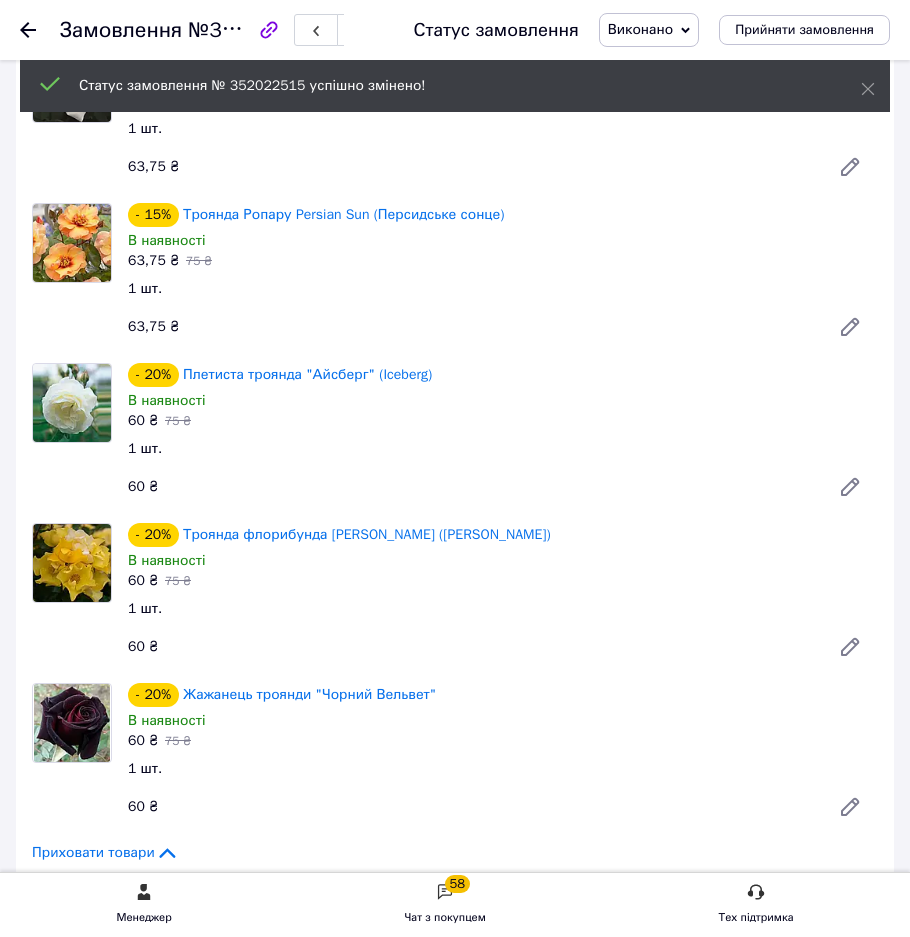 scroll, scrollTop: 0, scrollLeft: 0, axis: both 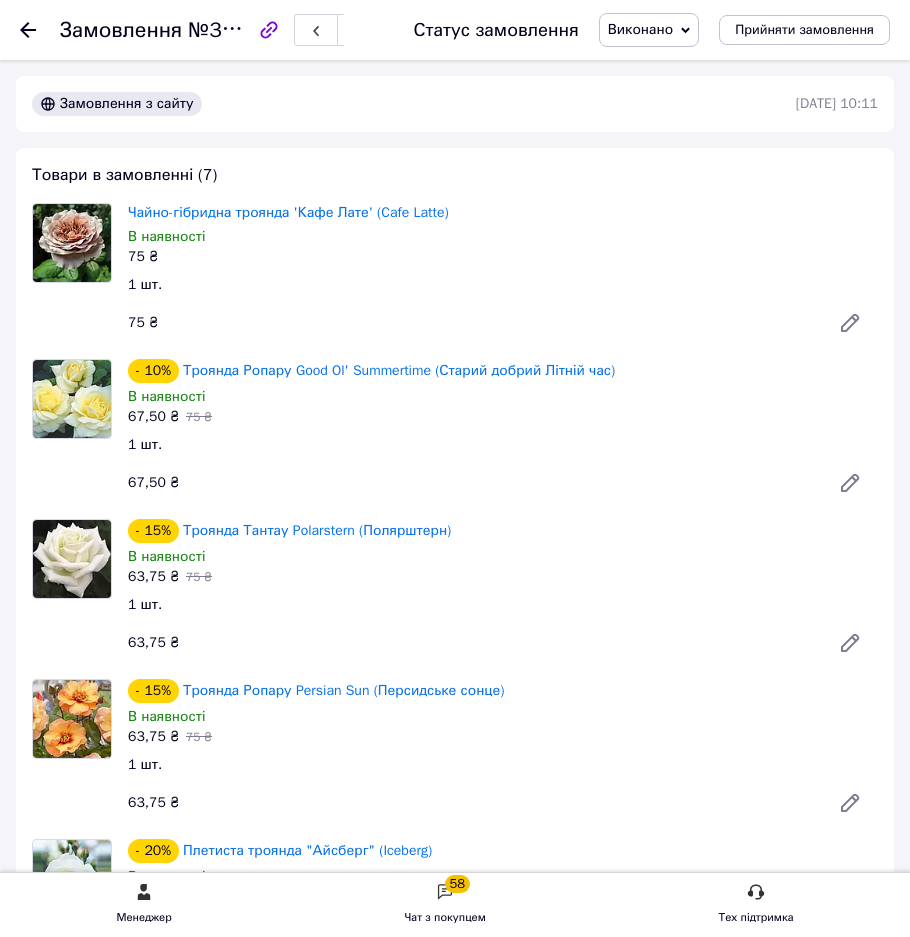 click 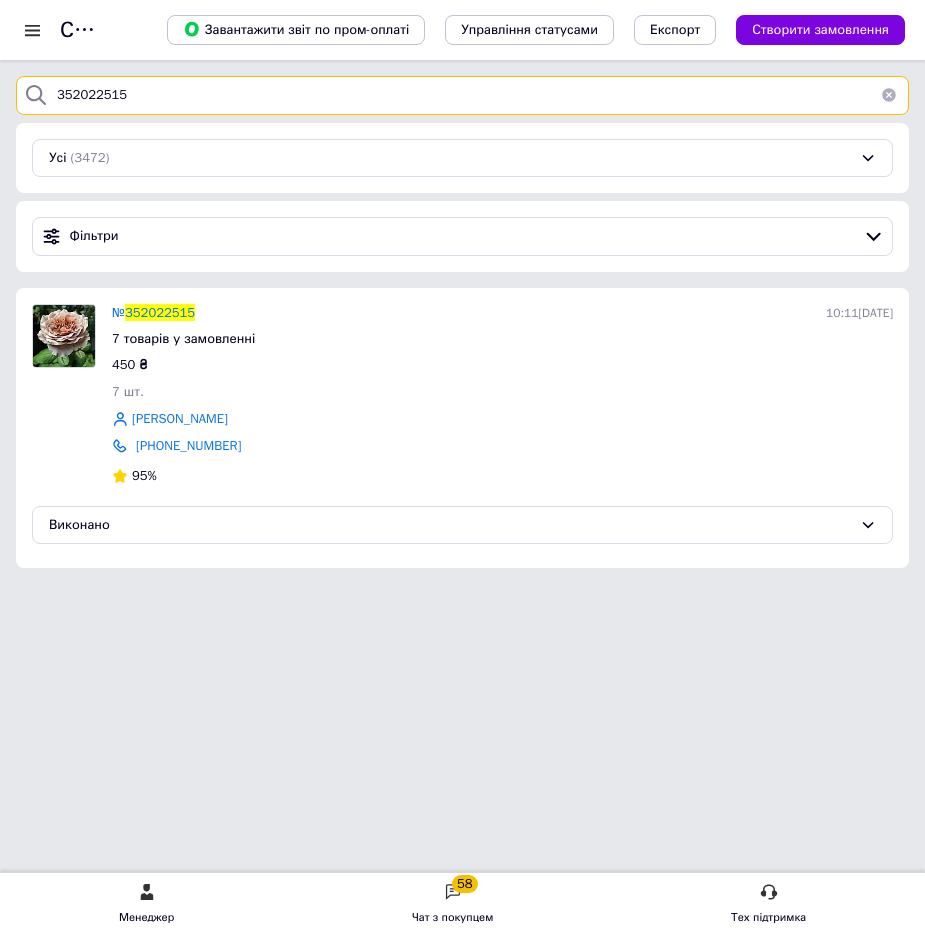 click on "352022515" at bounding box center [462, 95] 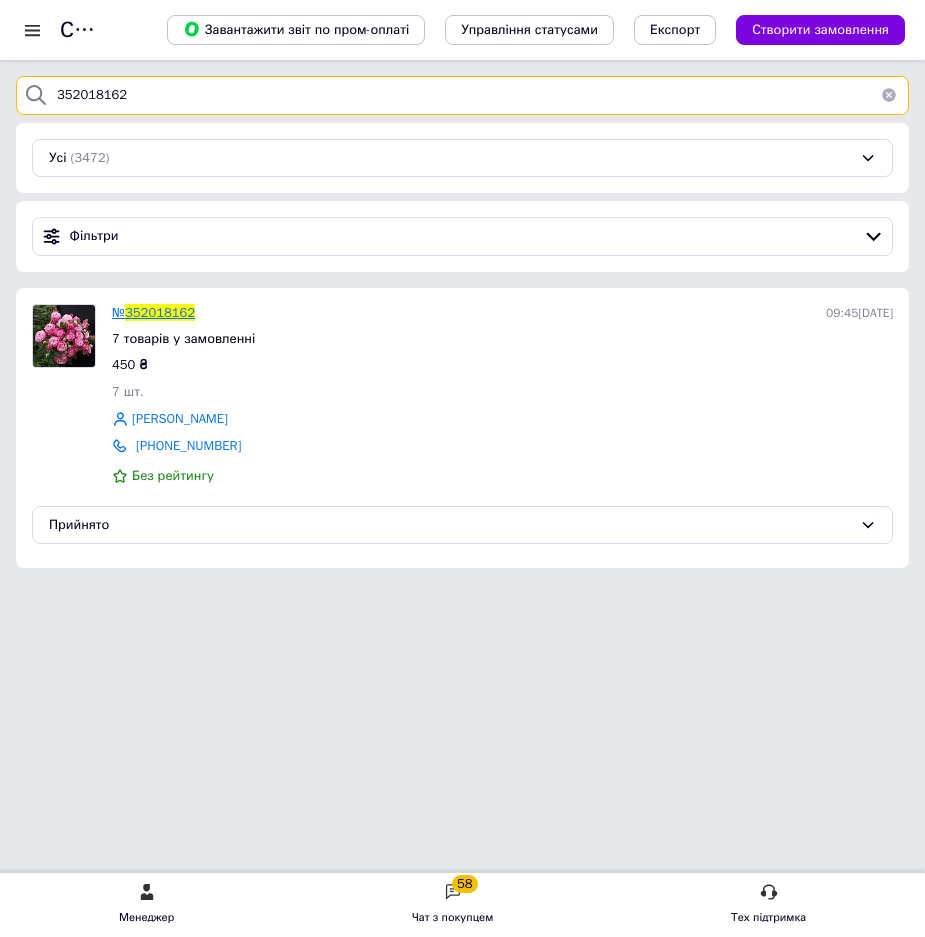 type on "352018162" 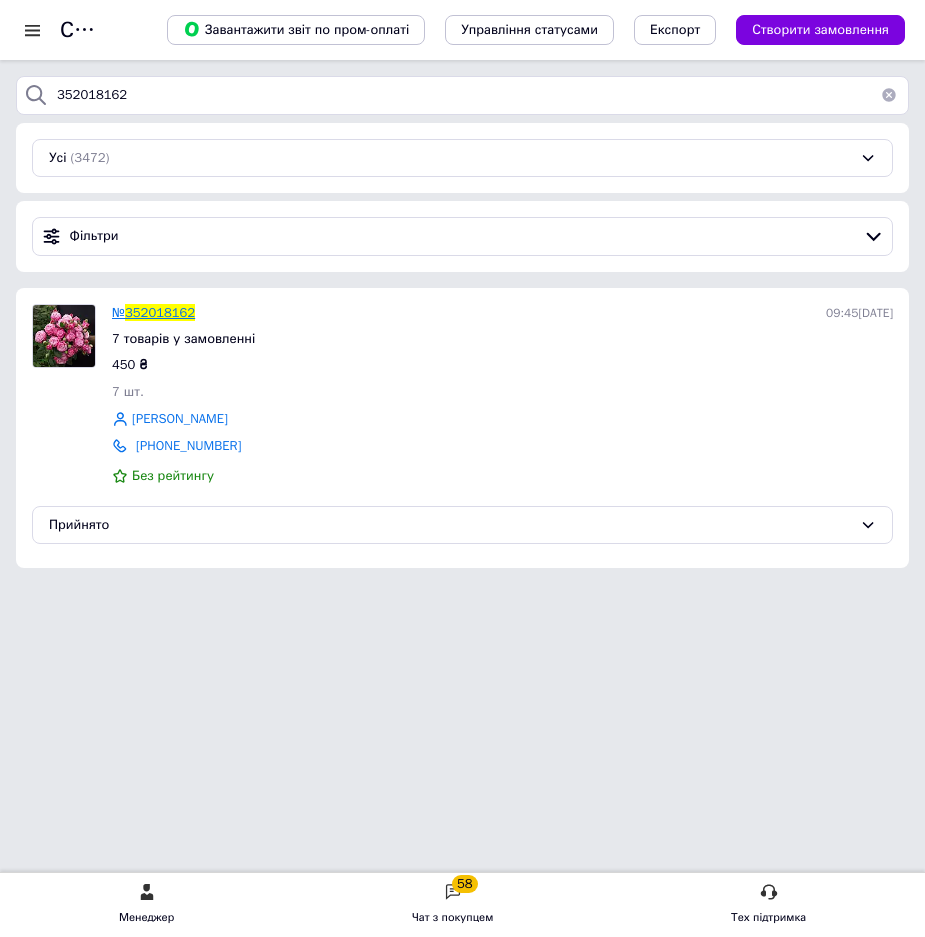 click on "352018162" at bounding box center [160, 312] 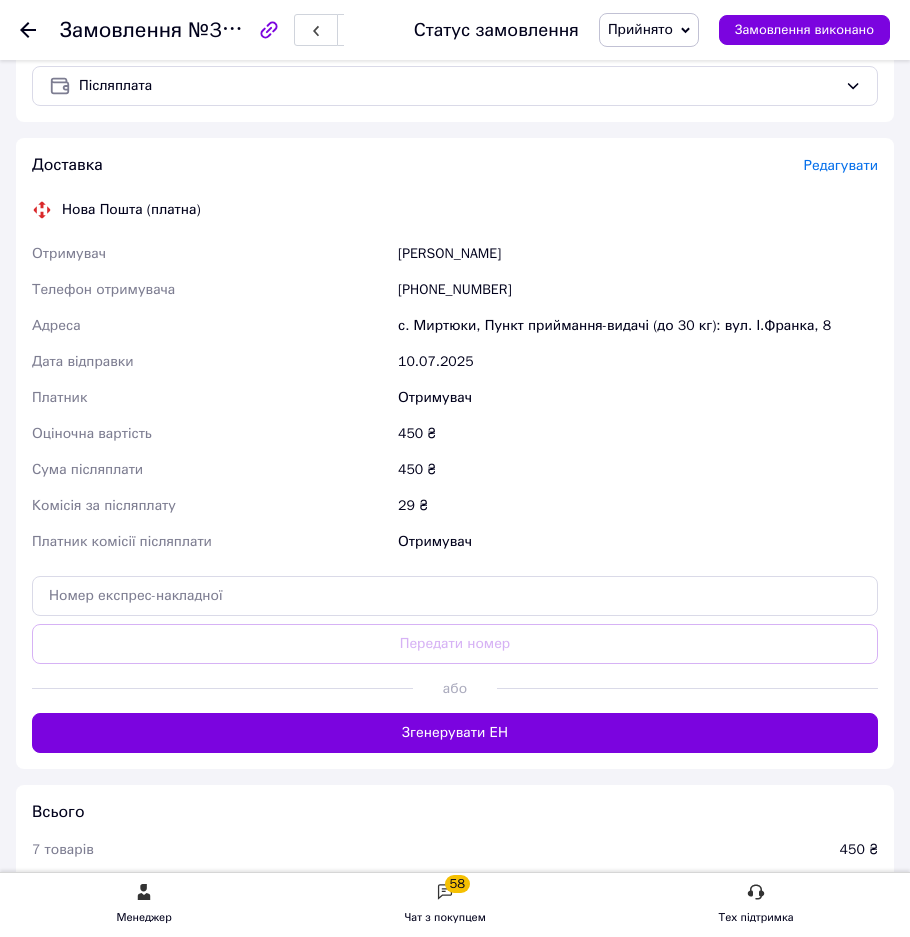 scroll, scrollTop: 1800, scrollLeft: 0, axis: vertical 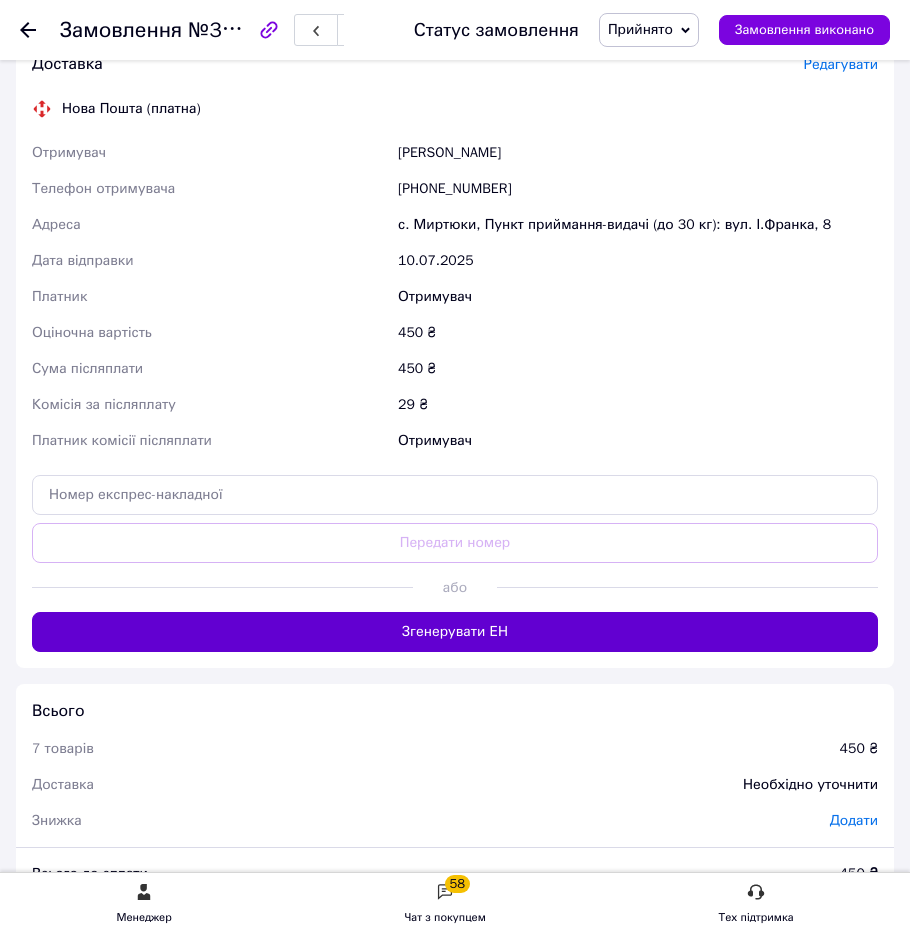 click on "Згенерувати ЕН" at bounding box center [455, 632] 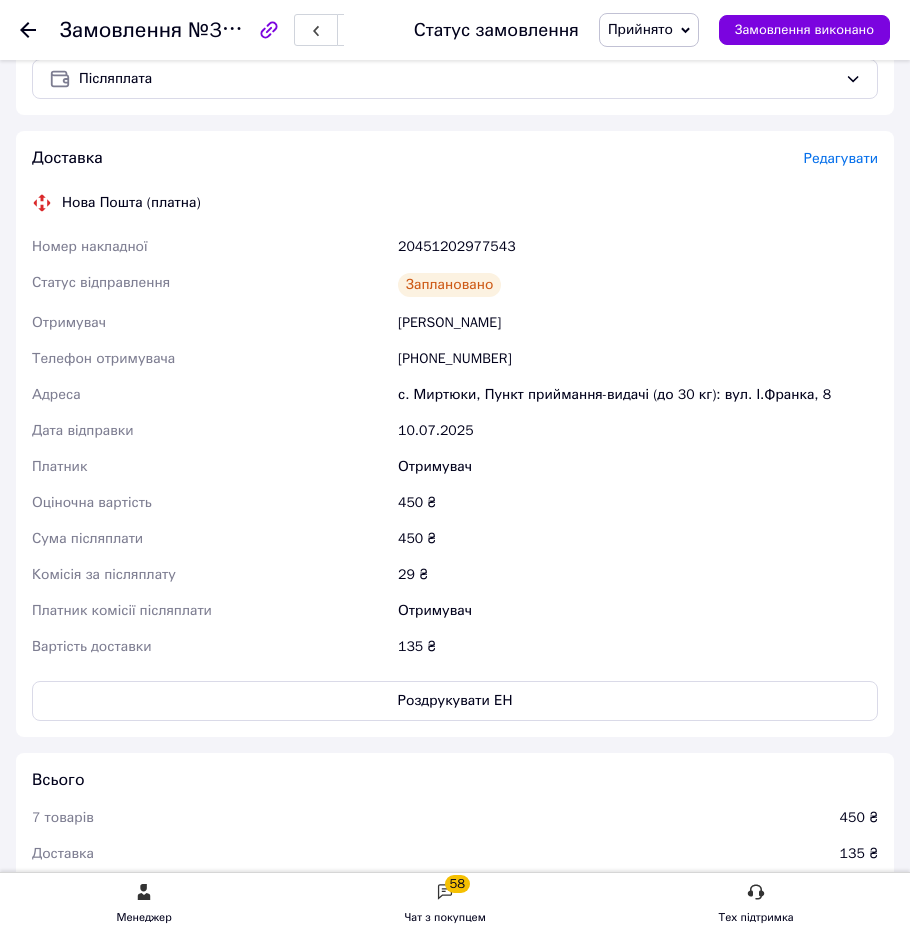 scroll, scrollTop: 1700, scrollLeft: 0, axis: vertical 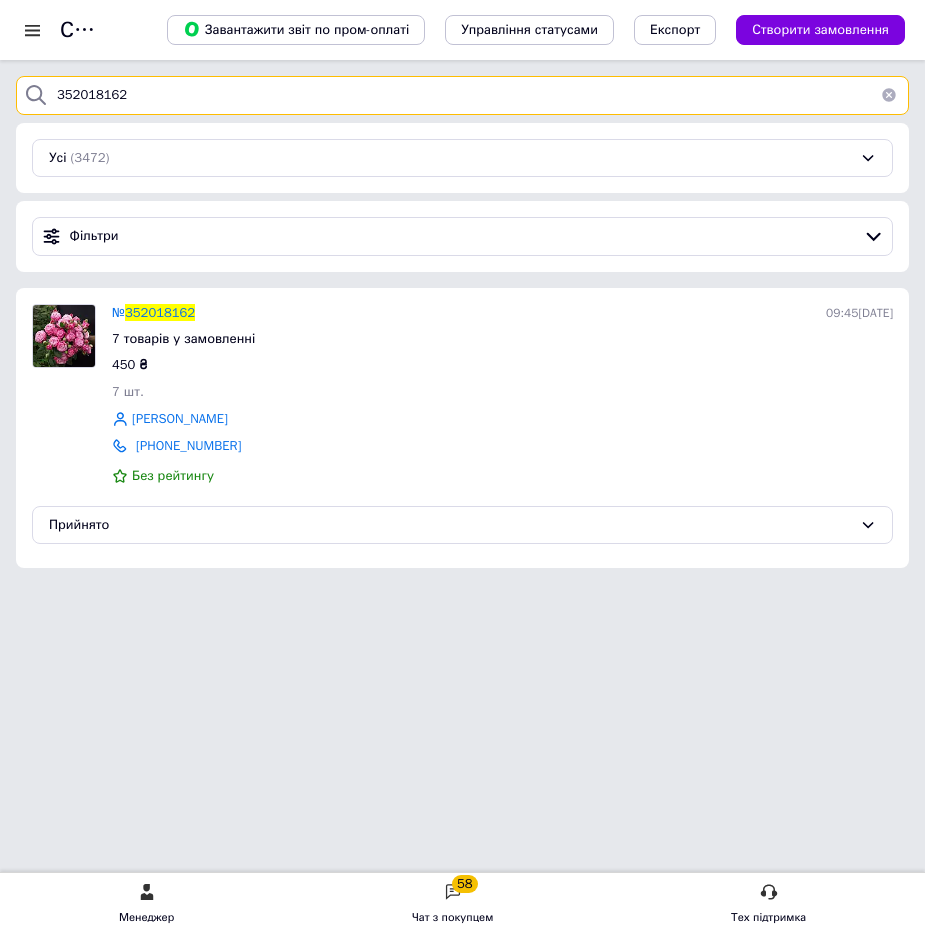 click on "352018162" at bounding box center (462, 95) 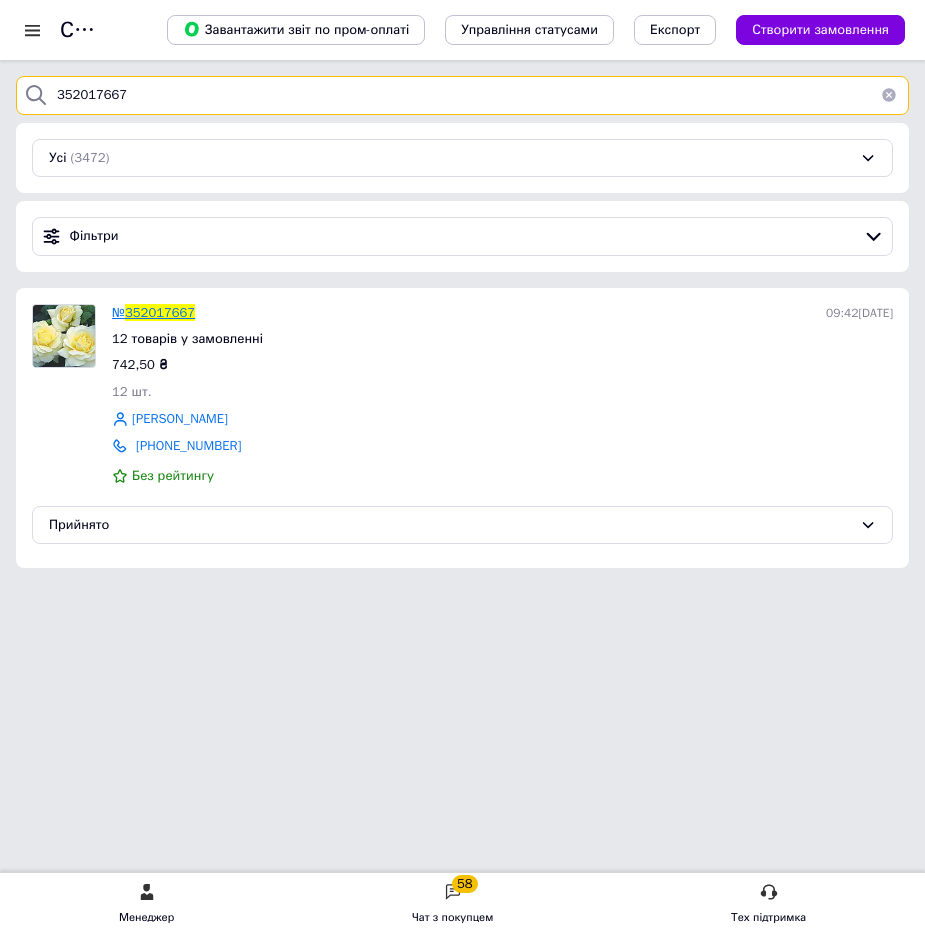 type on "352017667" 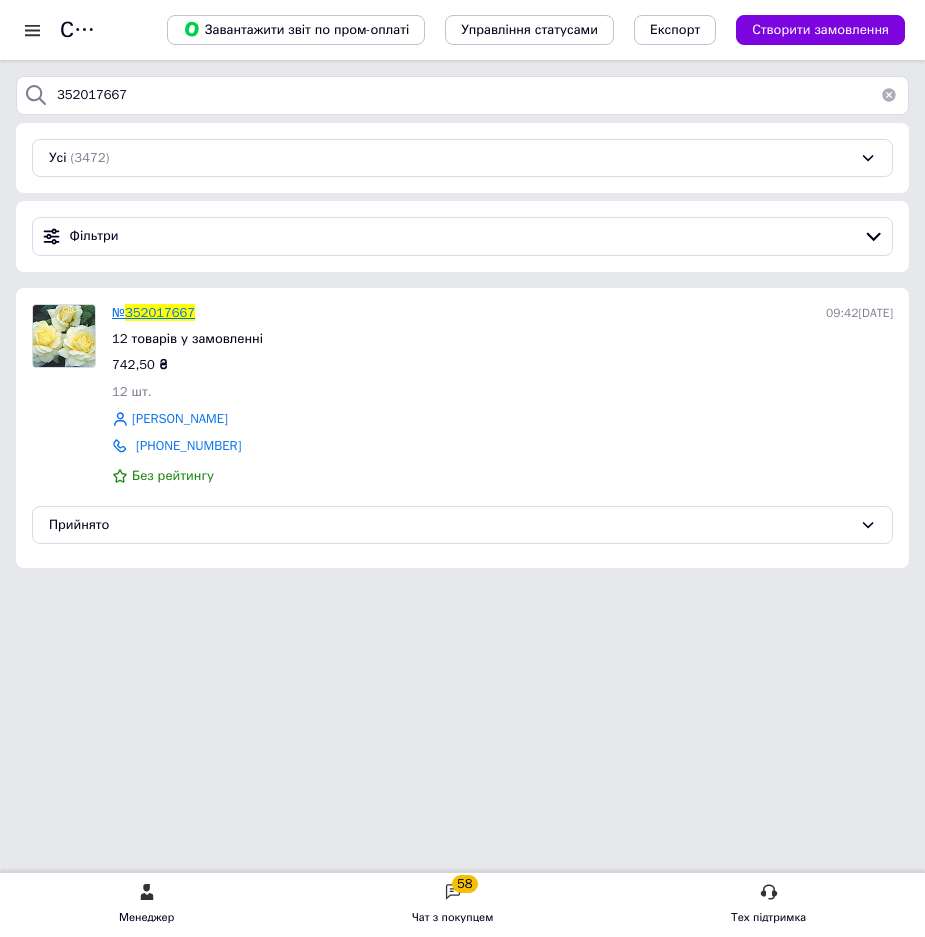 click on "352017667" at bounding box center [160, 312] 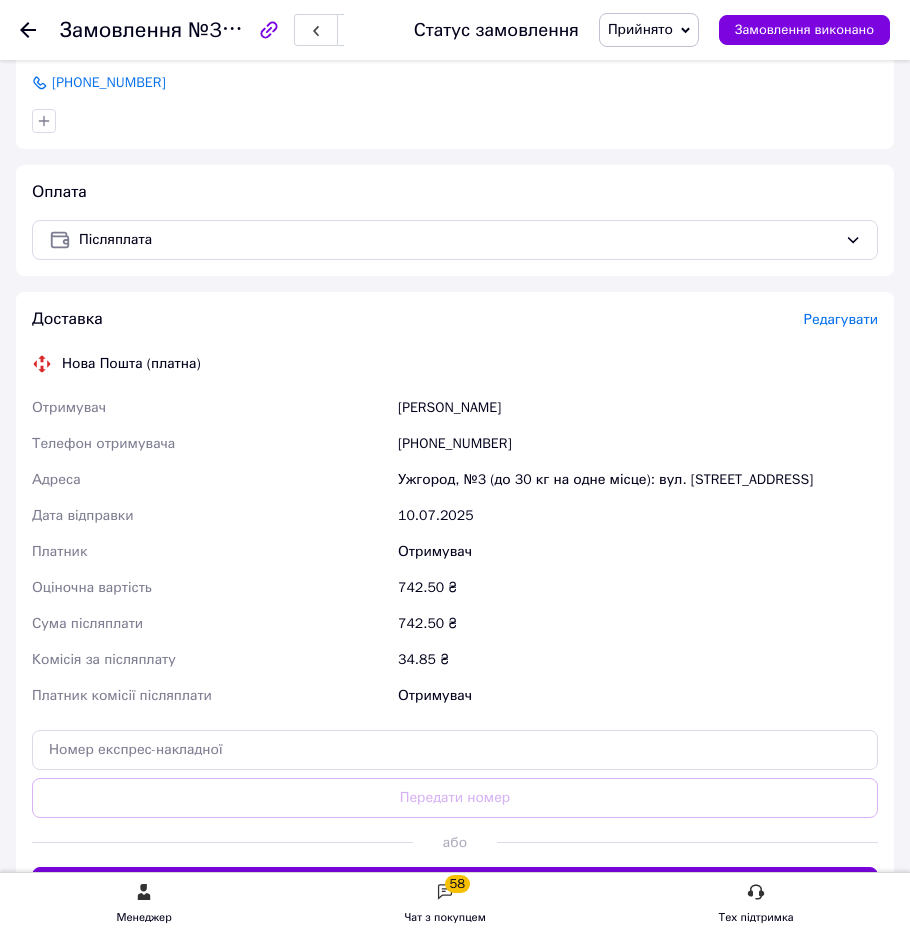 scroll, scrollTop: 2700, scrollLeft: 0, axis: vertical 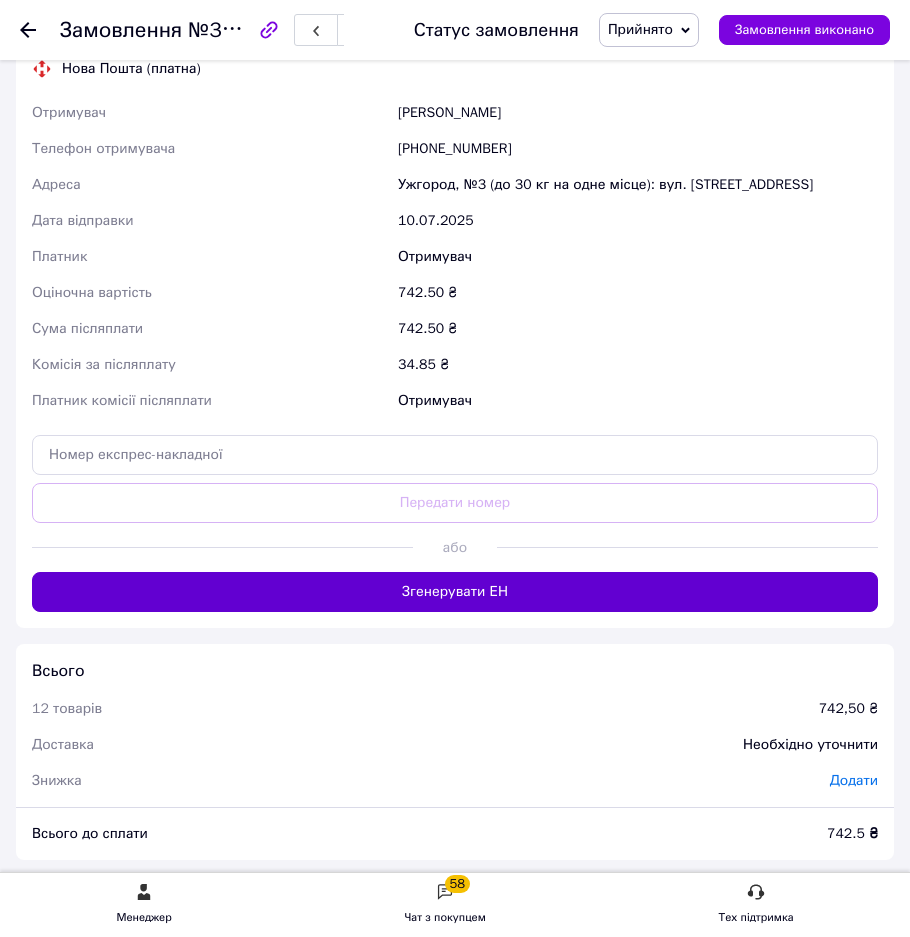 click on "Згенерувати ЕН" at bounding box center (455, 592) 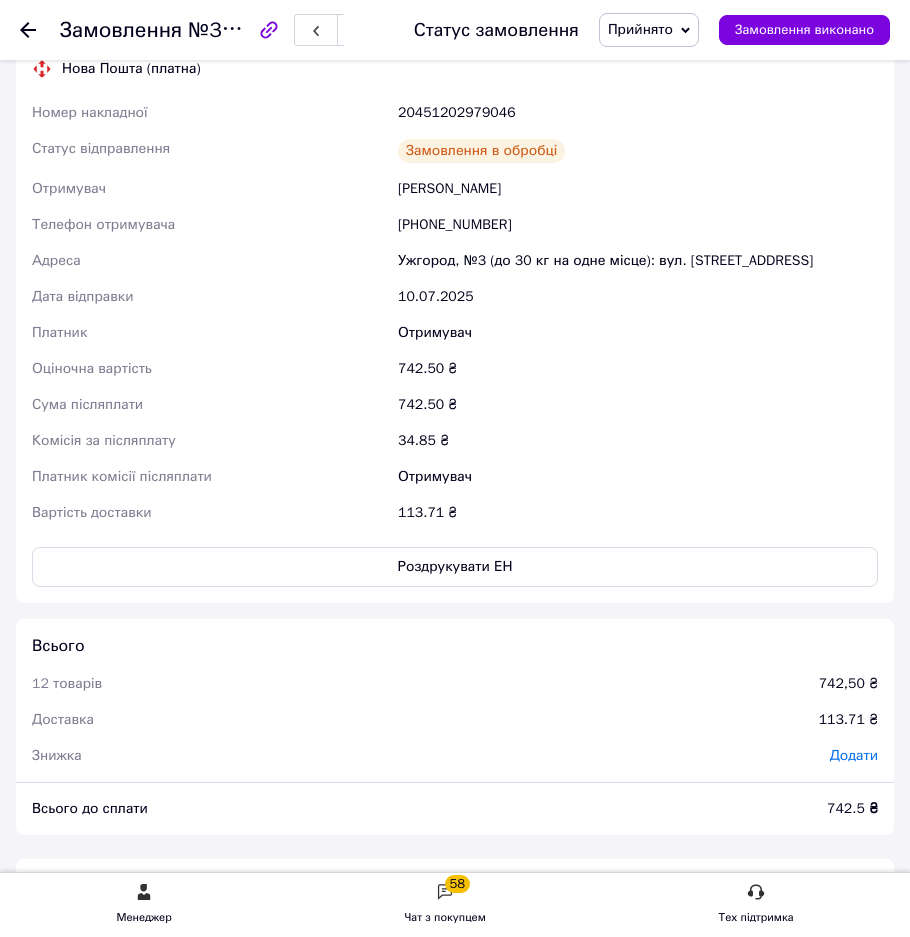 click on "Замовлення виконано" at bounding box center (804, 30) 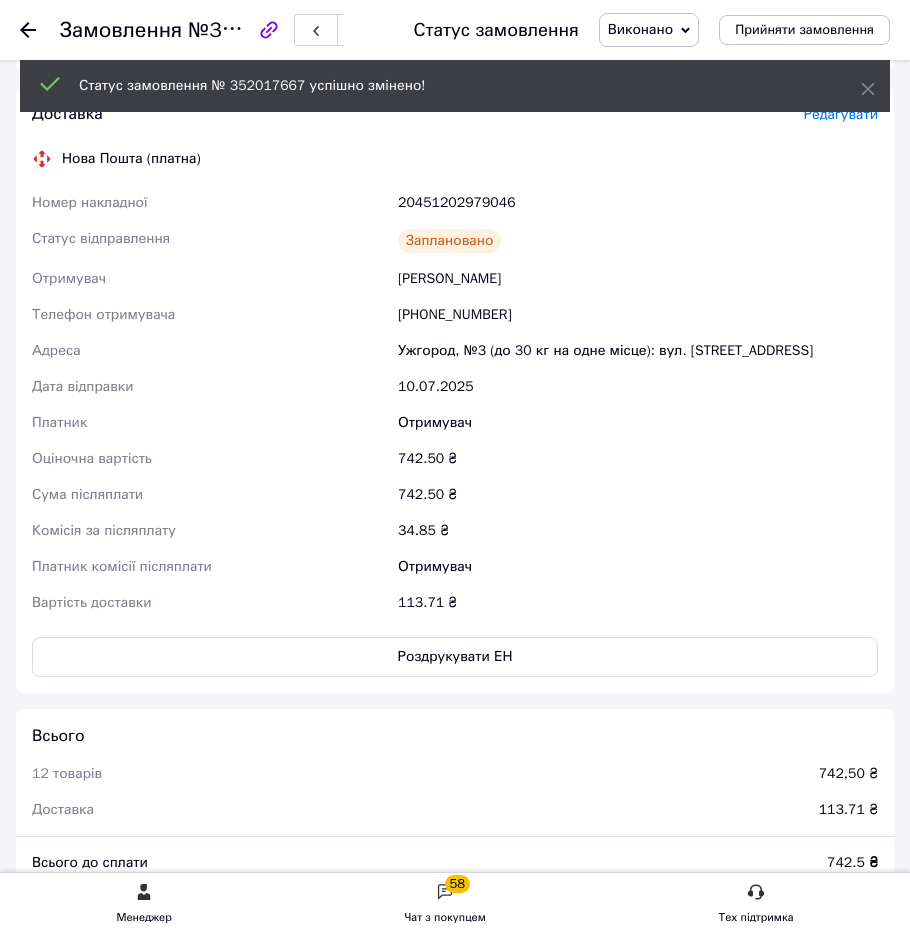 scroll, scrollTop: 2456, scrollLeft: 0, axis: vertical 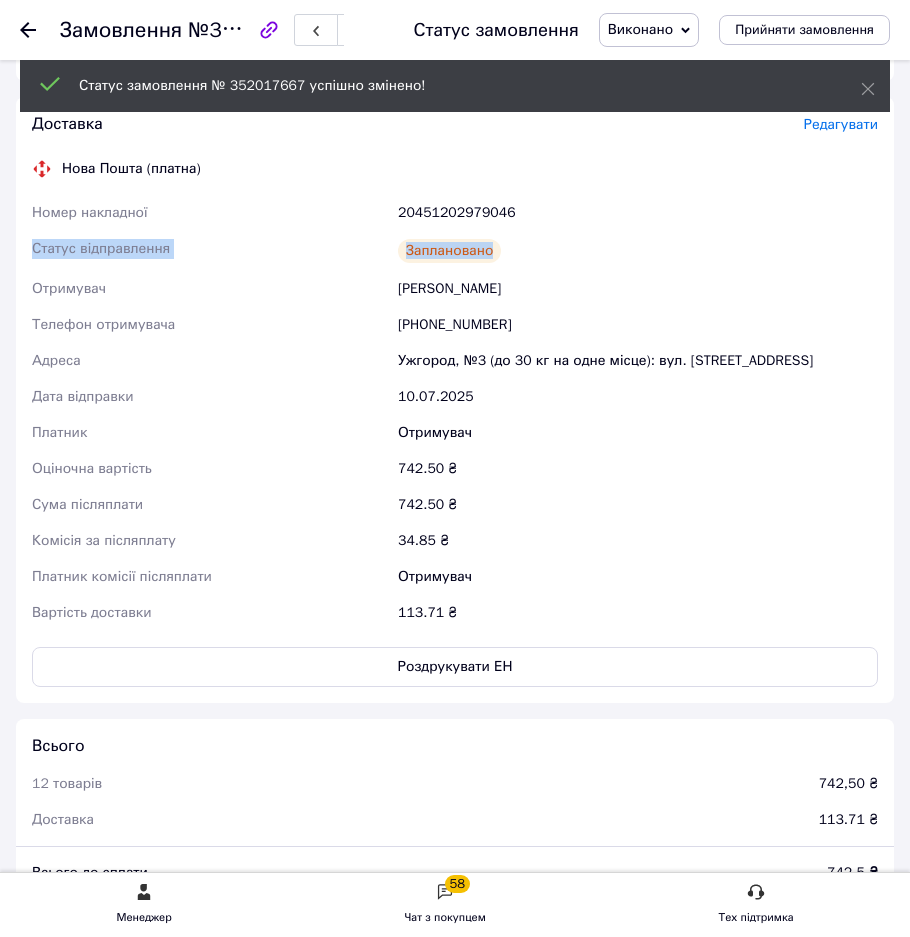 drag, startPoint x: 660, startPoint y: 211, endPoint x: 660, endPoint y: 195, distance: 16 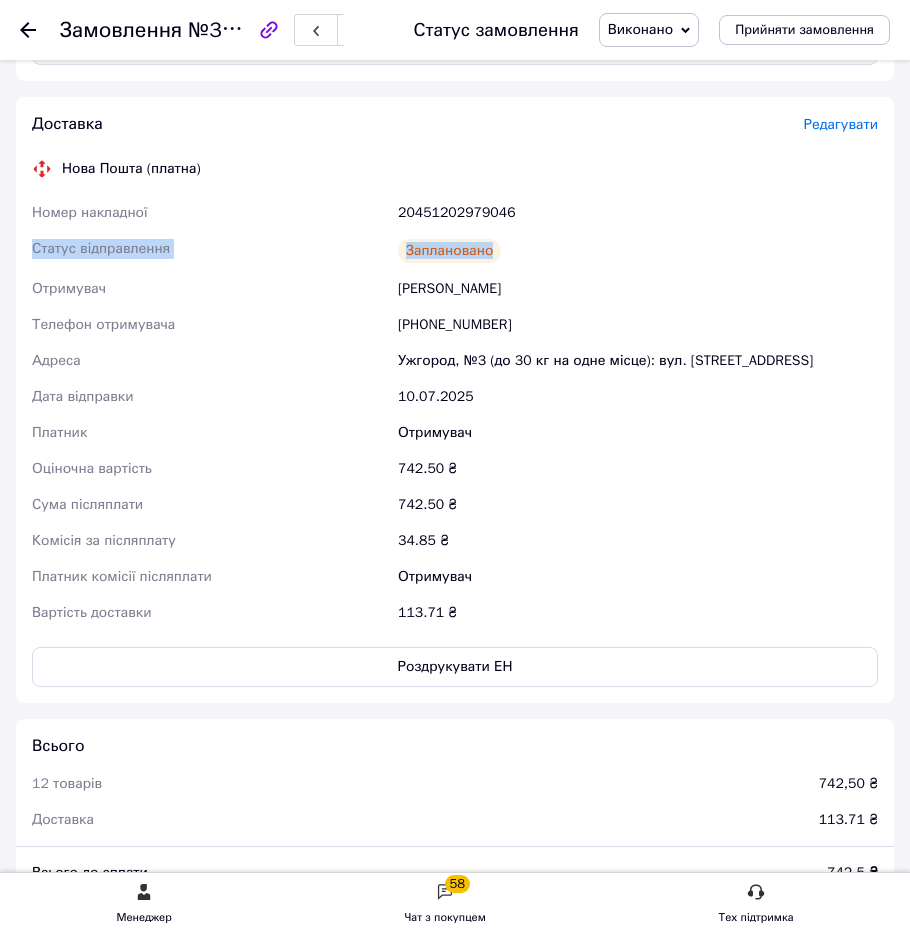 scroll, scrollTop: 0, scrollLeft: 0, axis: both 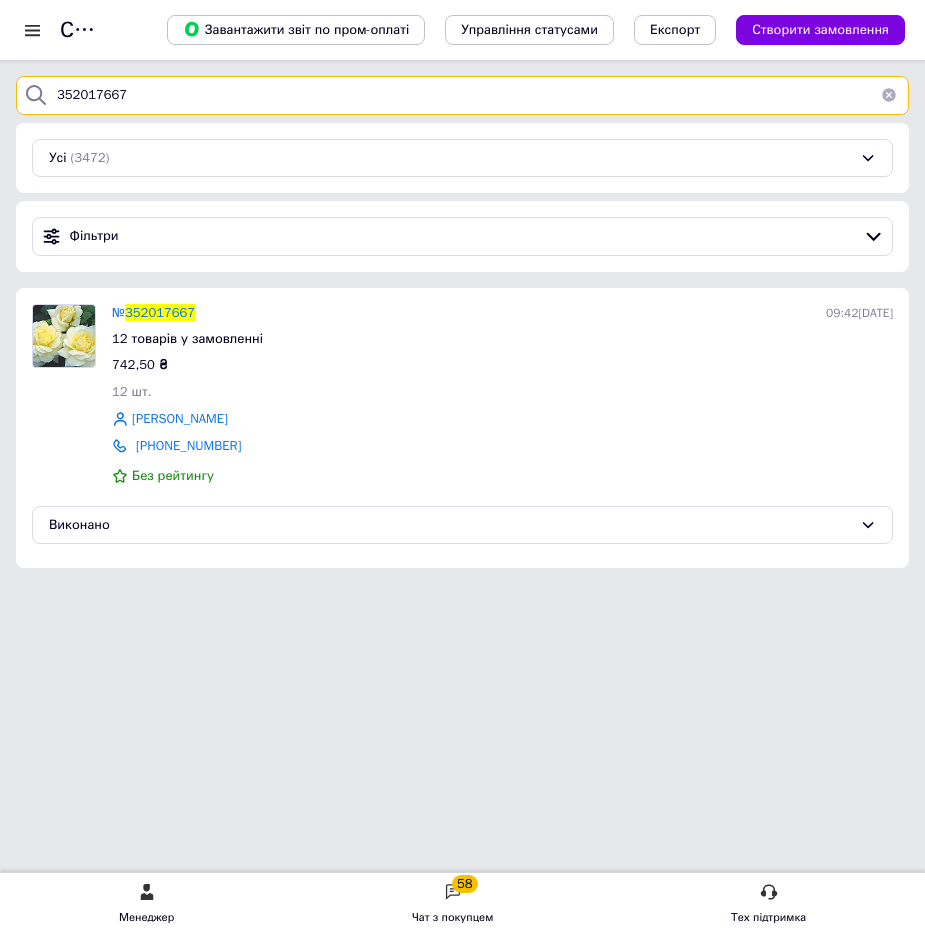 click on "352017667" at bounding box center [462, 95] 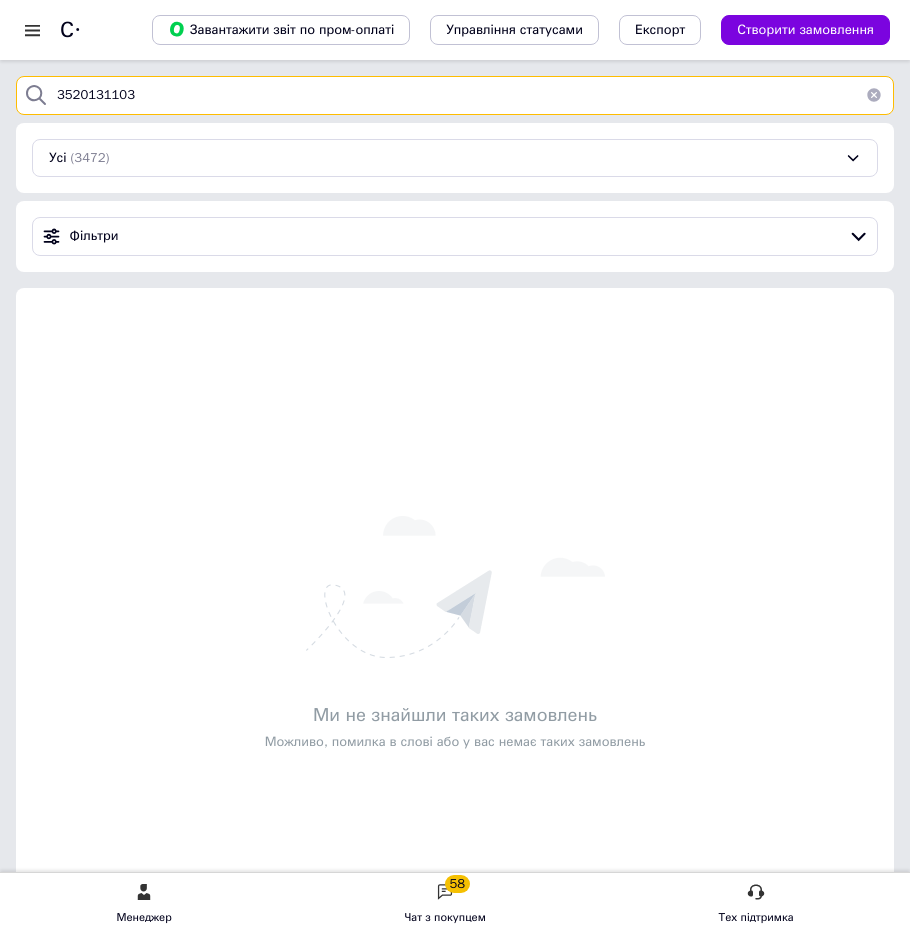 click on "3520131103" at bounding box center [455, 95] 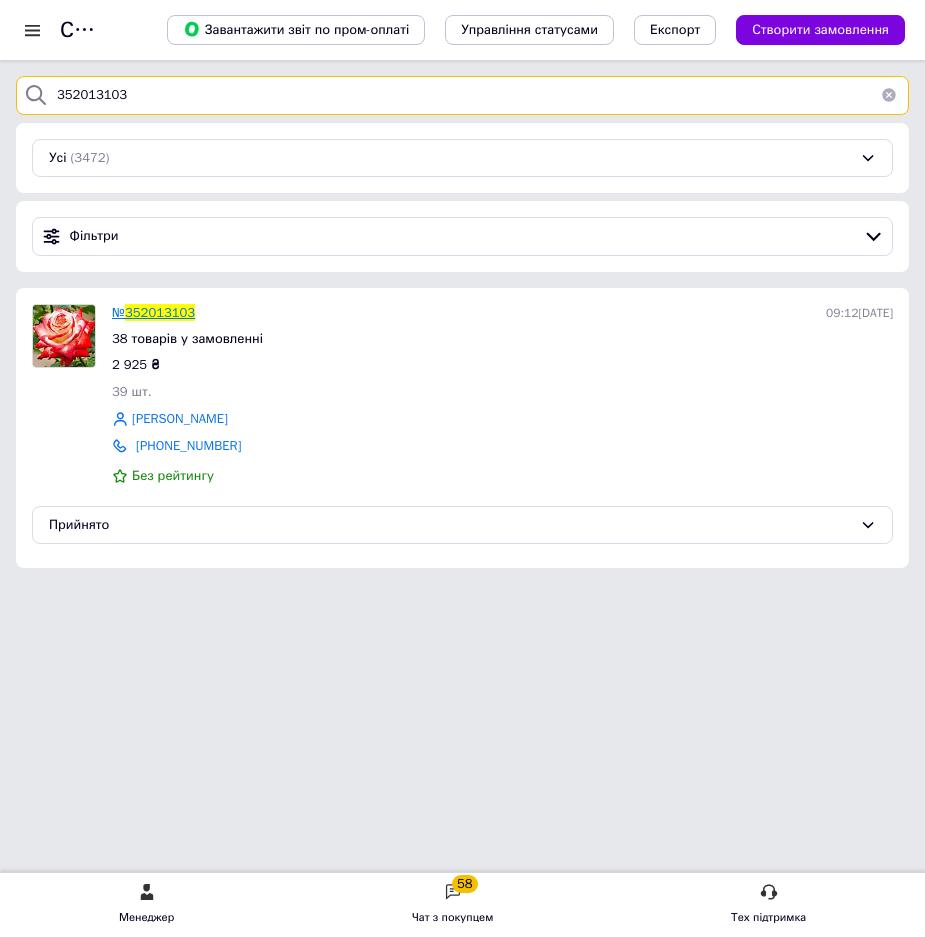 type on "352013103" 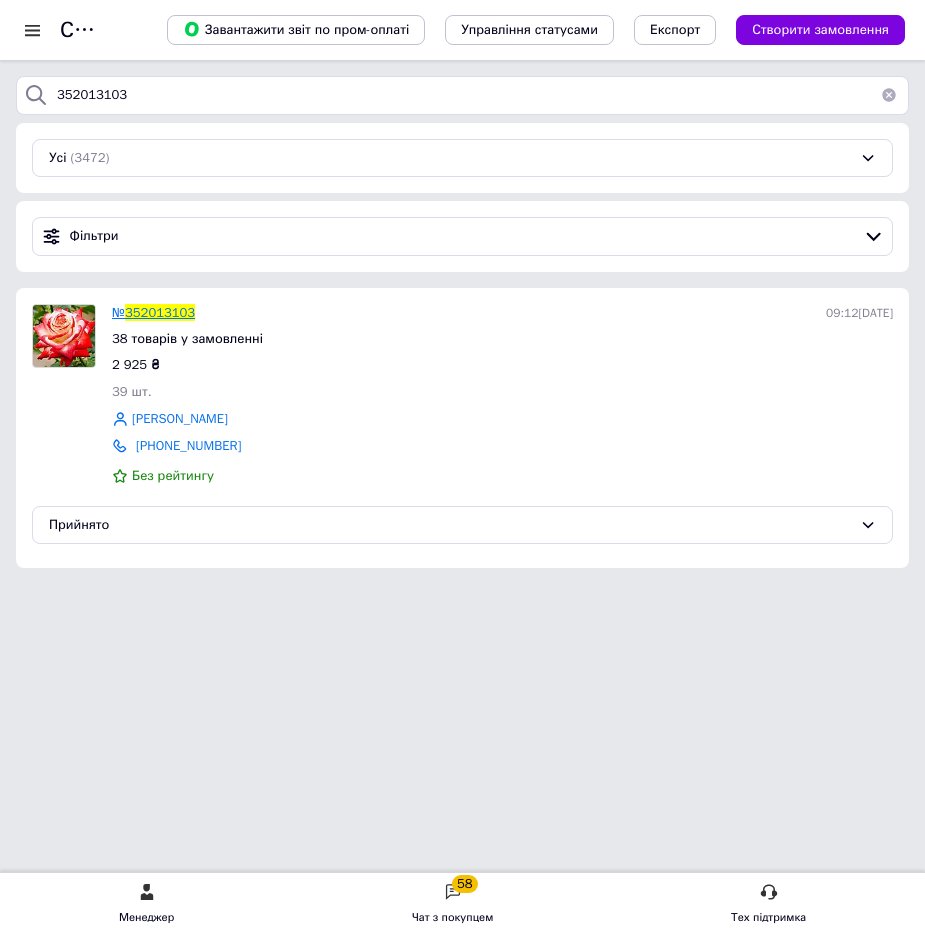 click on "352013103" at bounding box center (160, 312) 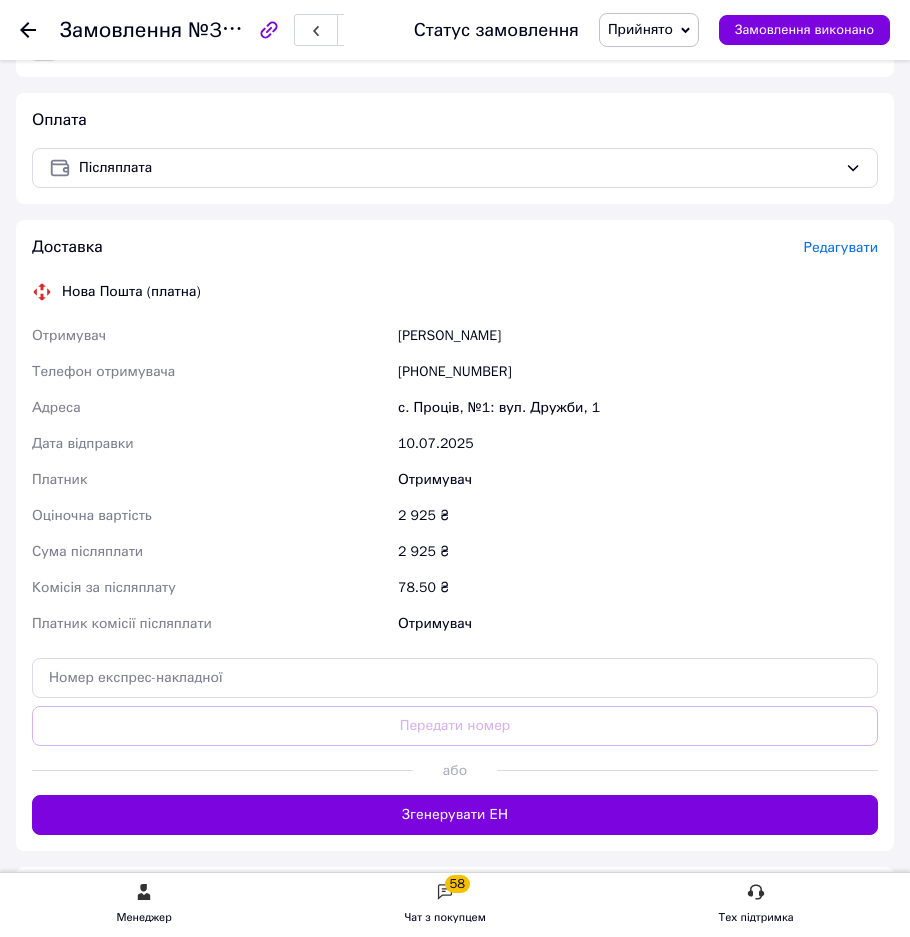 scroll, scrollTop: 6800, scrollLeft: 0, axis: vertical 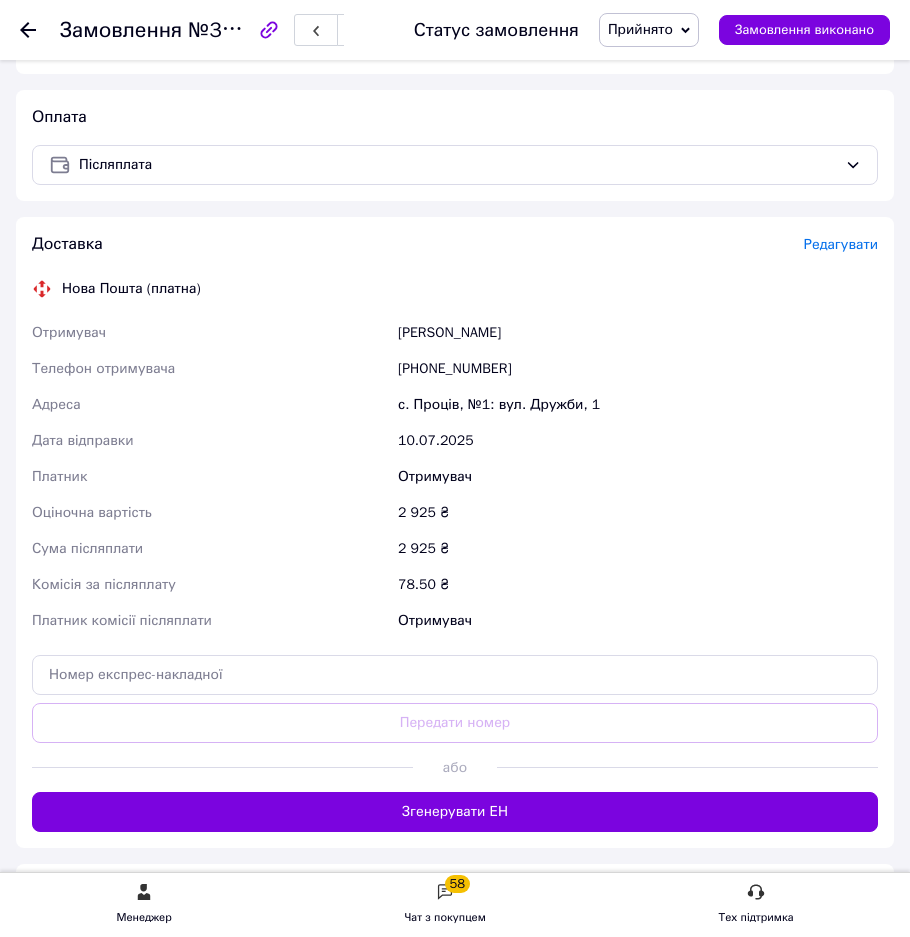 click on "Редагувати" at bounding box center (841, 244) 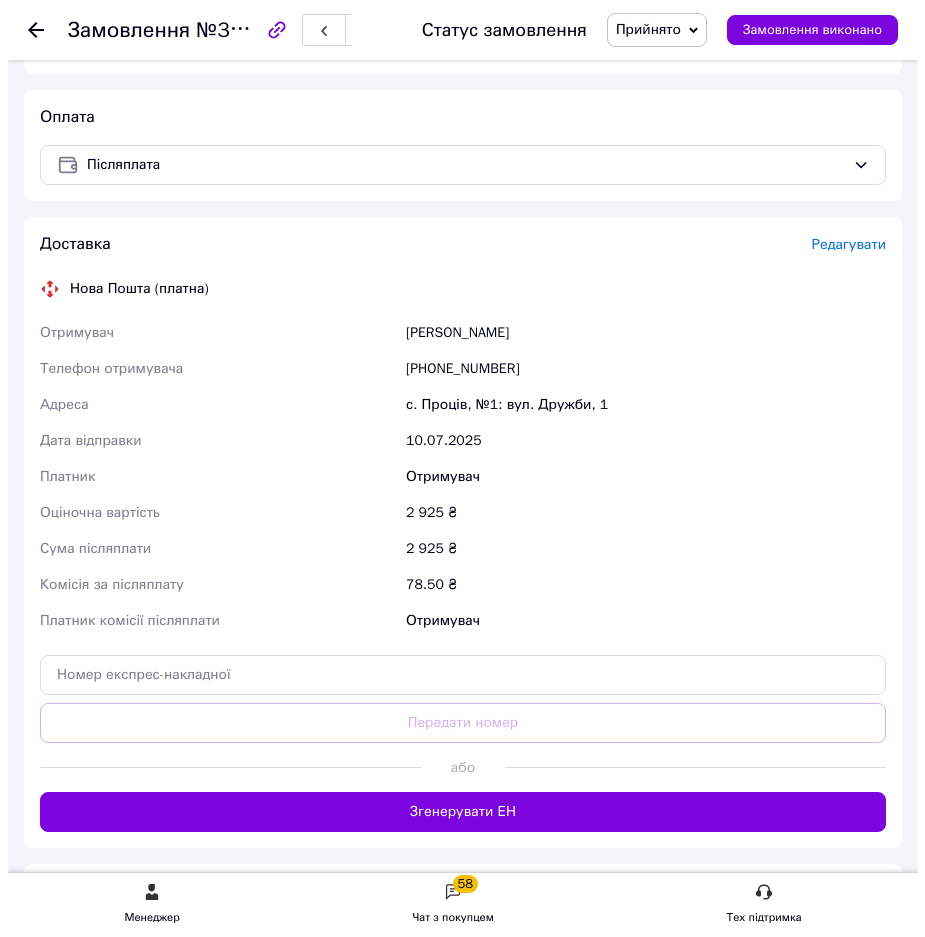 scroll, scrollTop: 0, scrollLeft: 0, axis: both 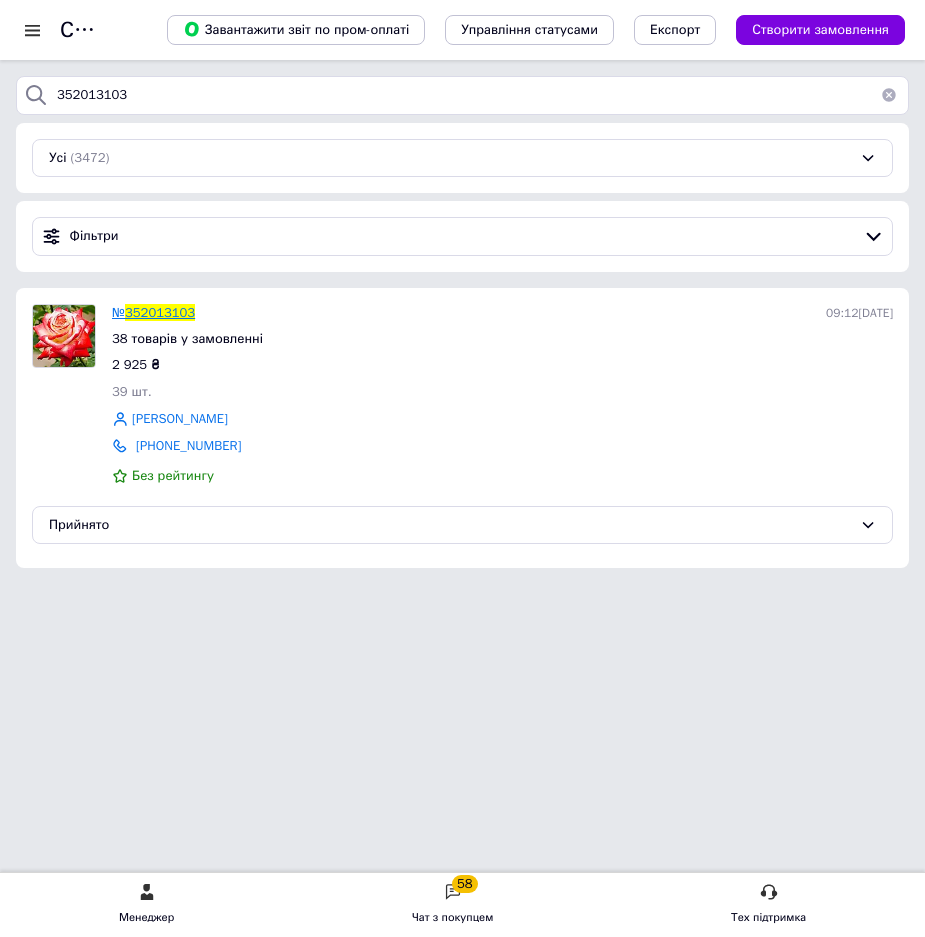 click on "352013103" at bounding box center (160, 312) 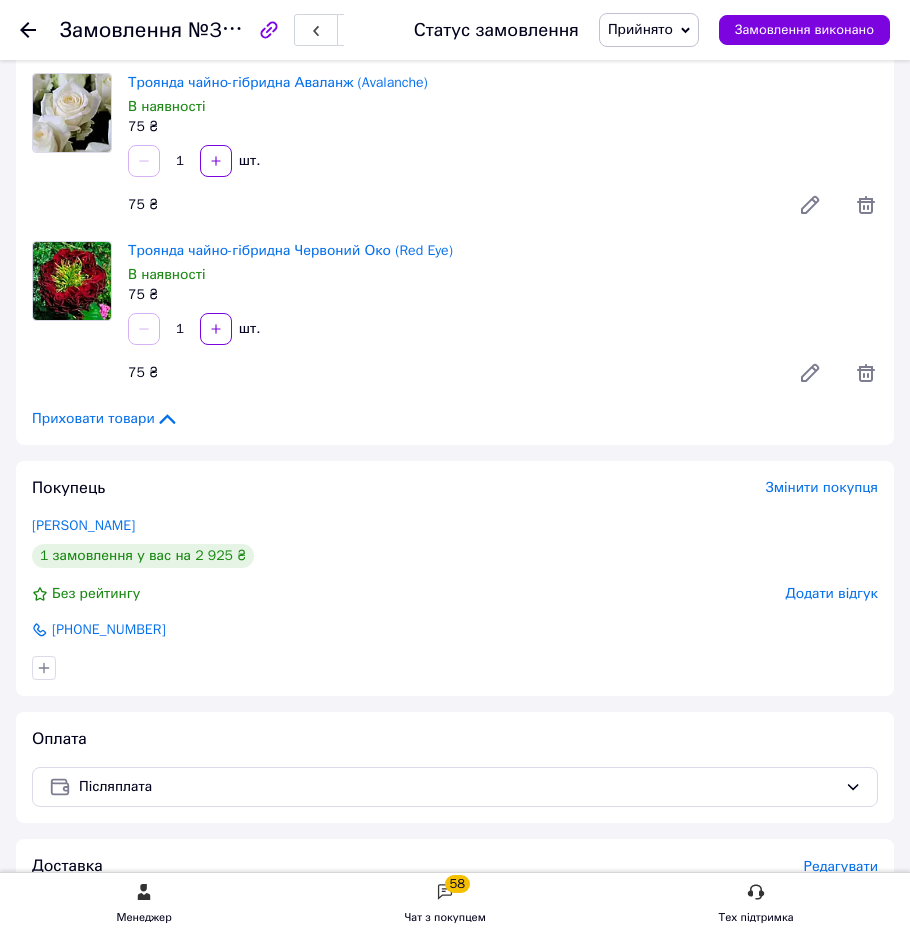 scroll, scrollTop: 6800, scrollLeft: 0, axis: vertical 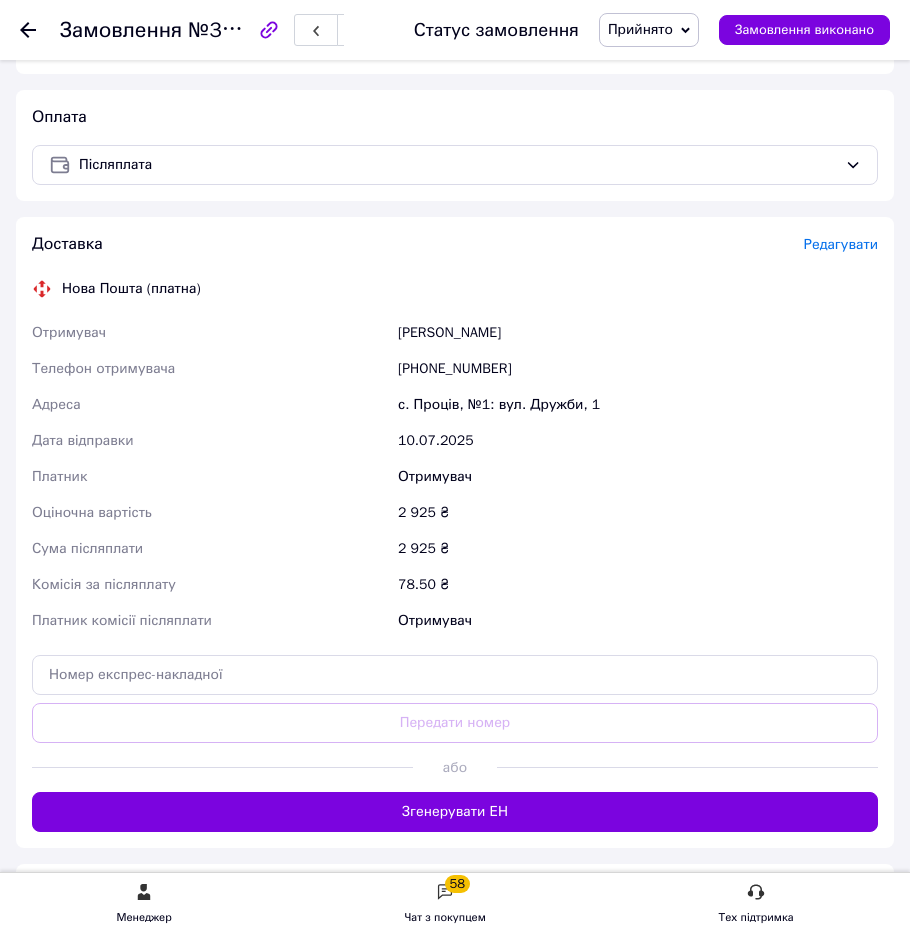 click on "Редагувати" at bounding box center [841, 244] 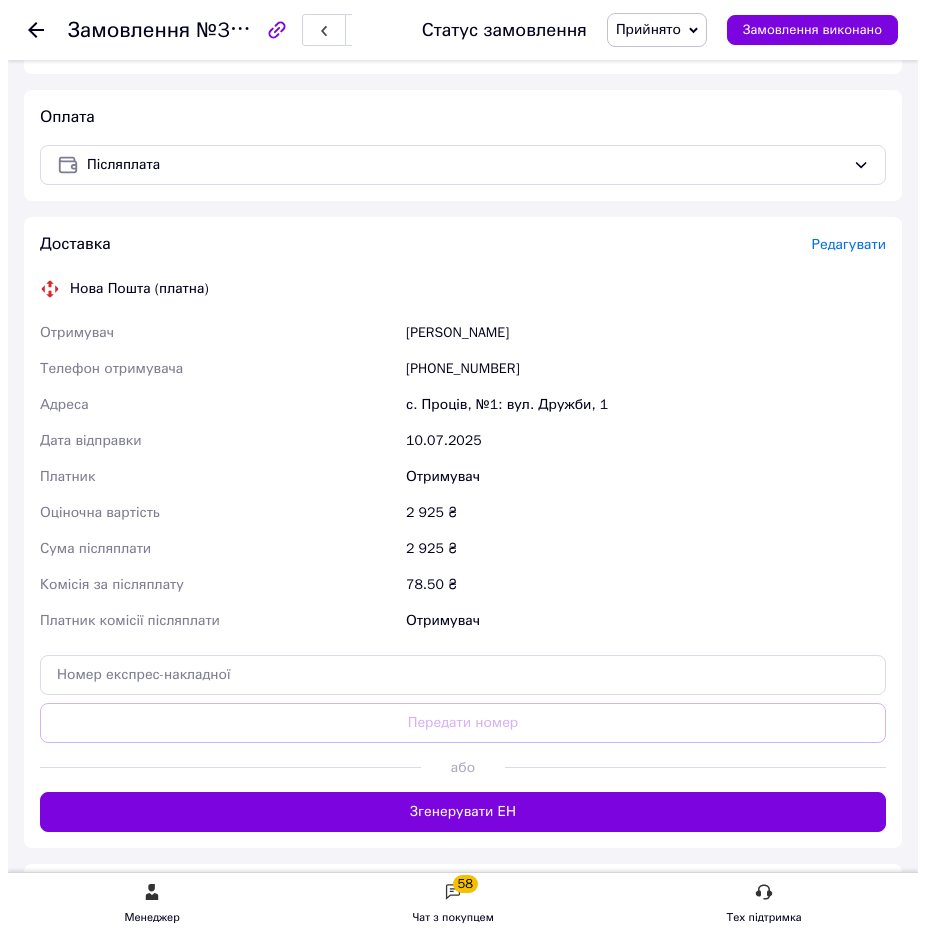 scroll, scrollTop: 0, scrollLeft: 0, axis: both 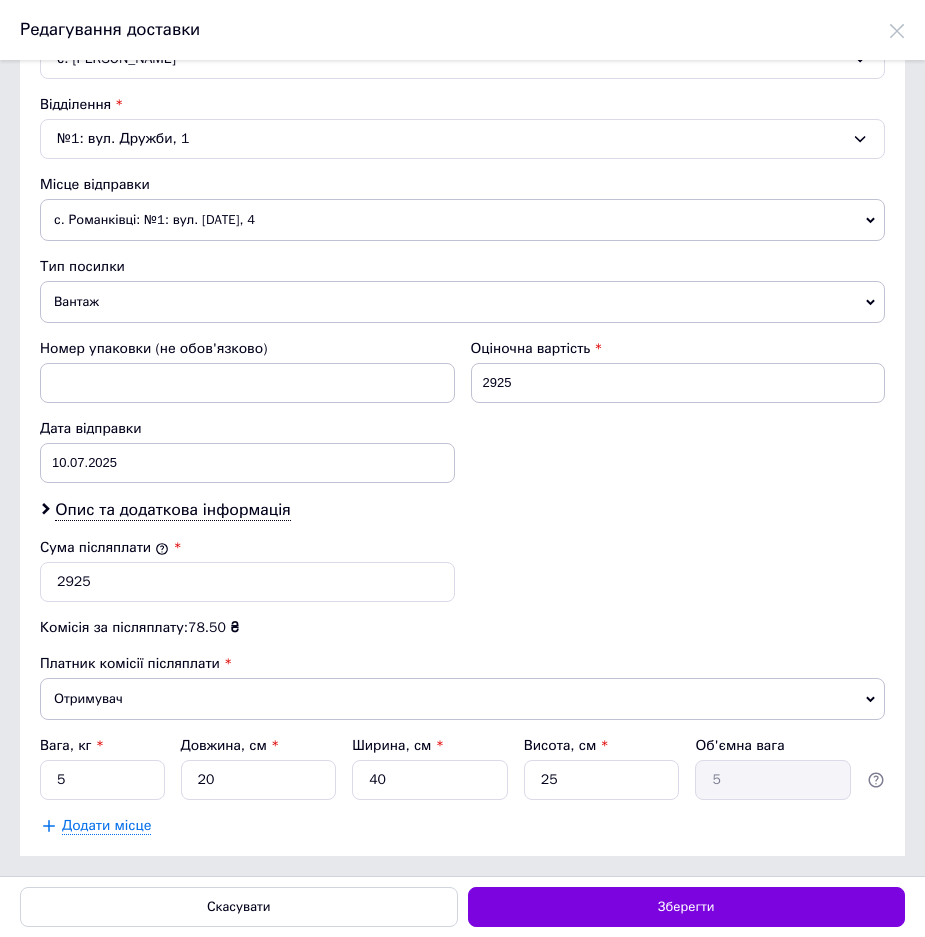 click on "Додати місце" at bounding box center (106, 826) 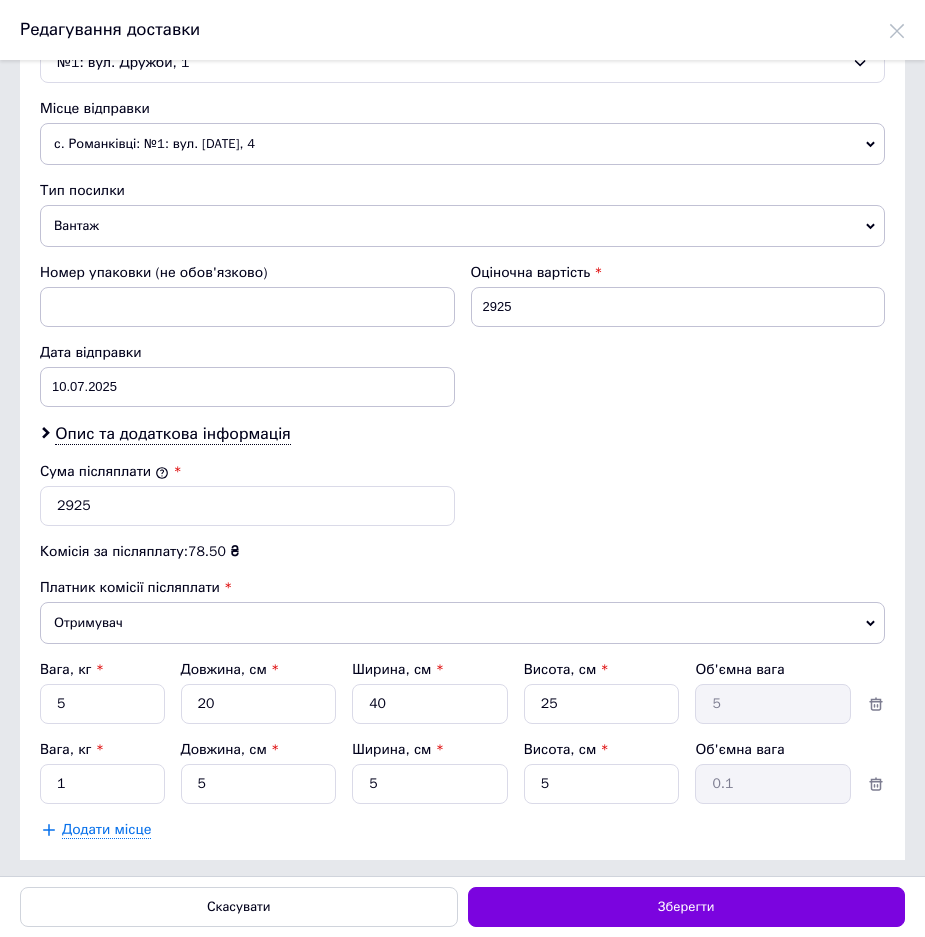 scroll, scrollTop: 549, scrollLeft: 0, axis: vertical 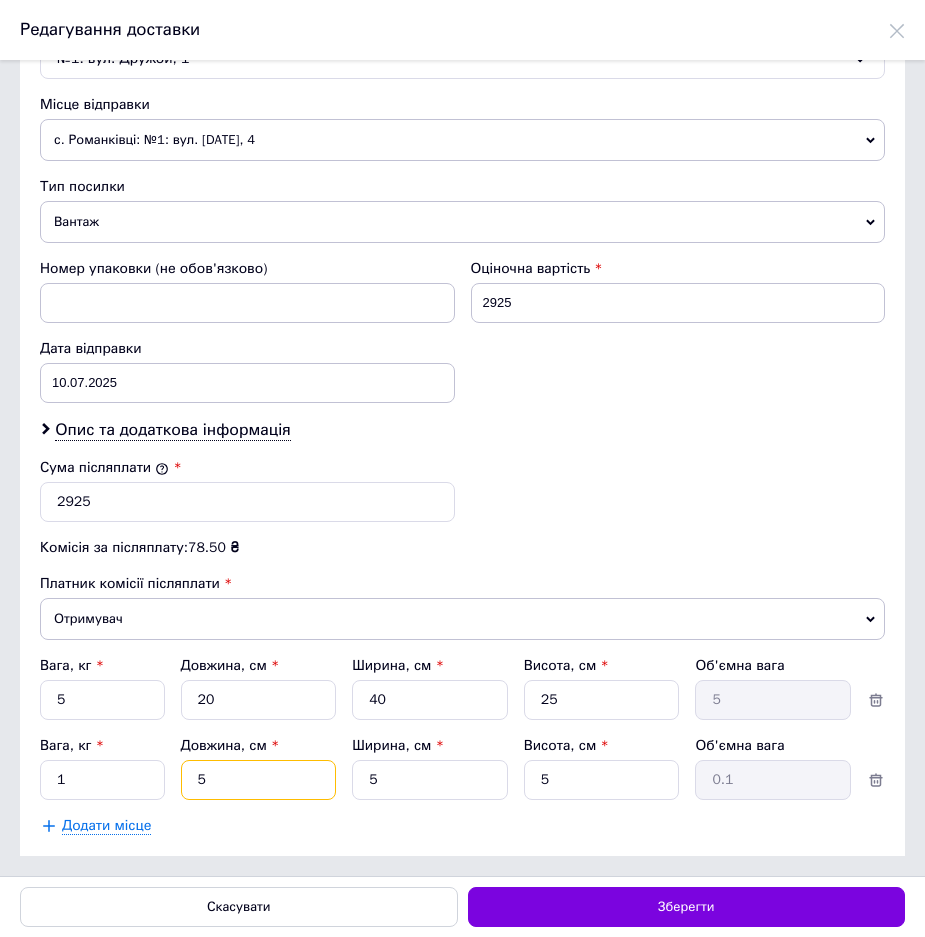 click on "5" at bounding box center (259, 700) 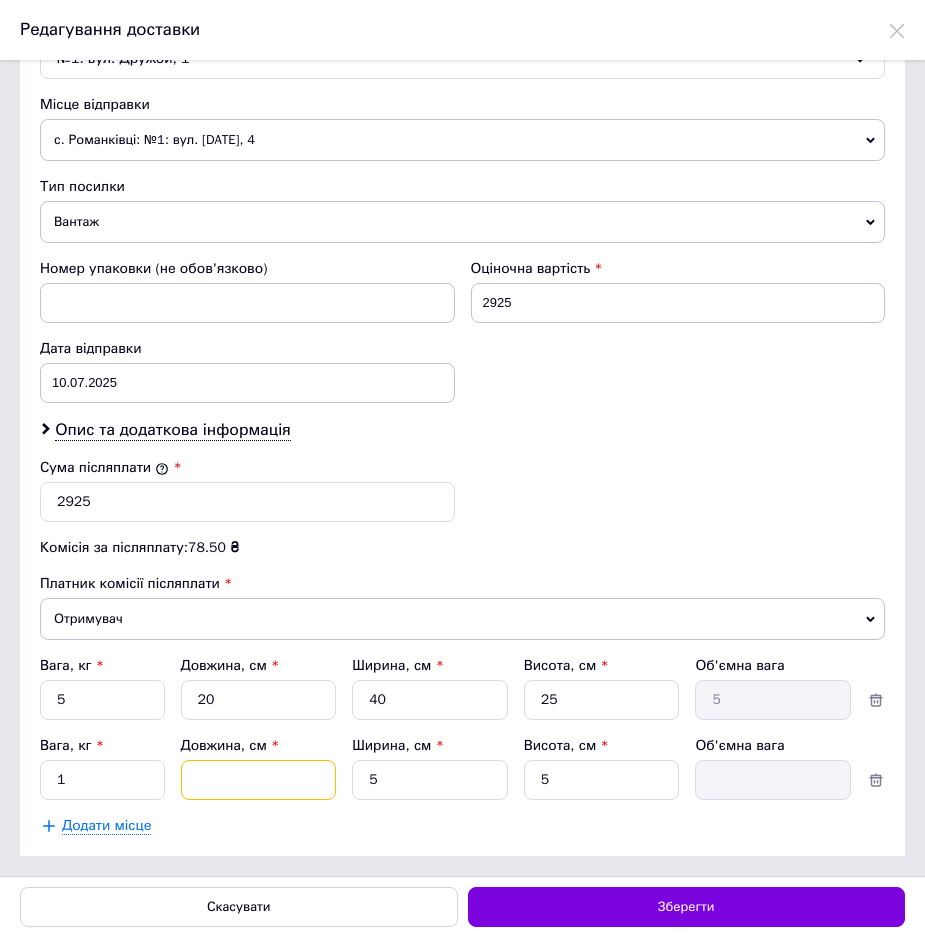 type 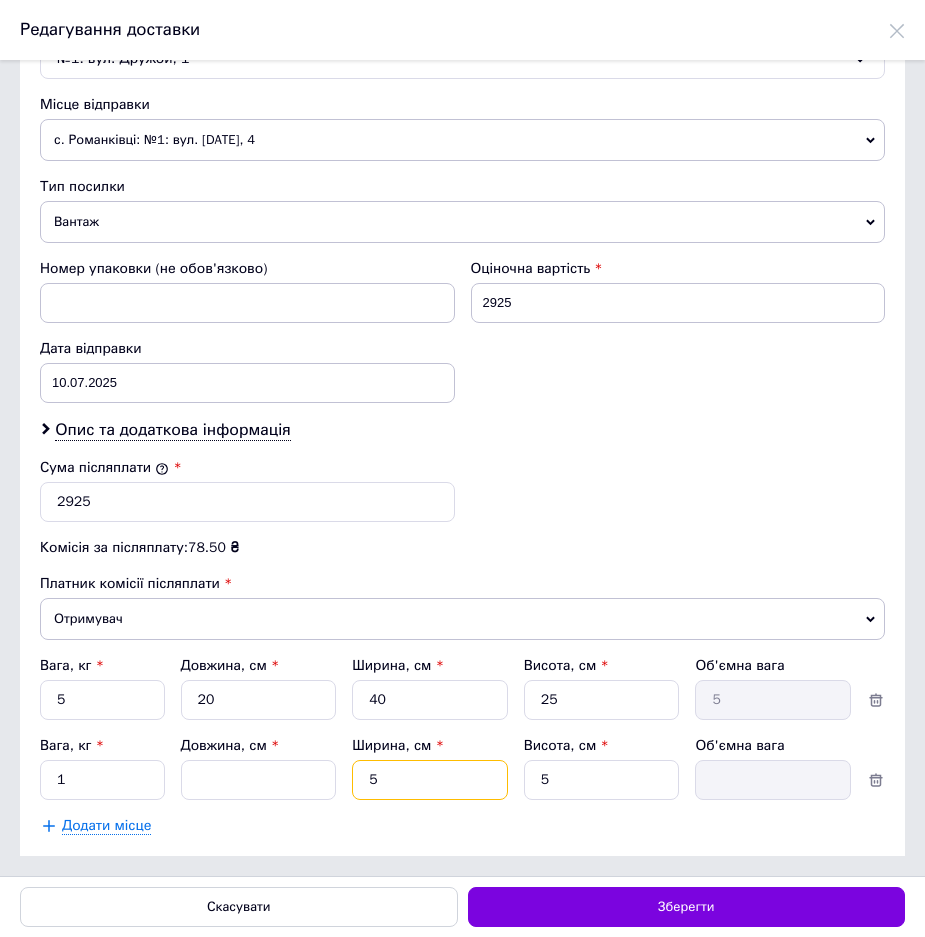 click on "5" at bounding box center (430, 700) 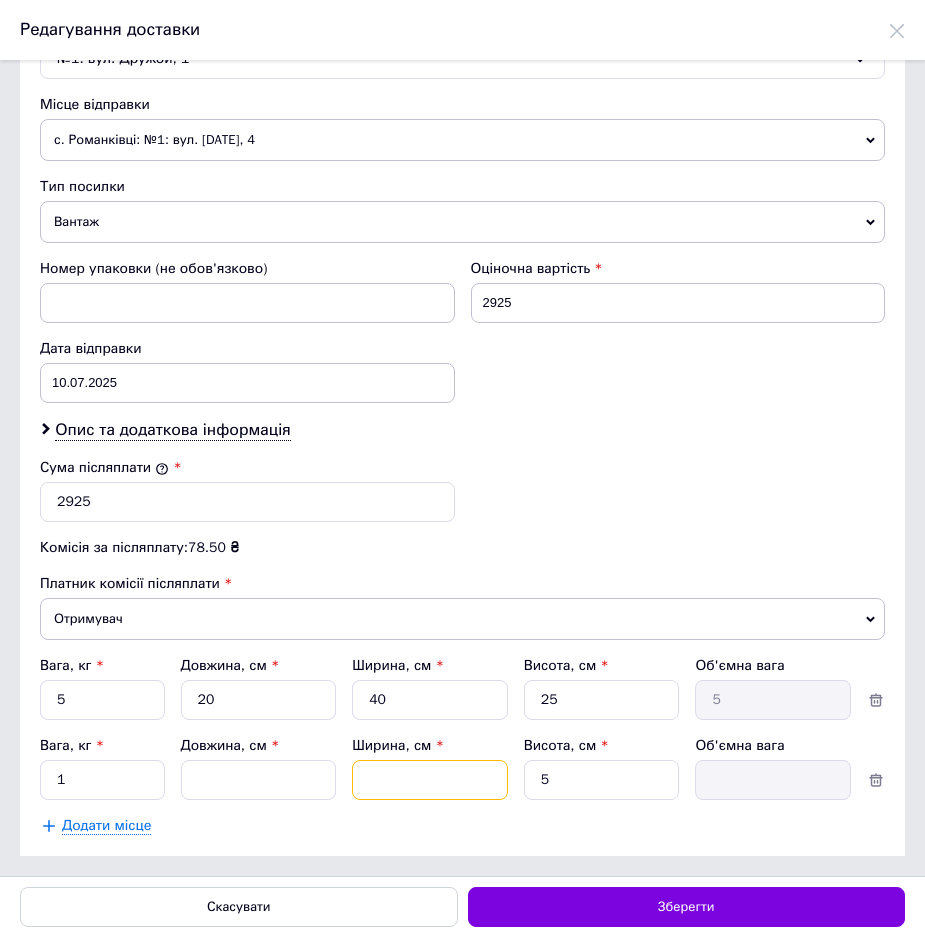 type 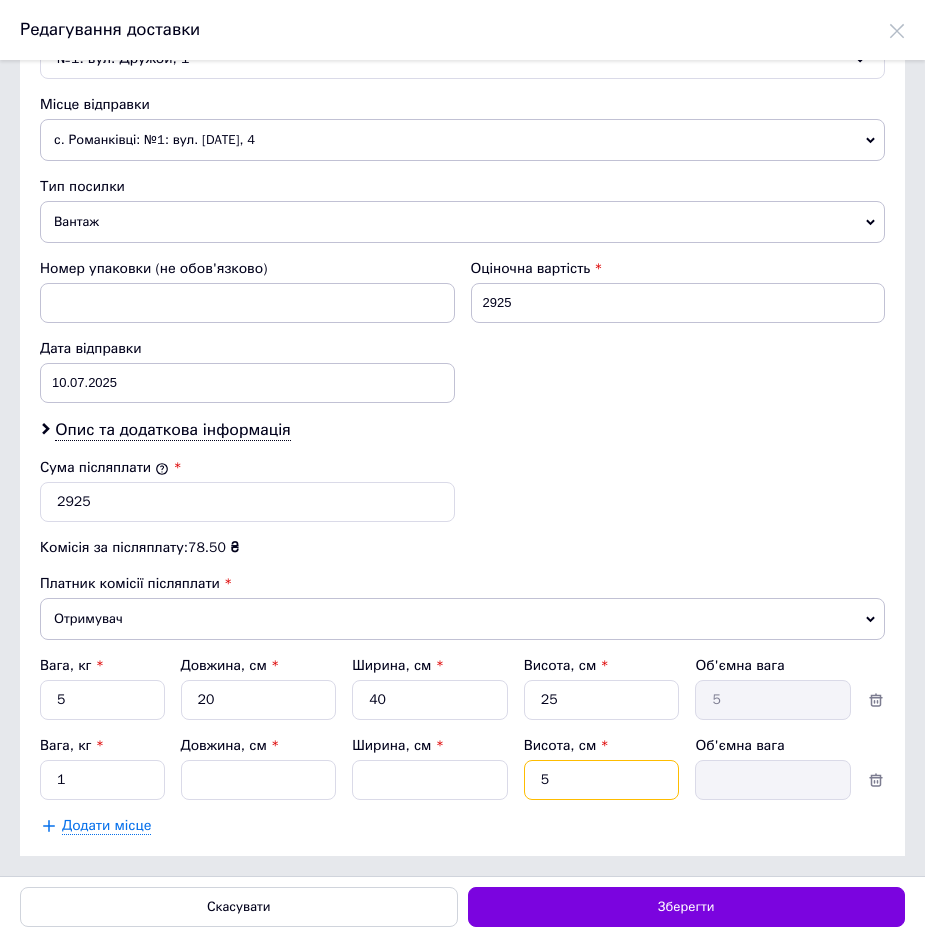 click on "5" at bounding box center [602, 700] 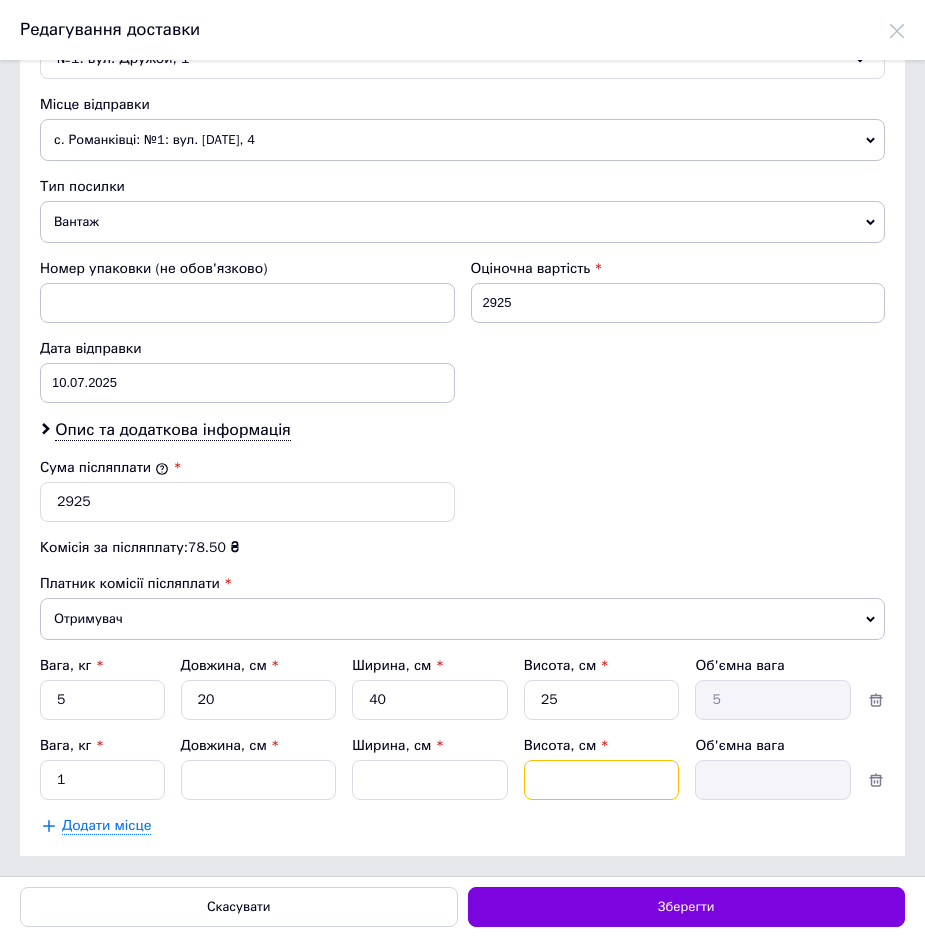 type 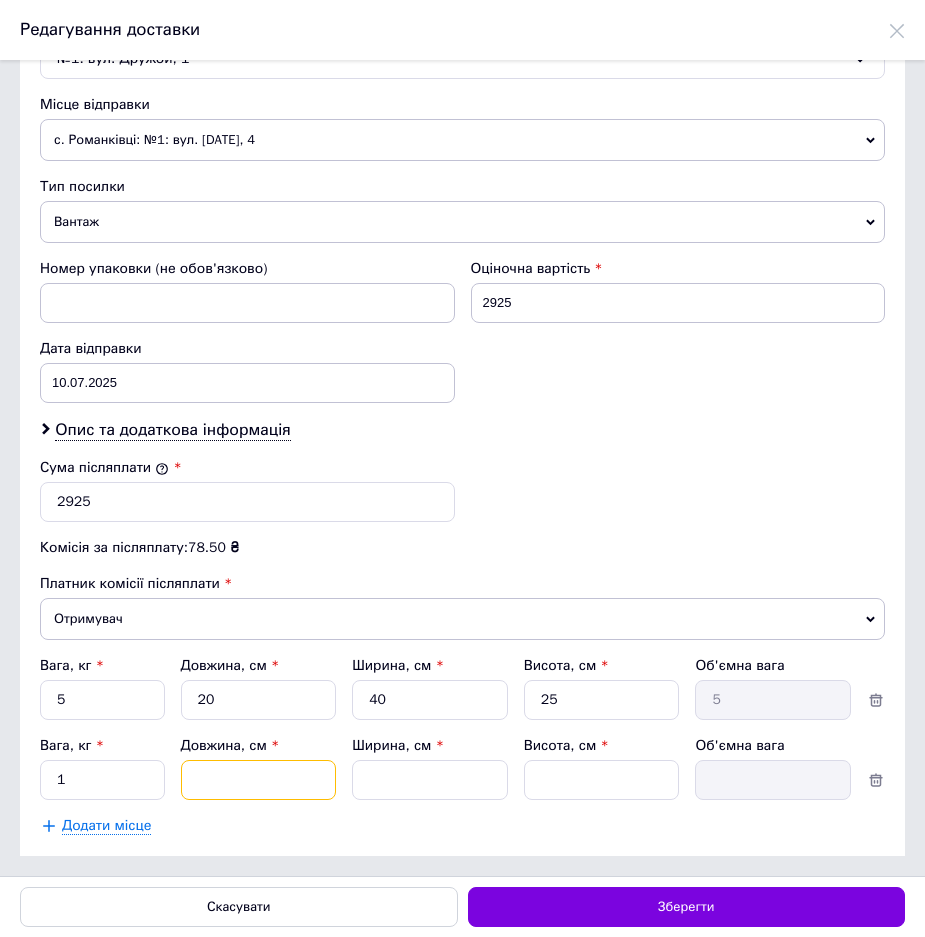click on "Довжина, см   *" at bounding box center [259, 700] 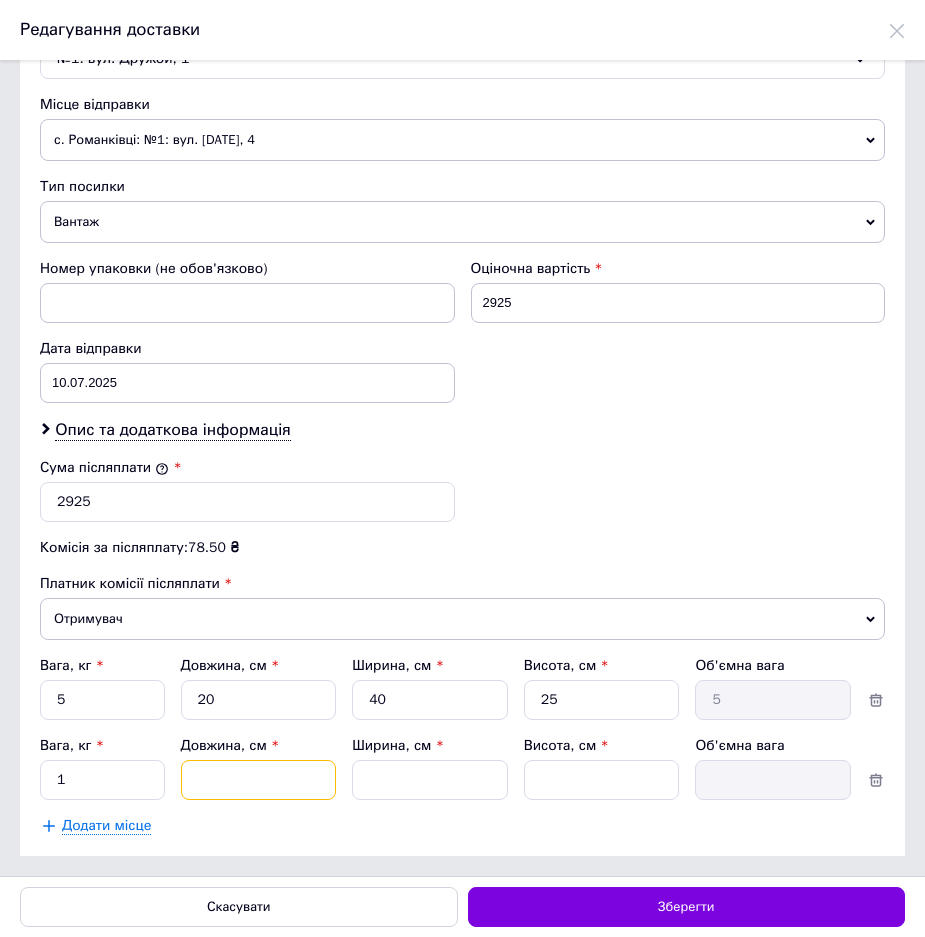 type on "42" 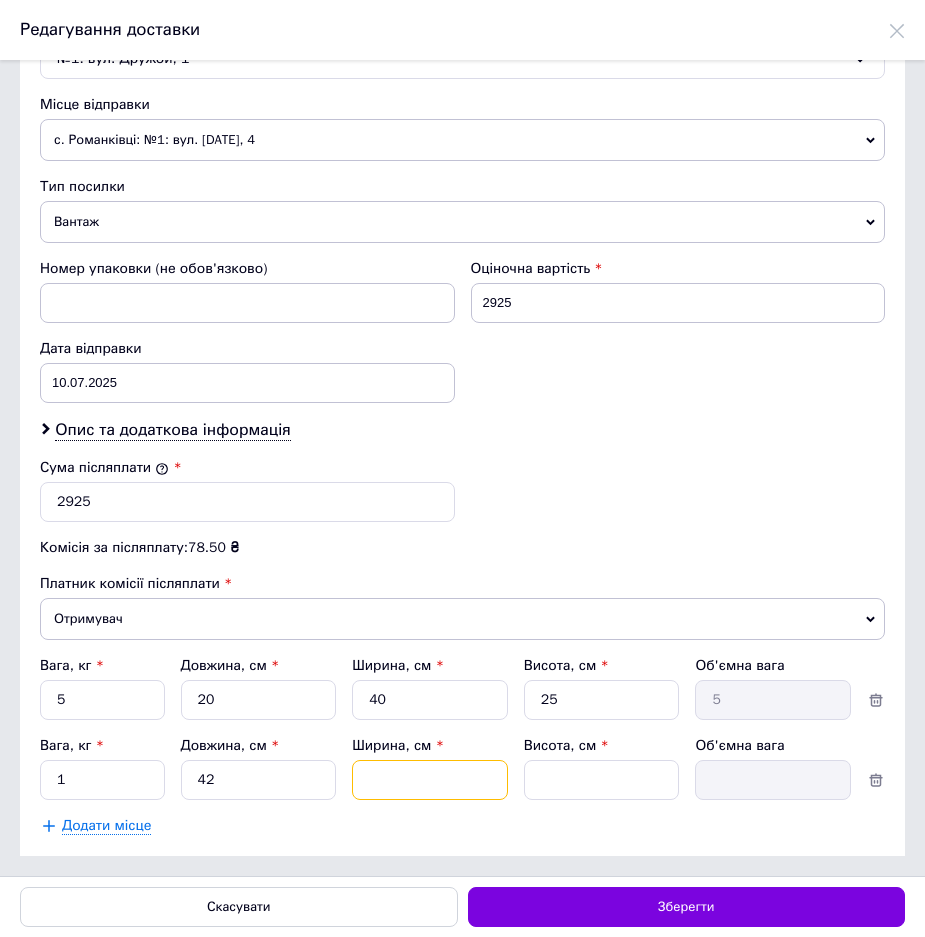 click on "Ширина, см   *" at bounding box center [430, 700] 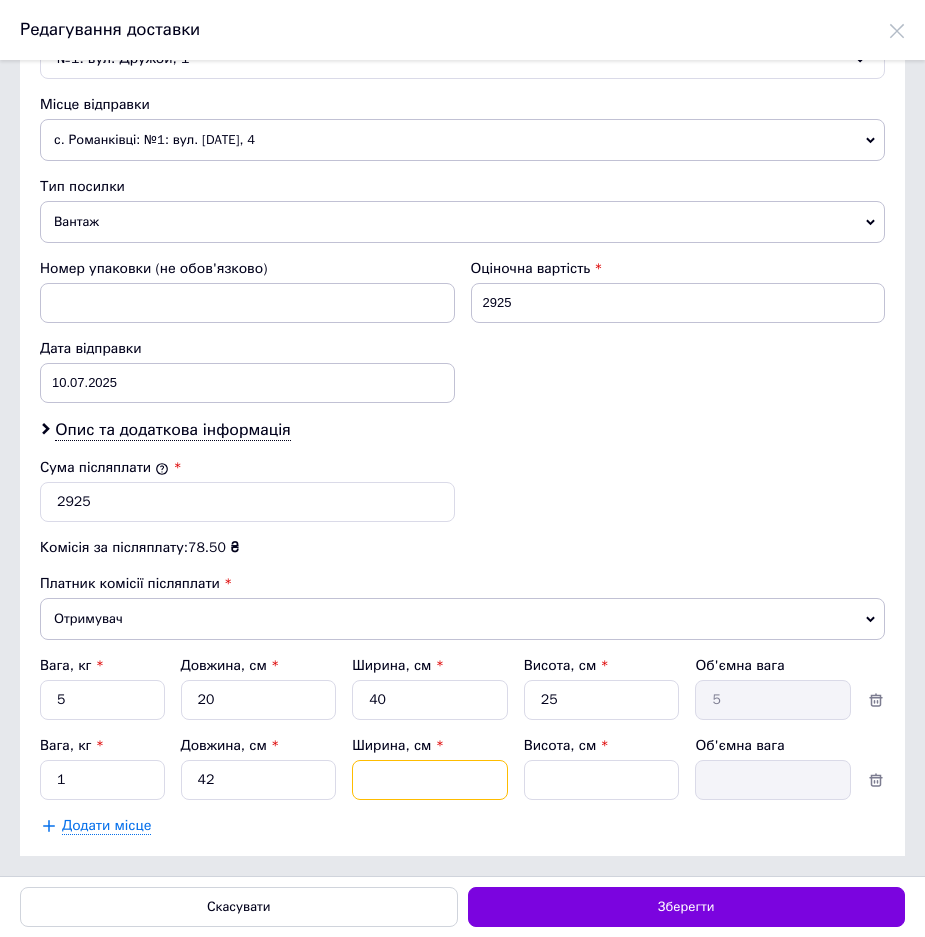 type on "24" 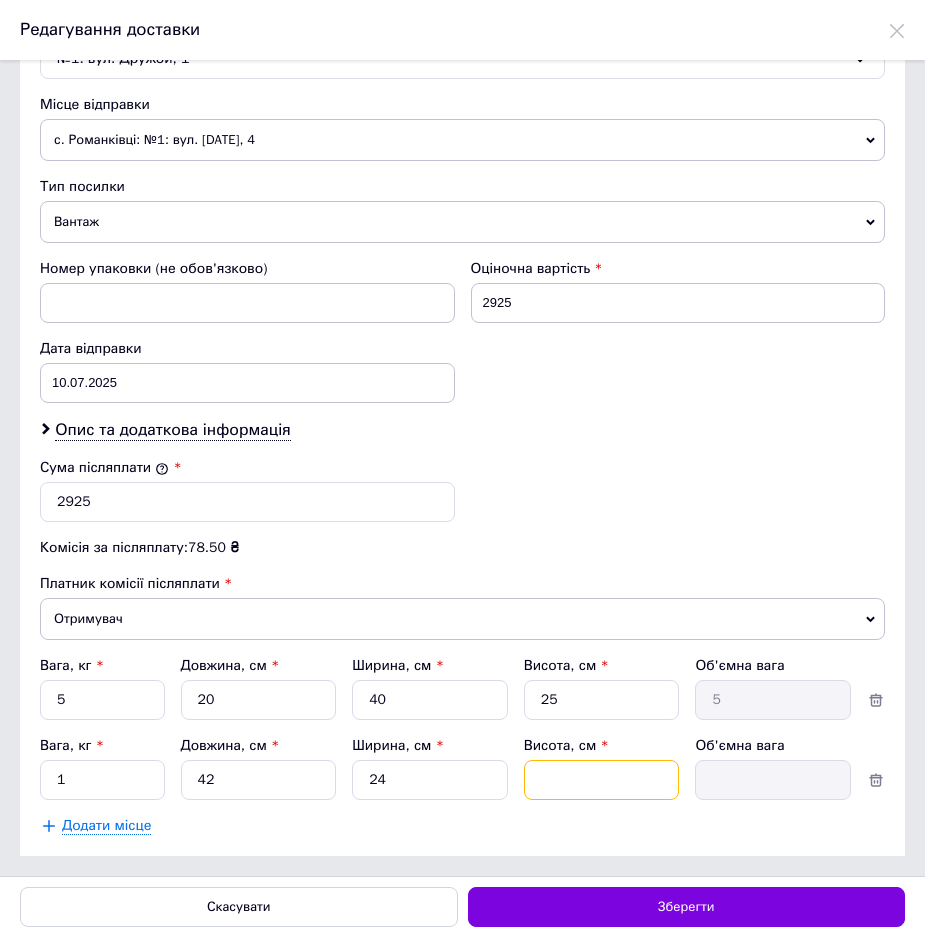 click on "Висота, см   *" at bounding box center (602, 700) 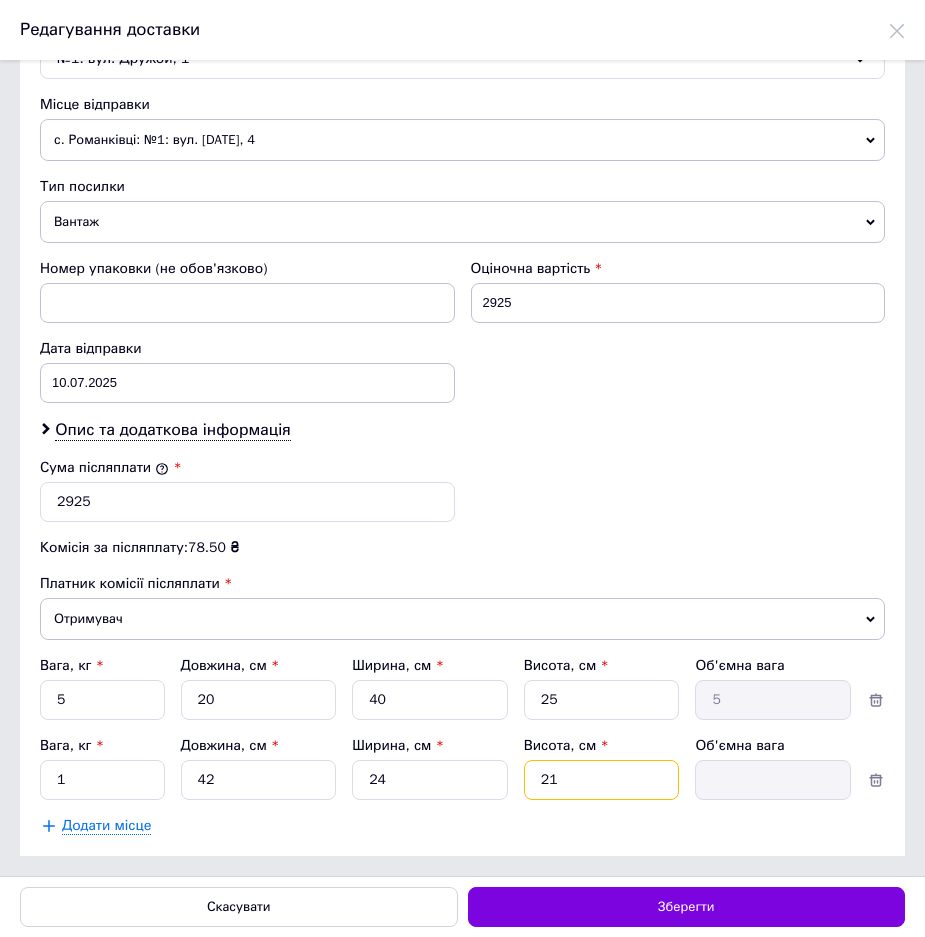 type on "5.29" 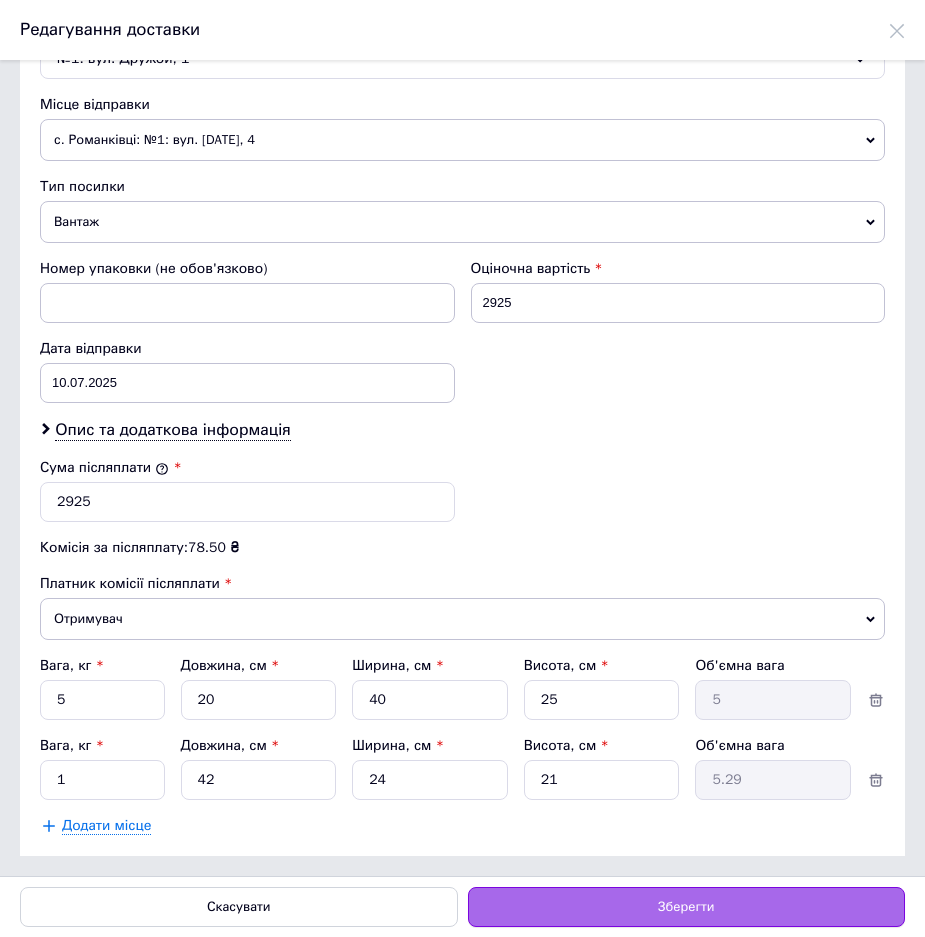 click on "Зберегти" at bounding box center (687, 907) 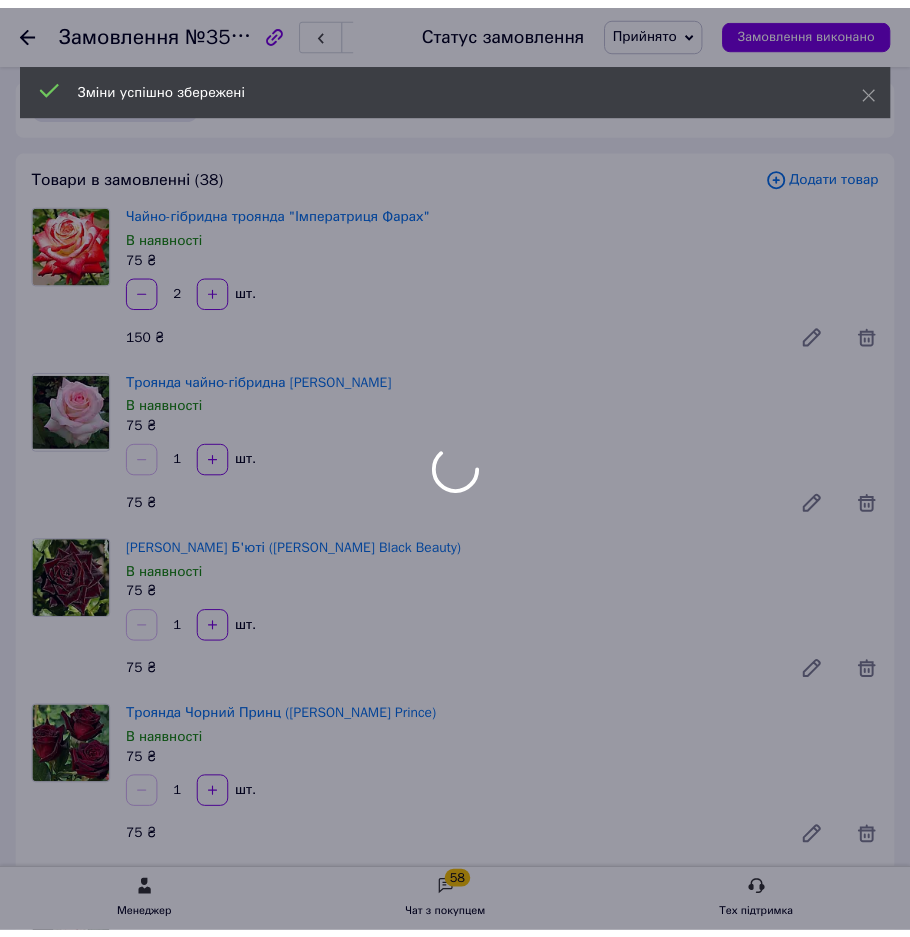 scroll, scrollTop: 6800, scrollLeft: 0, axis: vertical 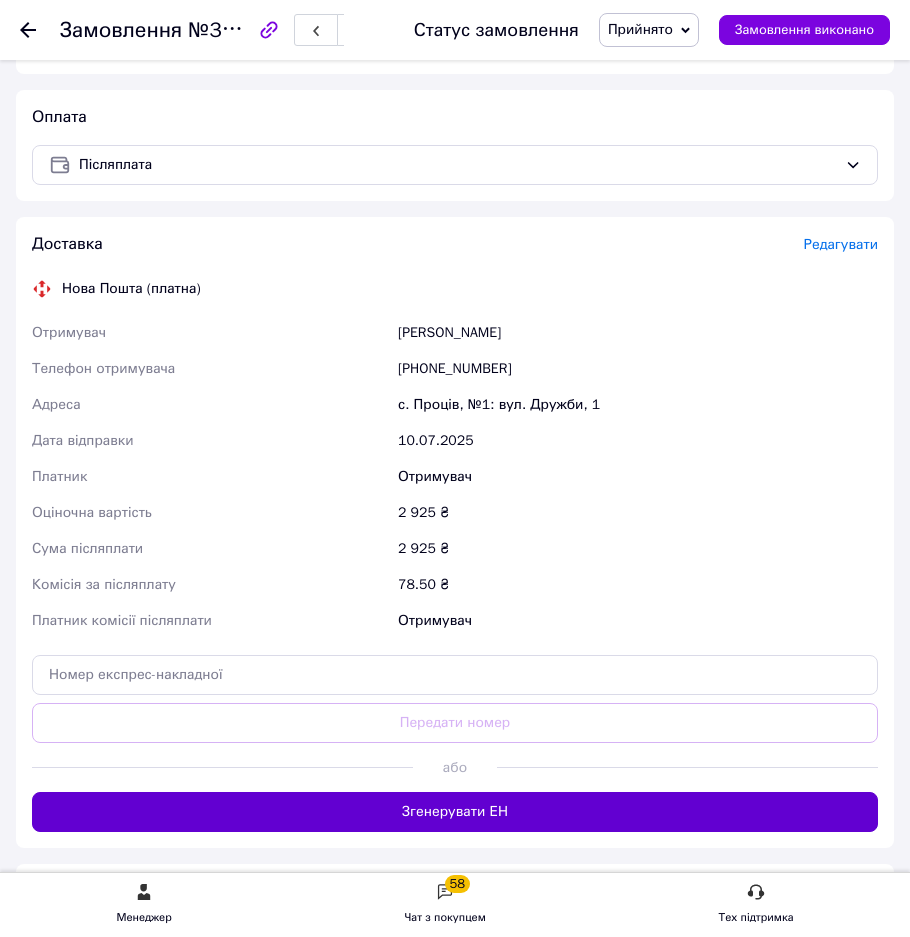 click on "Згенерувати ЕН" at bounding box center [455, 812] 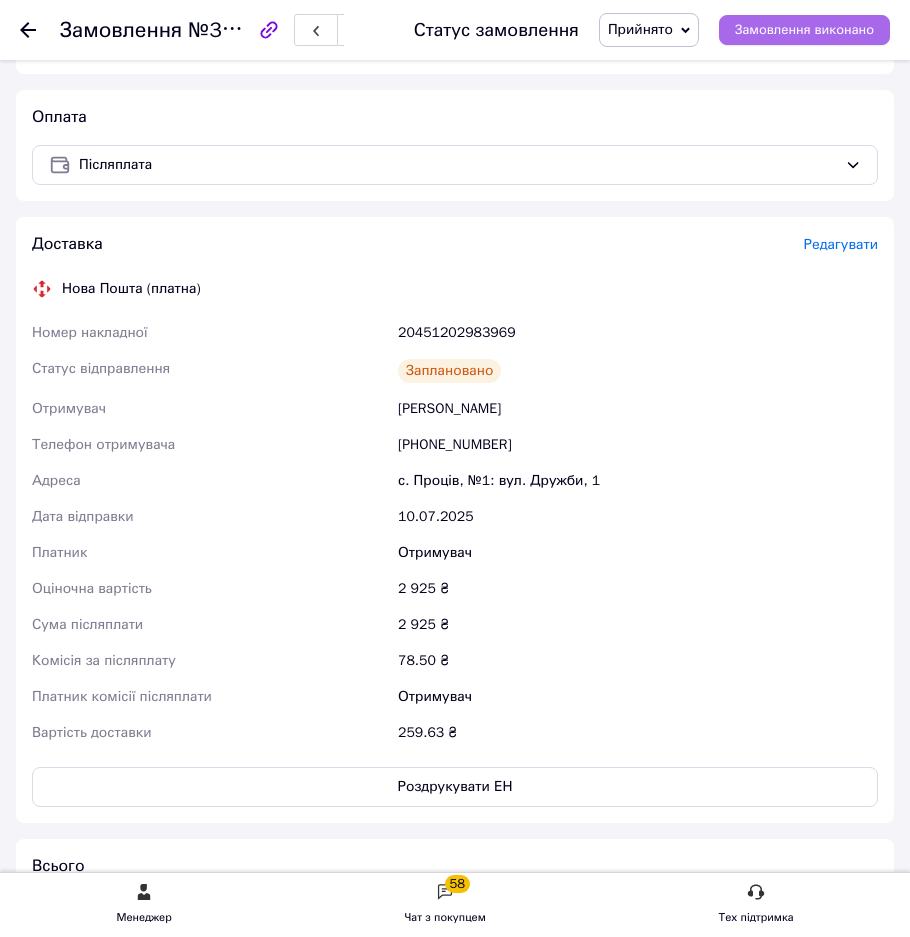 click on "Замовлення виконано" at bounding box center (804, 30) 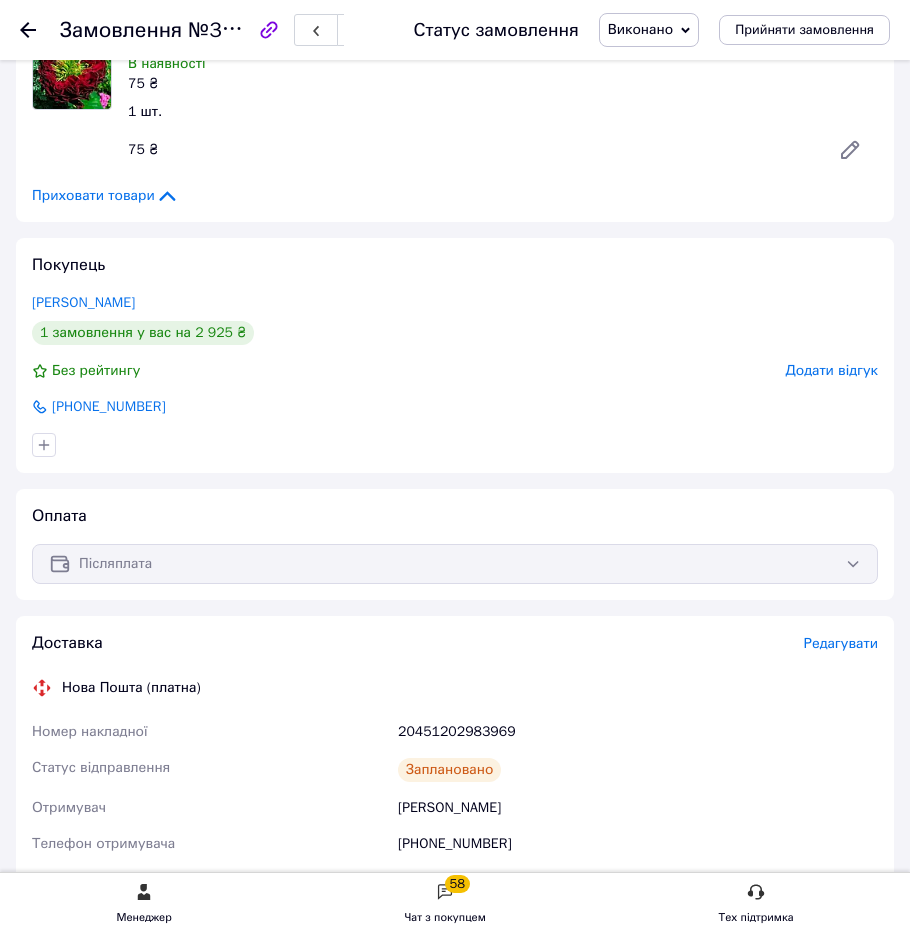 scroll, scrollTop: 5944, scrollLeft: 0, axis: vertical 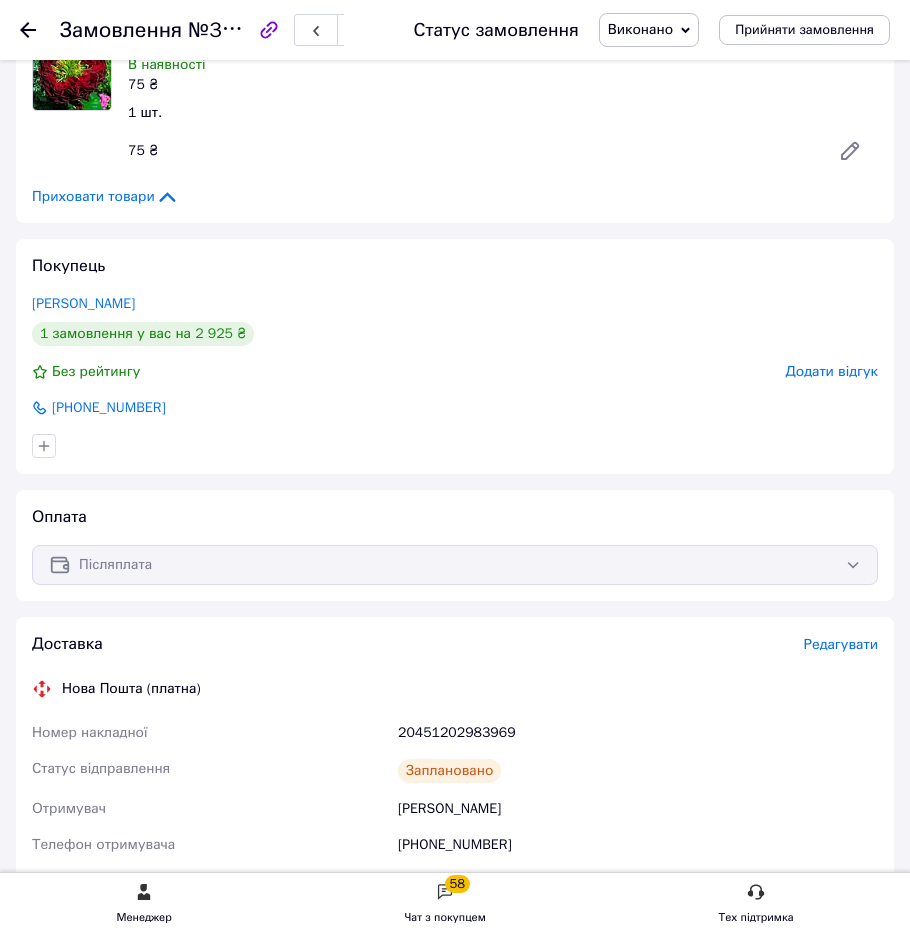 click 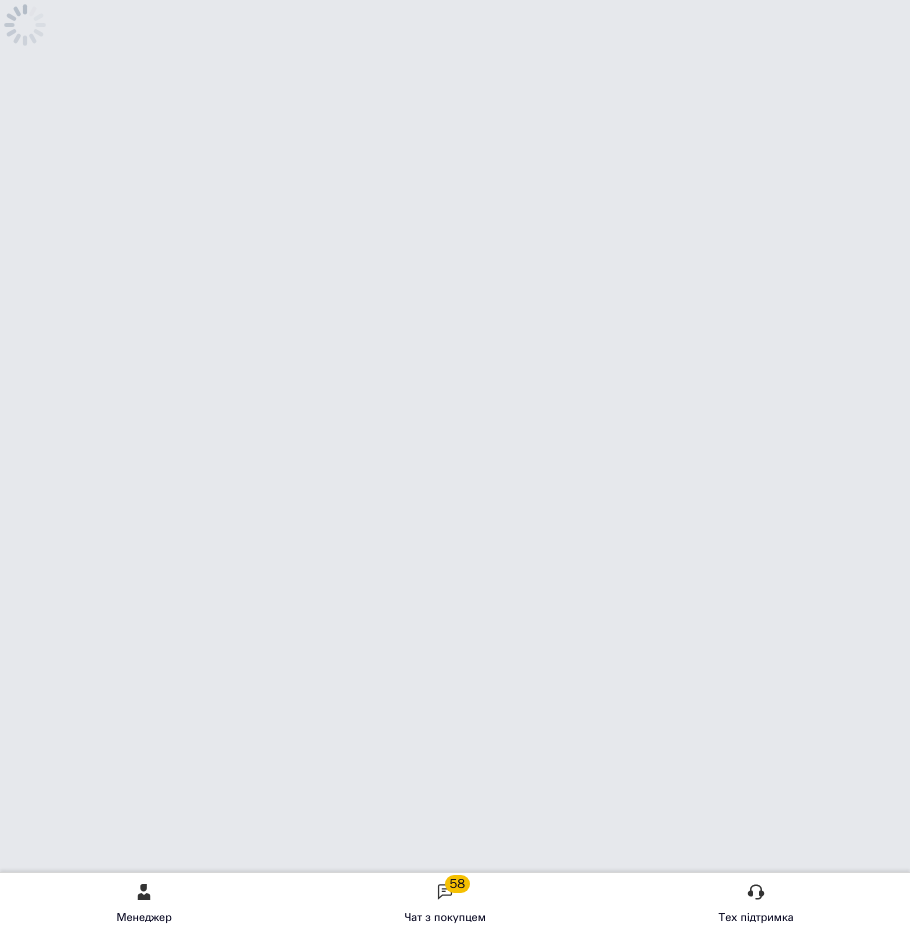 scroll, scrollTop: 0, scrollLeft: 0, axis: both 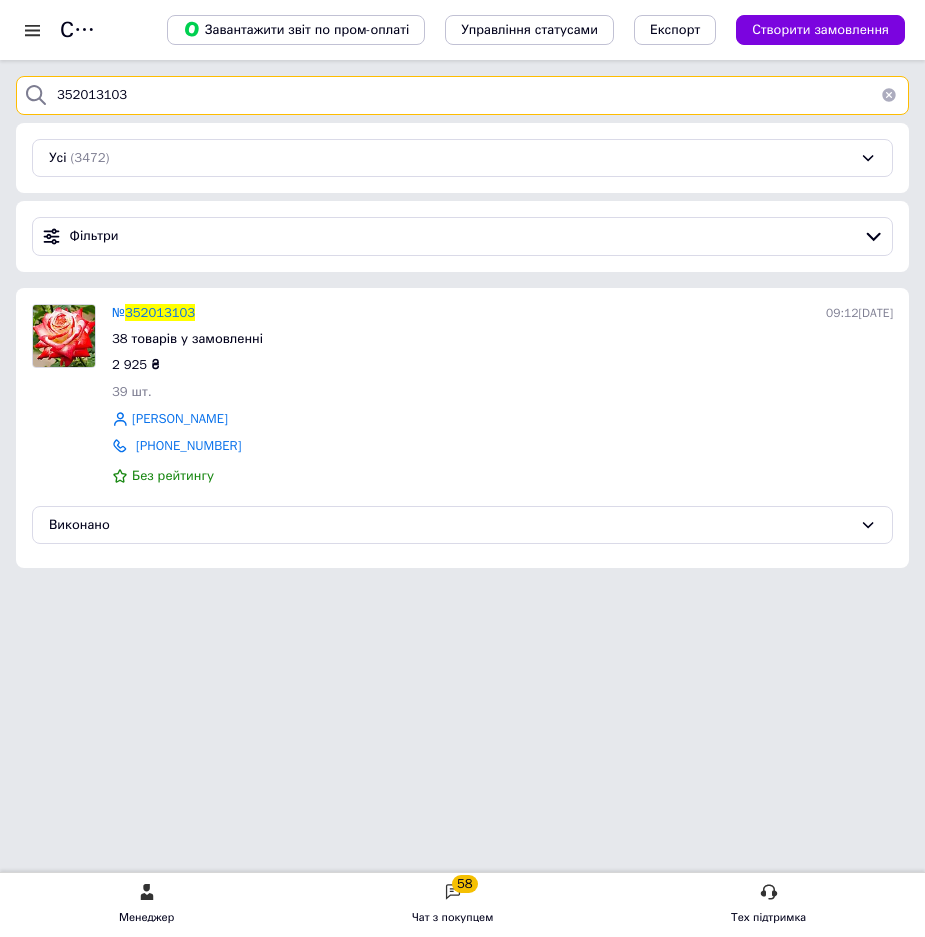 click on "352013103" at bounding box center [462, 95] 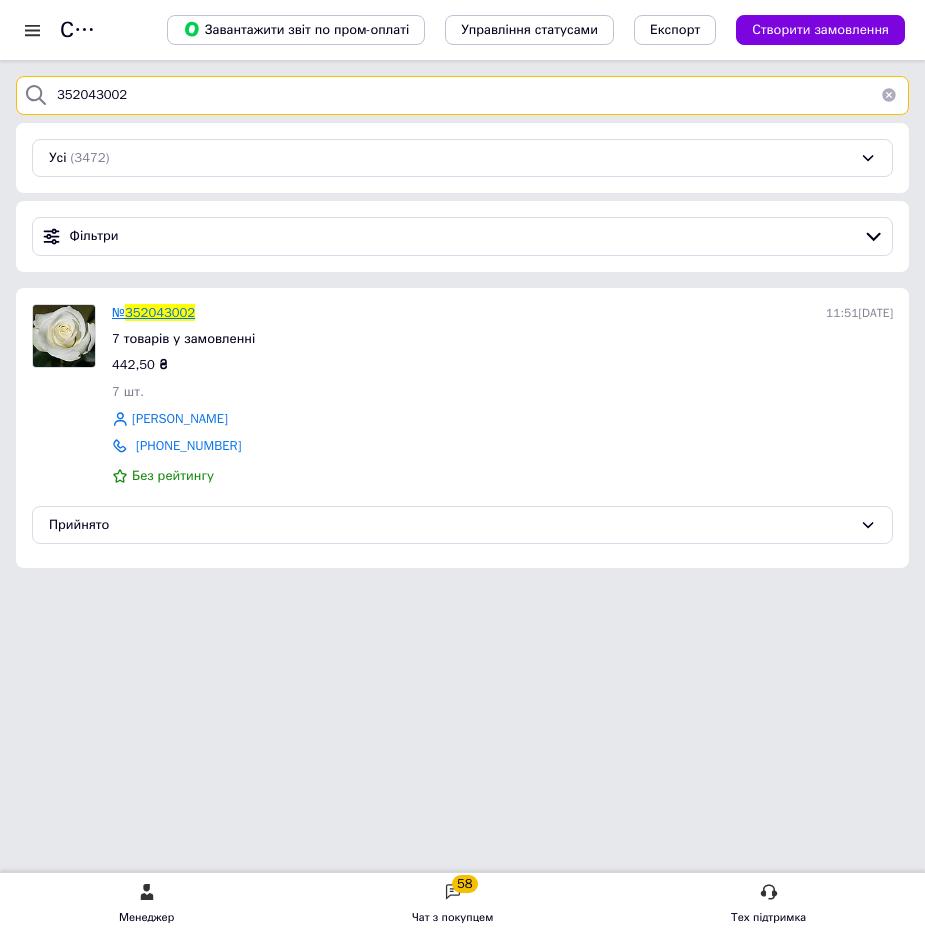type on "352043002" 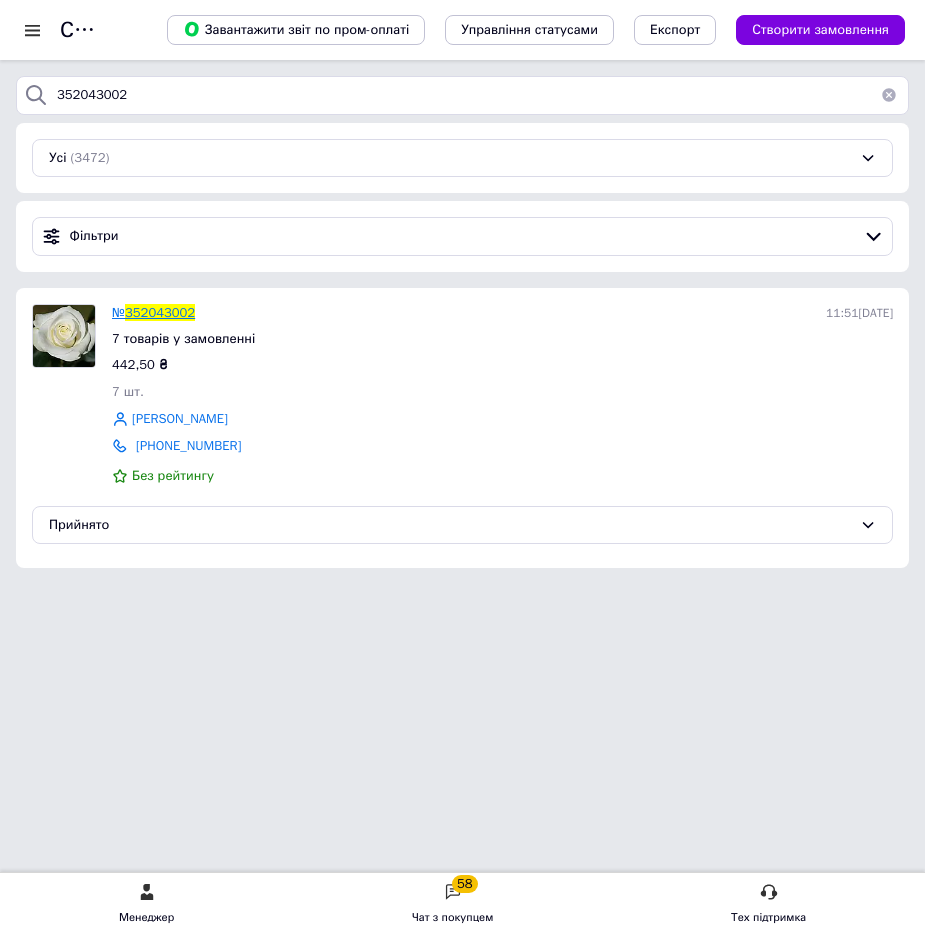click on "352043002" at bounding box center [160, 312] 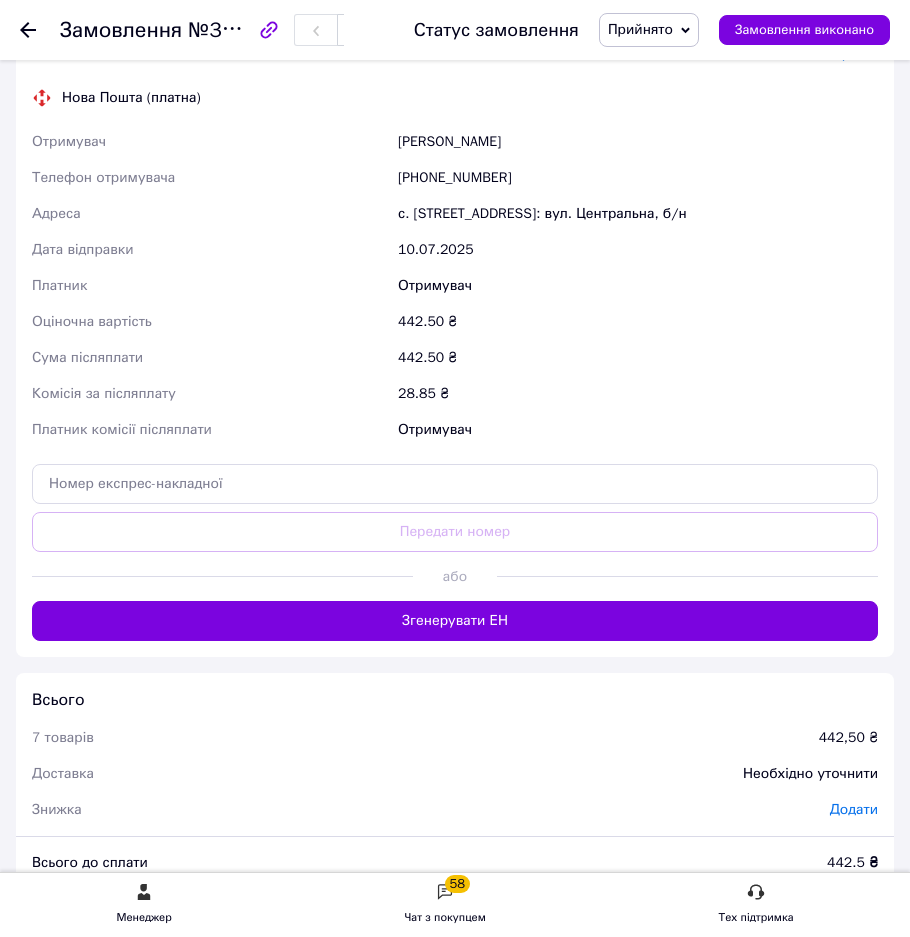 scroll, scrollTop: 1800, scrollLeft: 0, axis: vertical 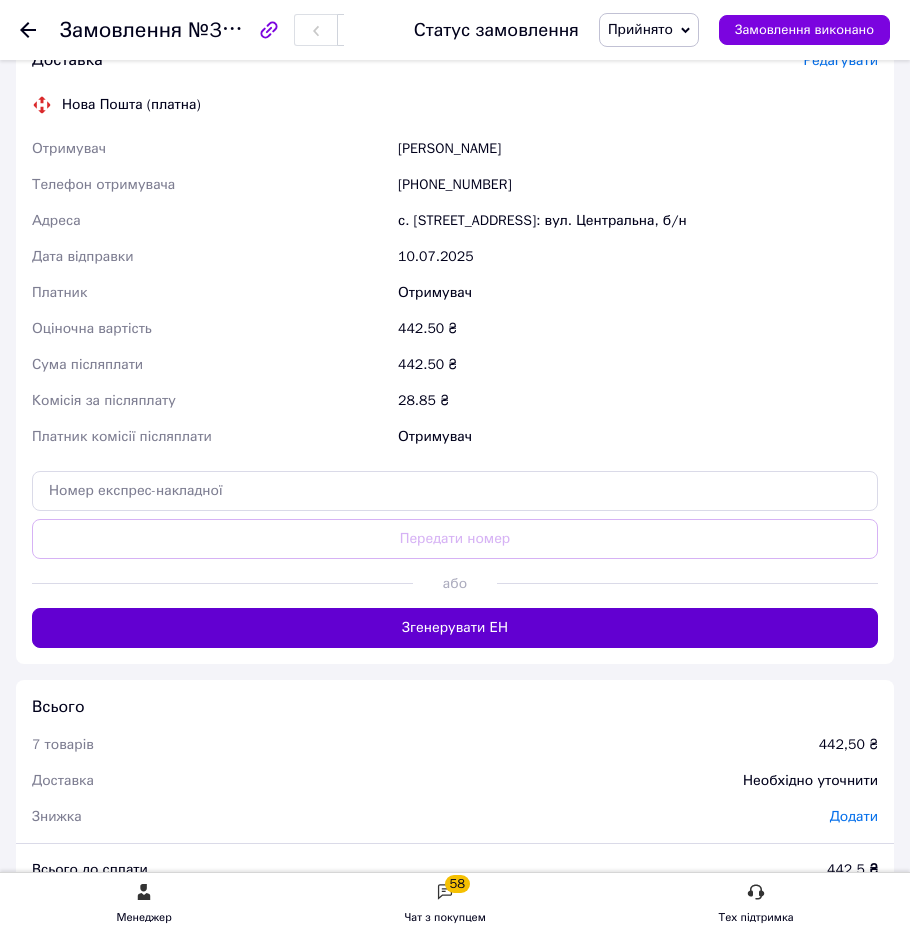 click on "Згенерувати ЕН" at bounding box center (455, 628) 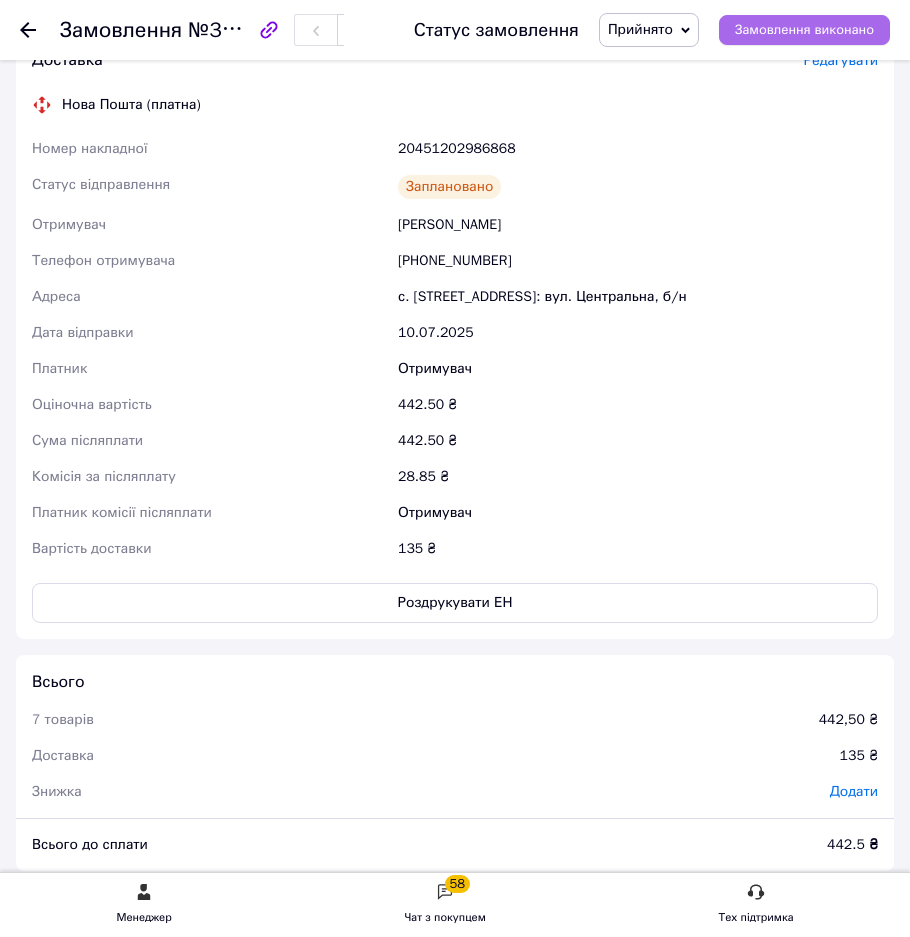 click on "Замовлення виконано" at bounding box center (804, 30) 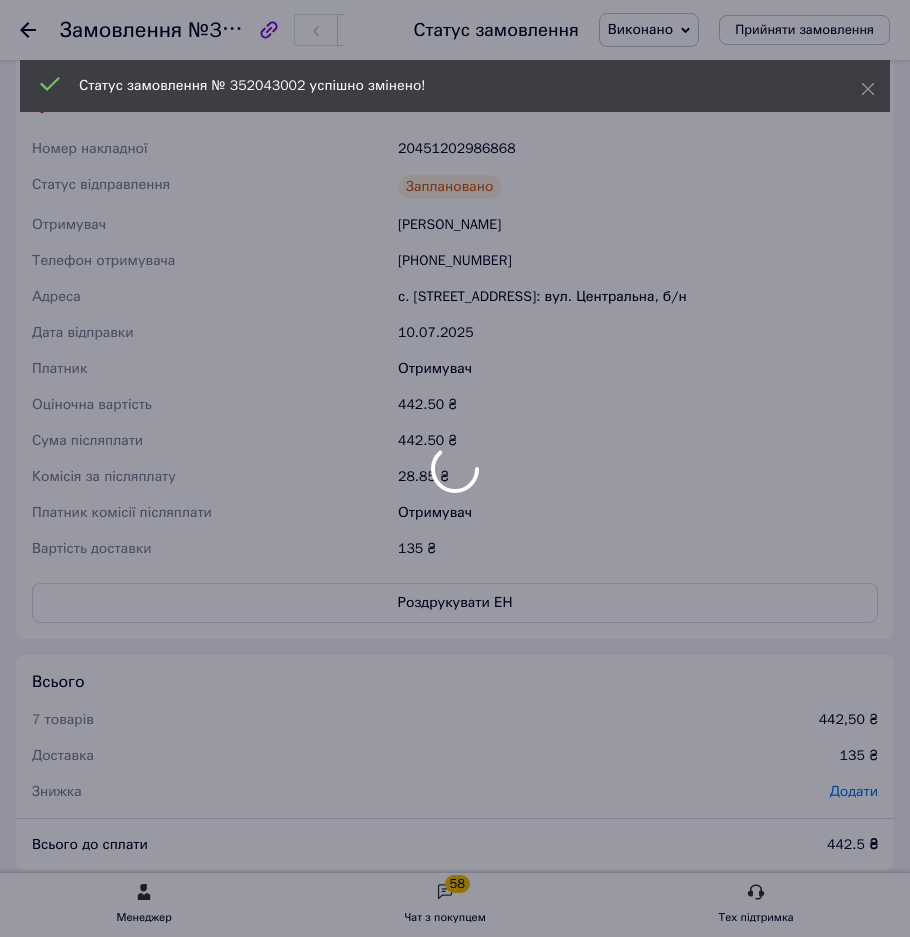 scroll, scrollTop: 1716, scrollLeft: 0, axis: vertical 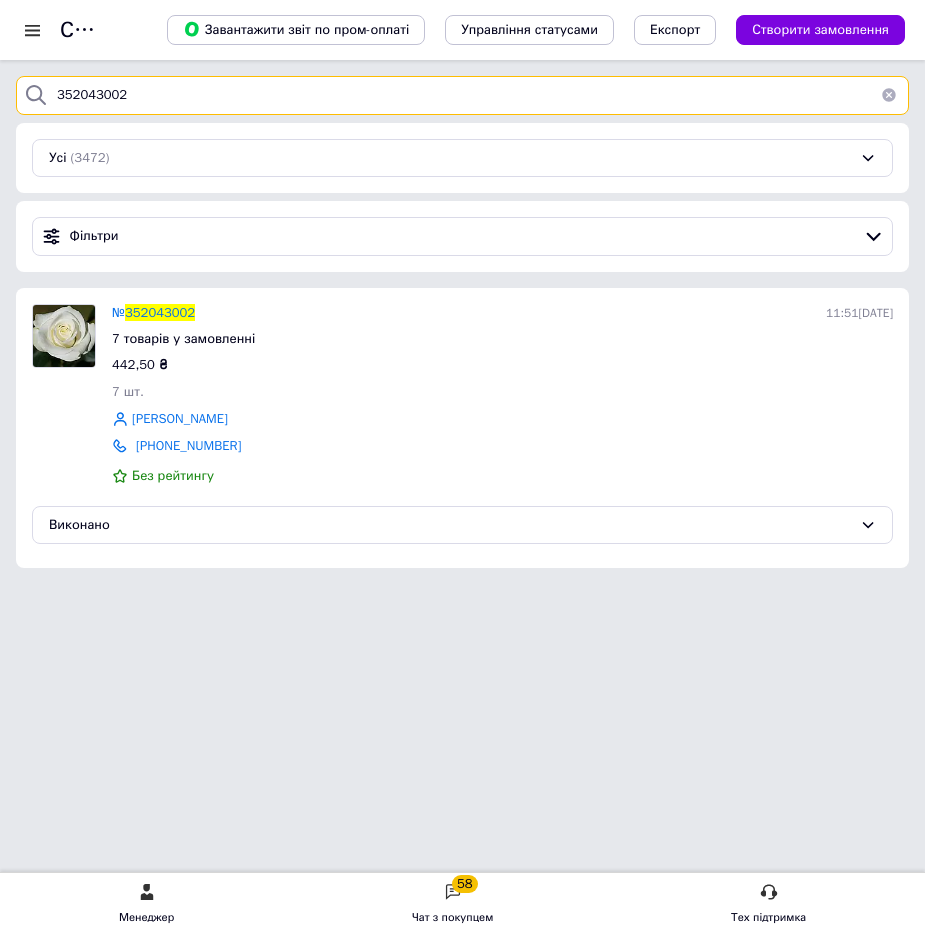 click on "352043002" at bounding box center (462, 95) 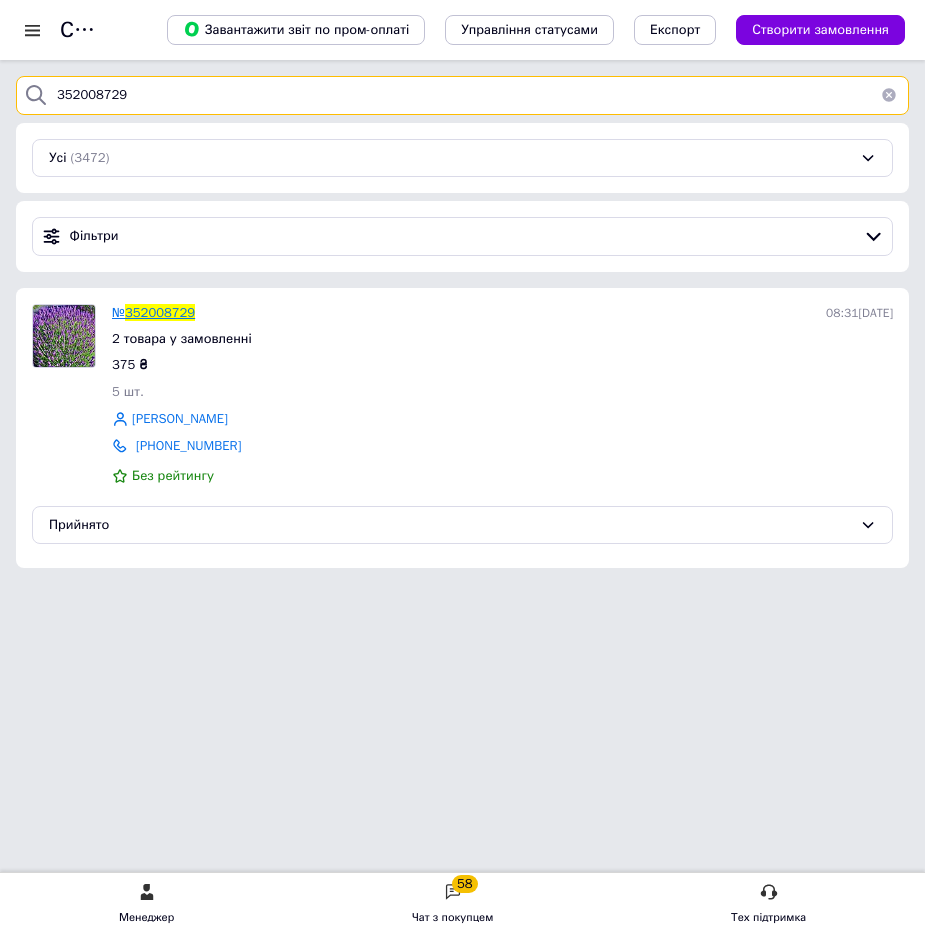 type on "352008729" 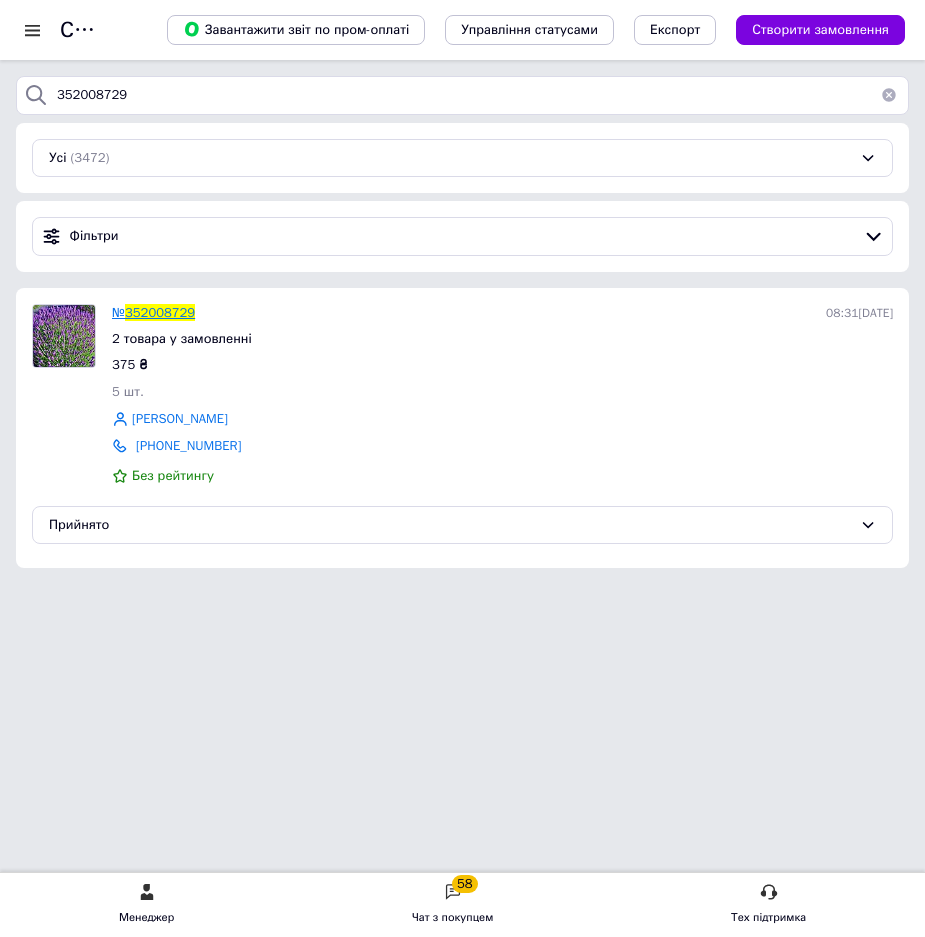 click on "№" at bounding box center [118, 312] 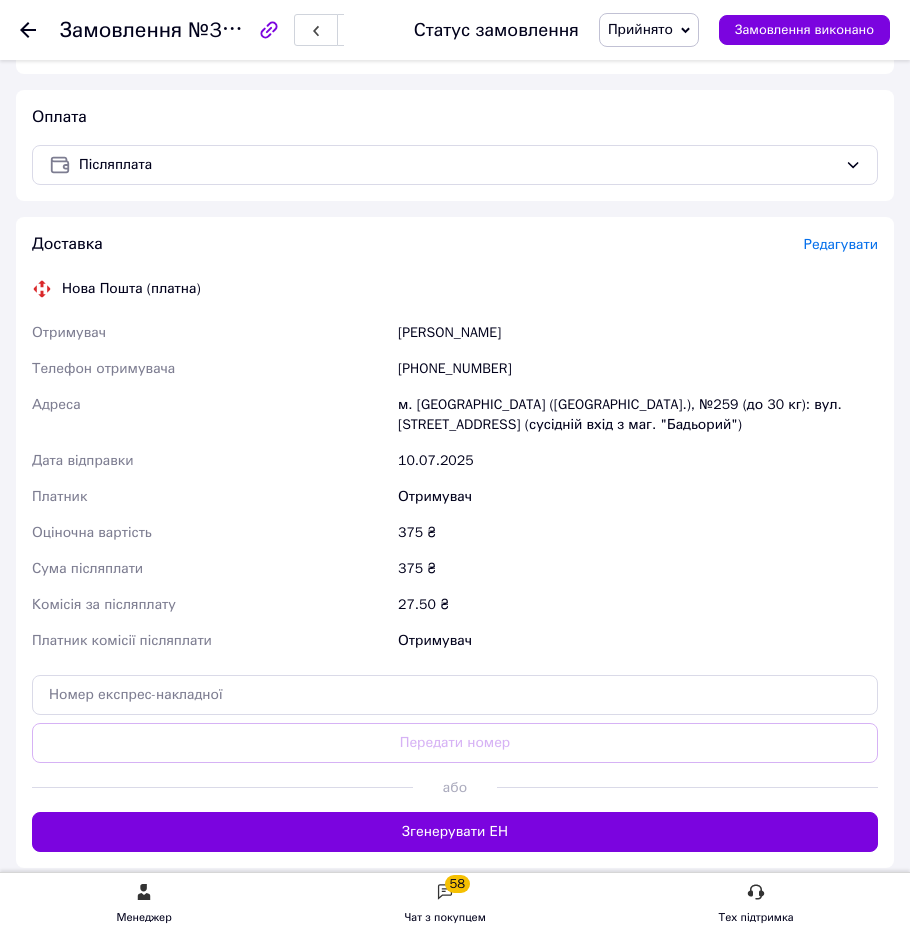 scroll, scrollTop: 1100, scrollLeft: 0, axis: vertical 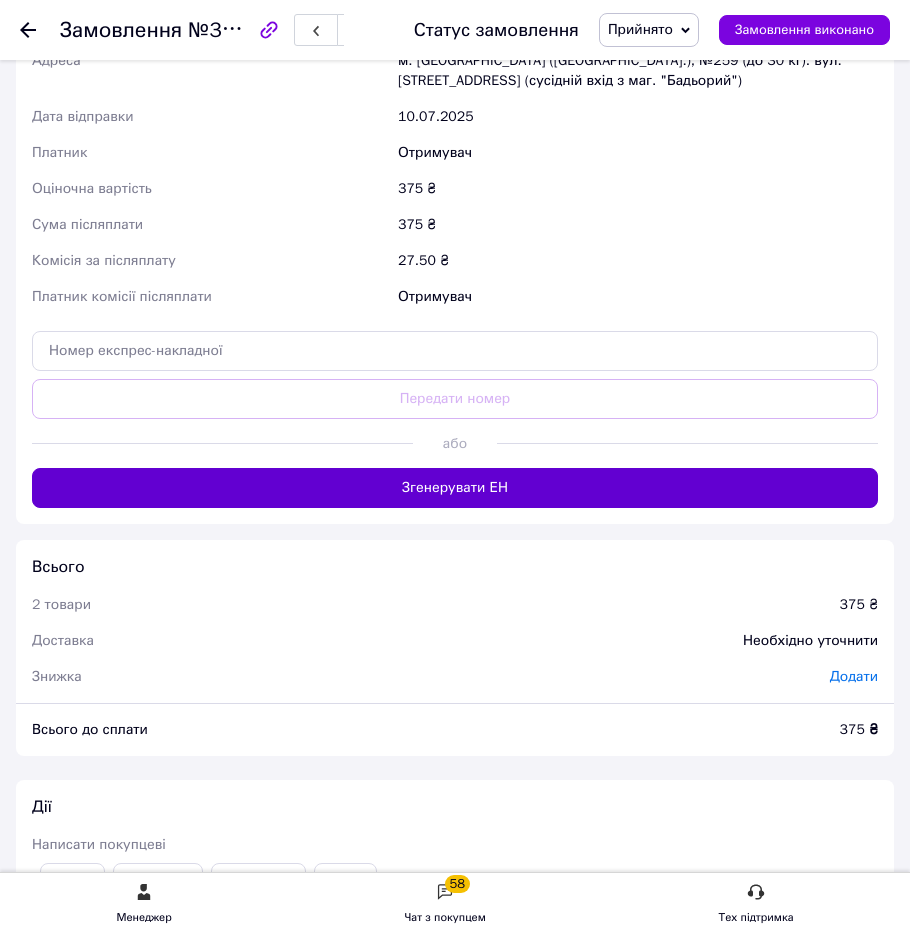 click on "Згенерувати ЕН" at bounding box center (455, 488) 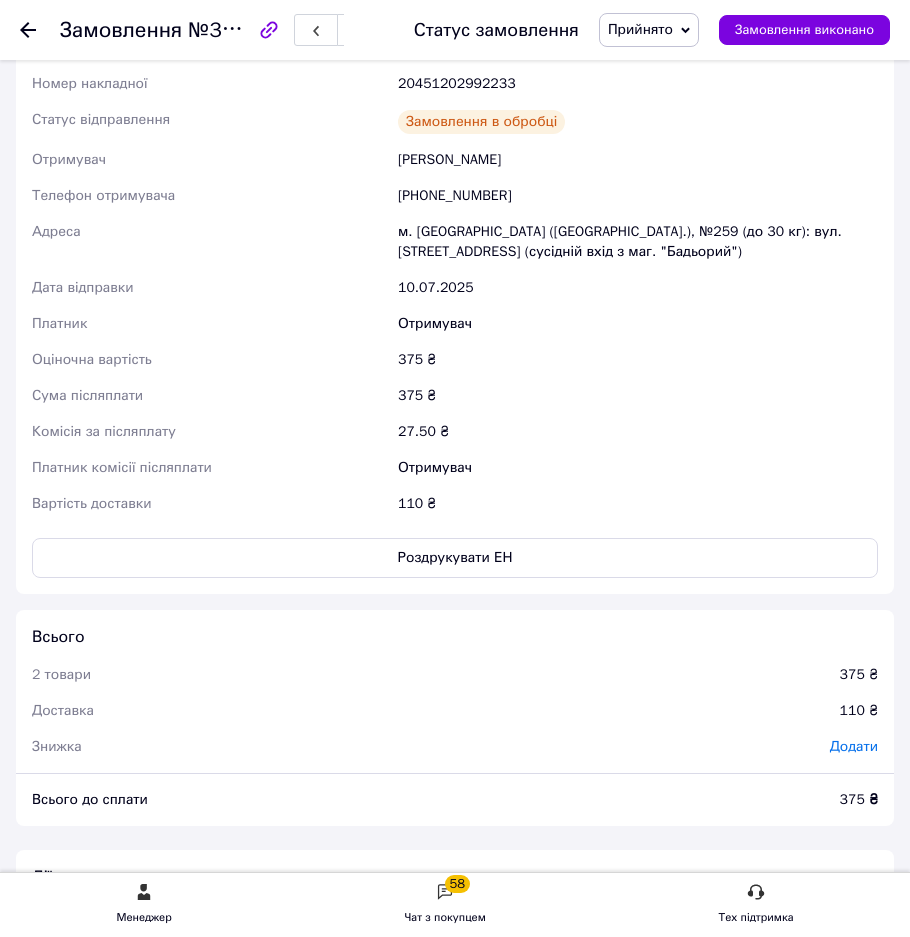 scroll, scrollTop: 876, scrollLeft: 0, axis: vertical 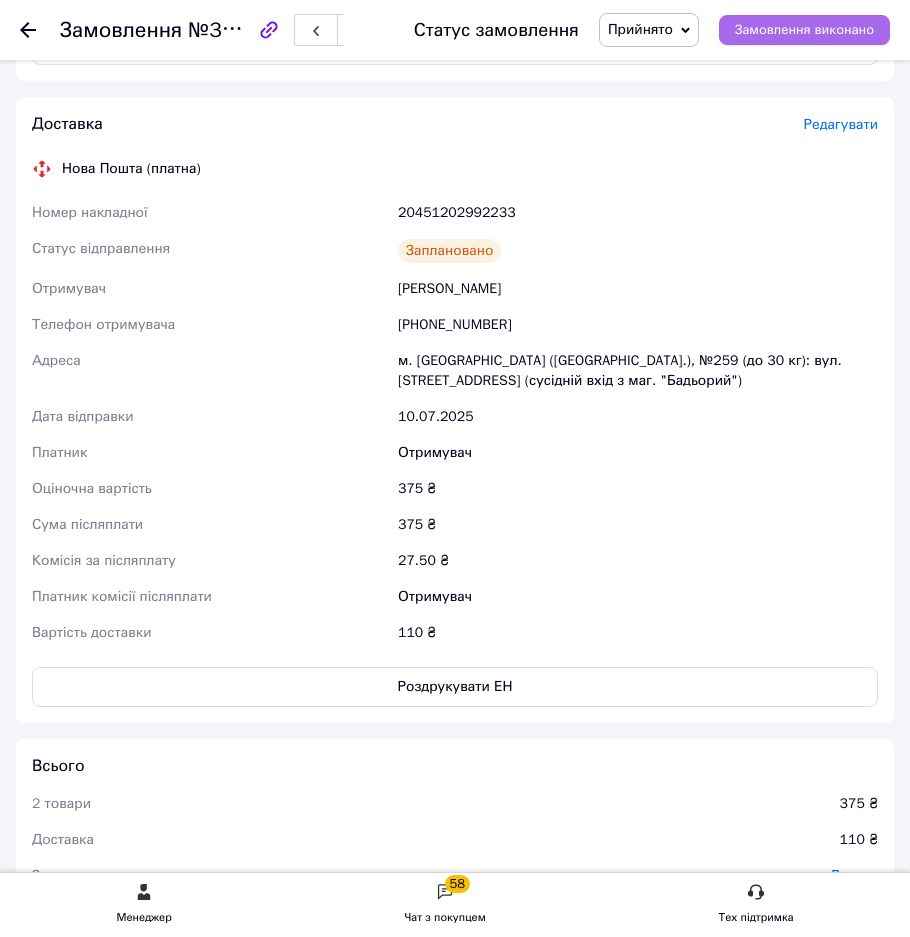 click on "Замовлення виконано" at bounding box center [804, 30] 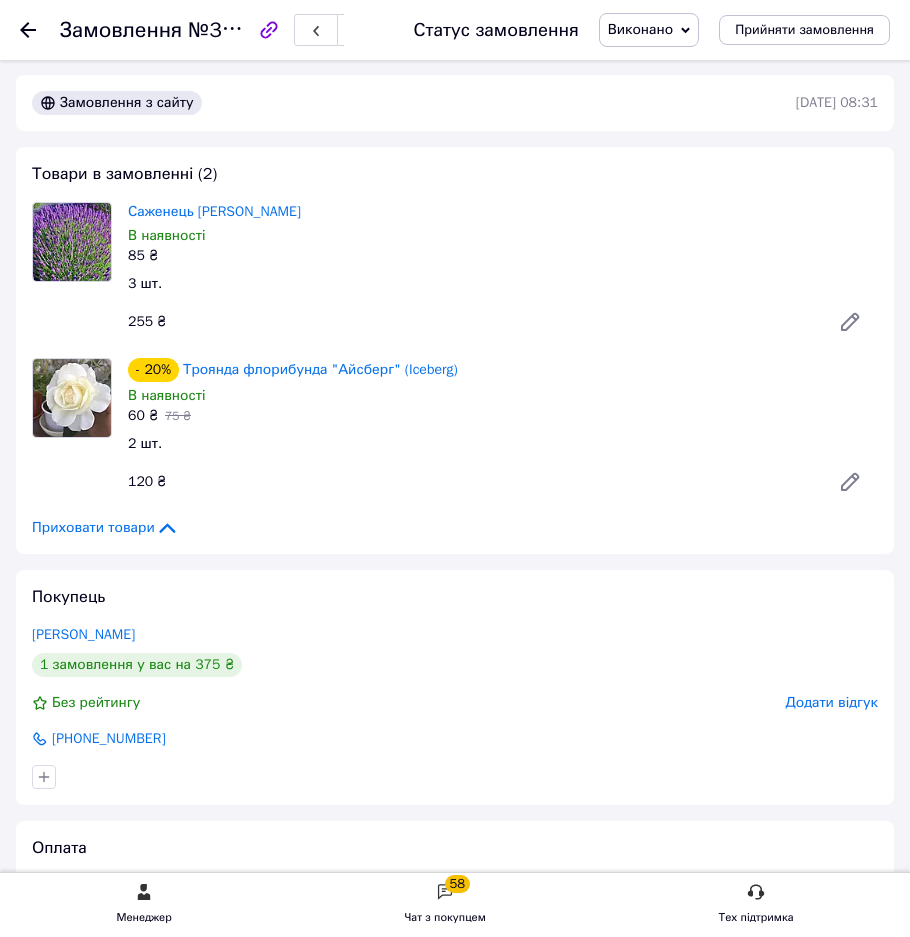 scroll, scrollTop: 0, scrollLeft: 0, axis: both 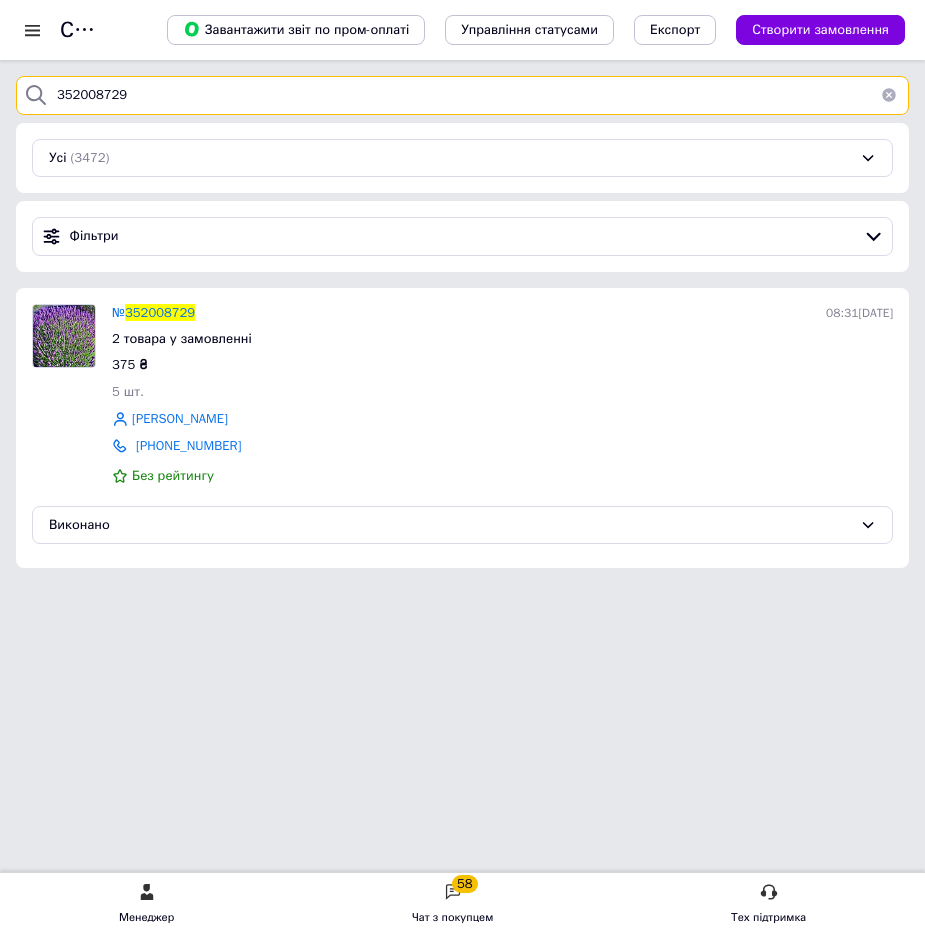click on "352008729" at bounding box center [462, 95] 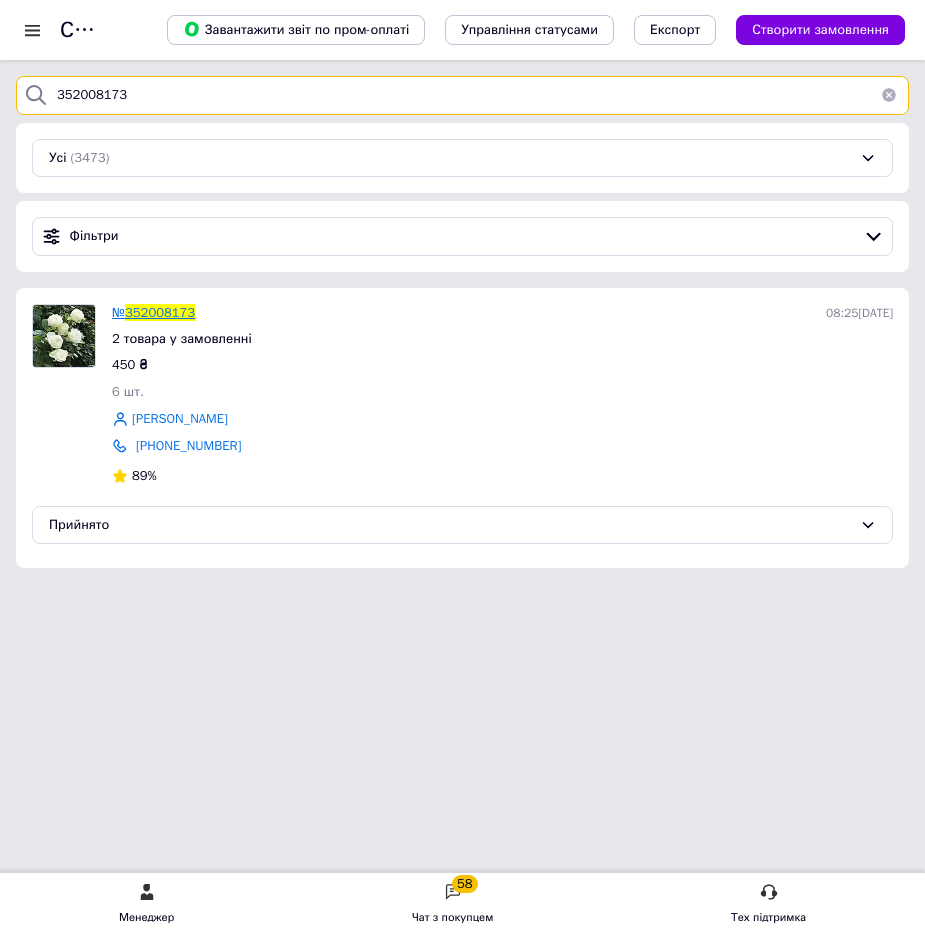 type on "352008173" 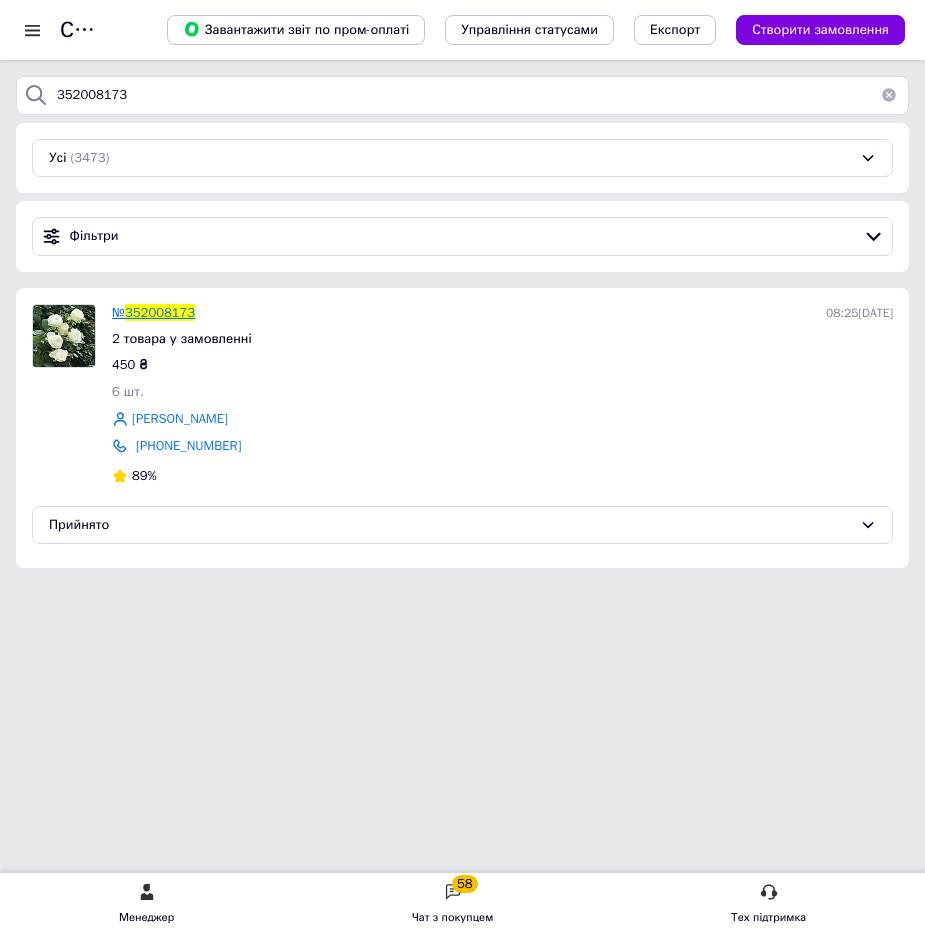 click on "352008173" at bounding box center [160, 312] 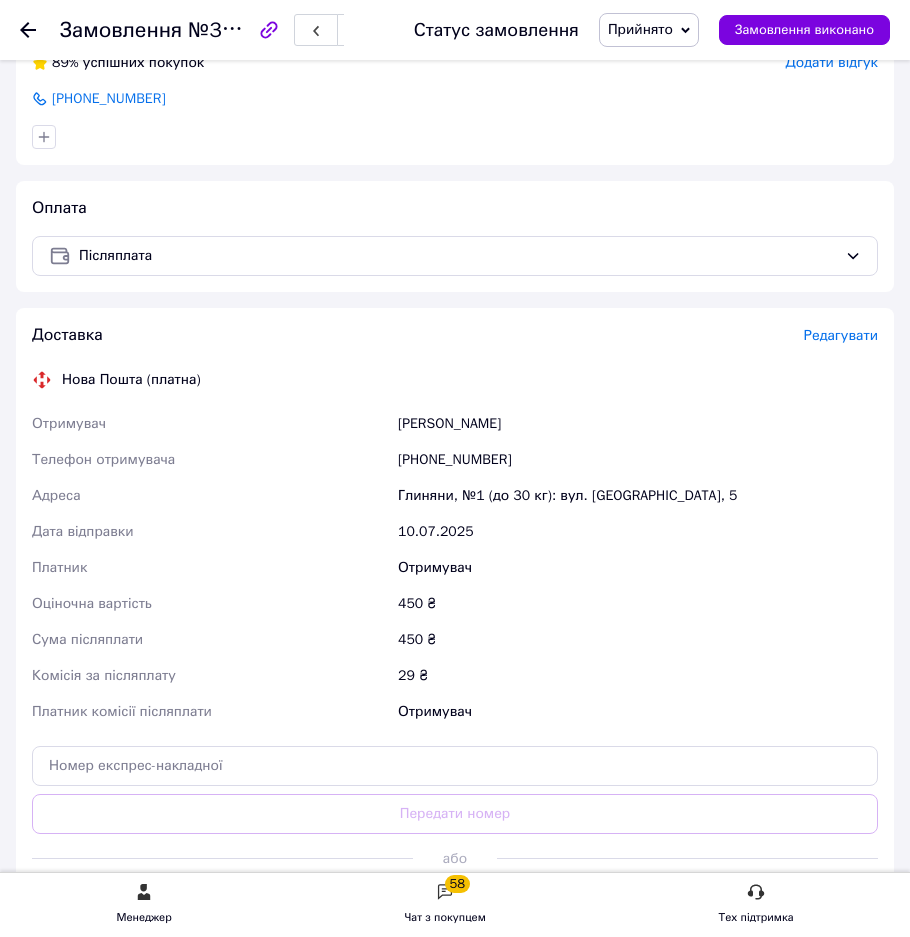 scroll, scrollTop: 900, scrollLeft: 0, axis: vertical 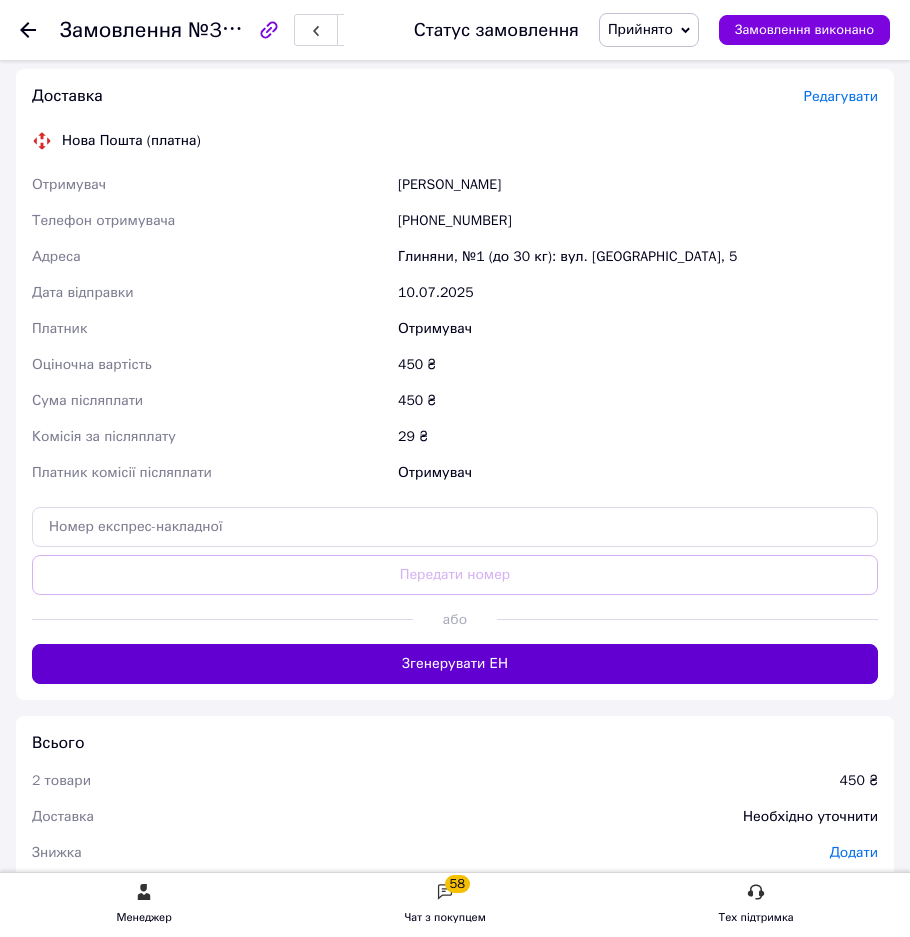 click on "Згенерувати ЕН" at bounding box center (455, 664) 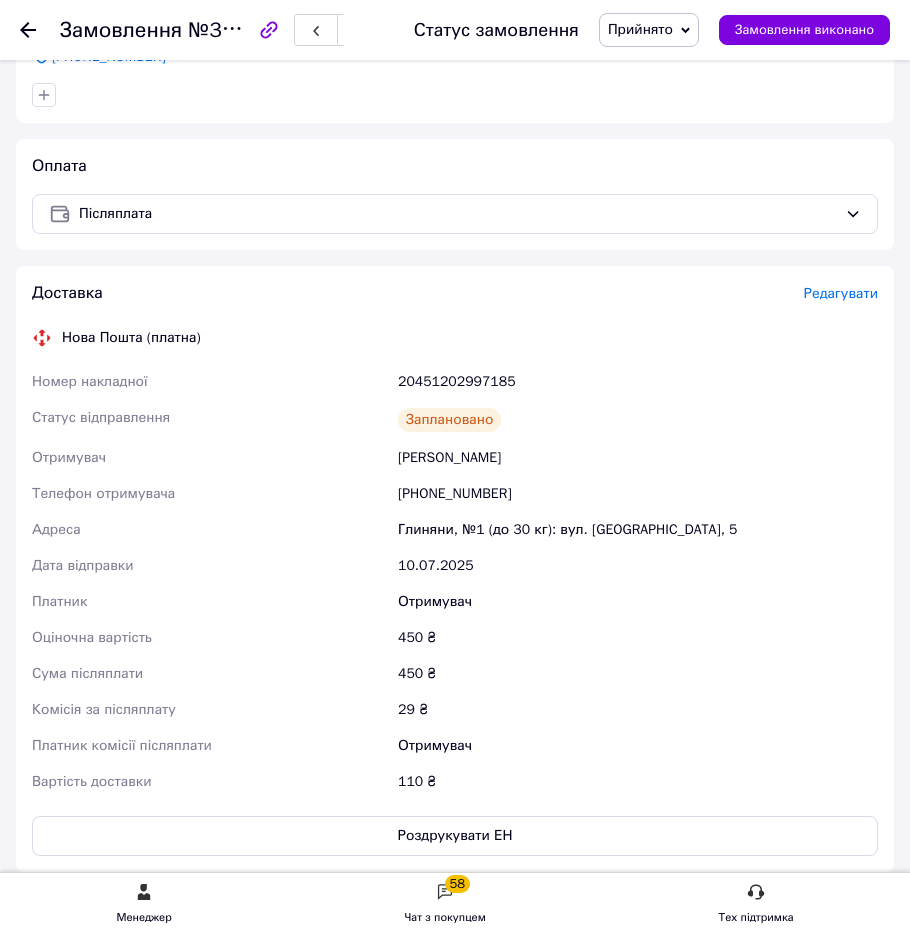 scroll, scrollTop: 700, scrollLeft: 0, axis: vertical 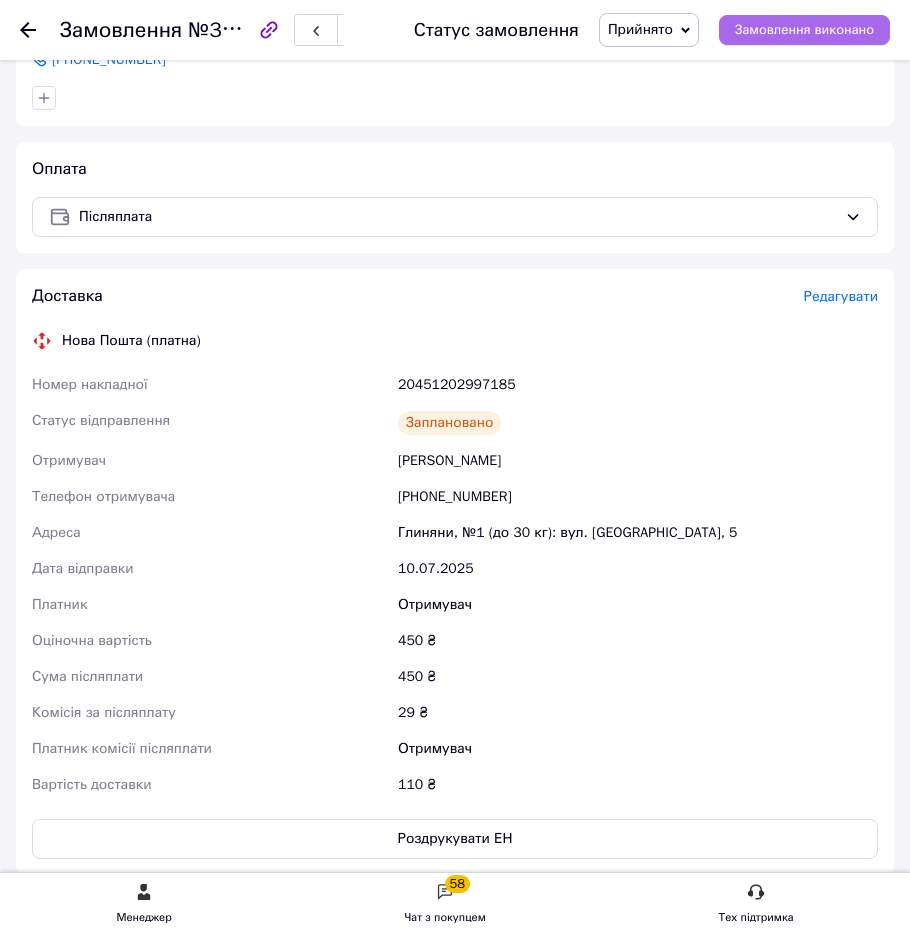 click on "Замовлення виконано" at bounding box center [804, 30] 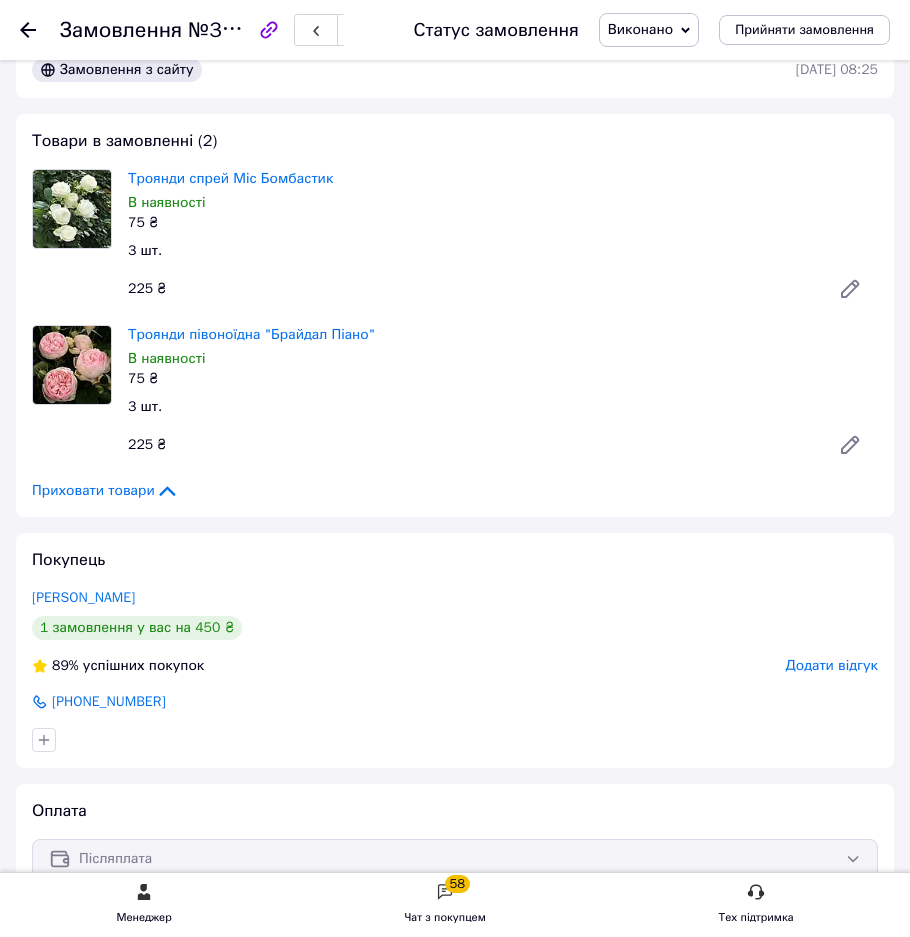 scroll, scrollTop: 0, scrollLeft: 0, axis: both 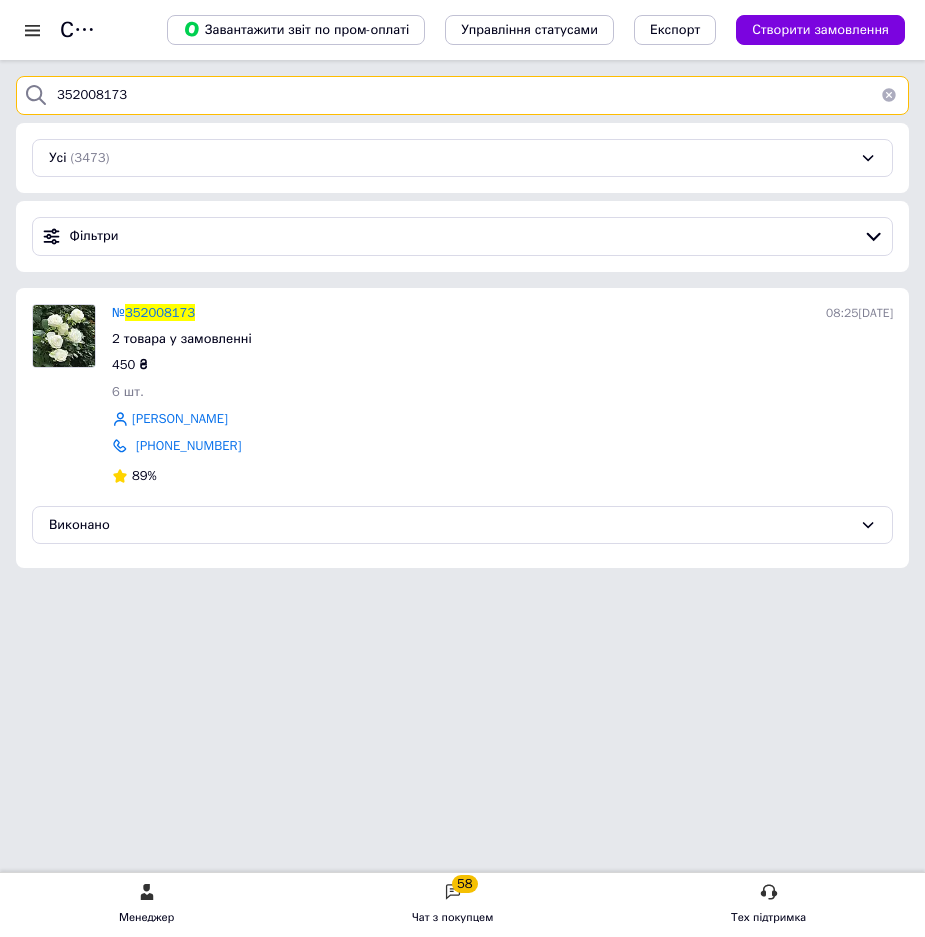 click on "352008173" at bounding box center (462, 95) 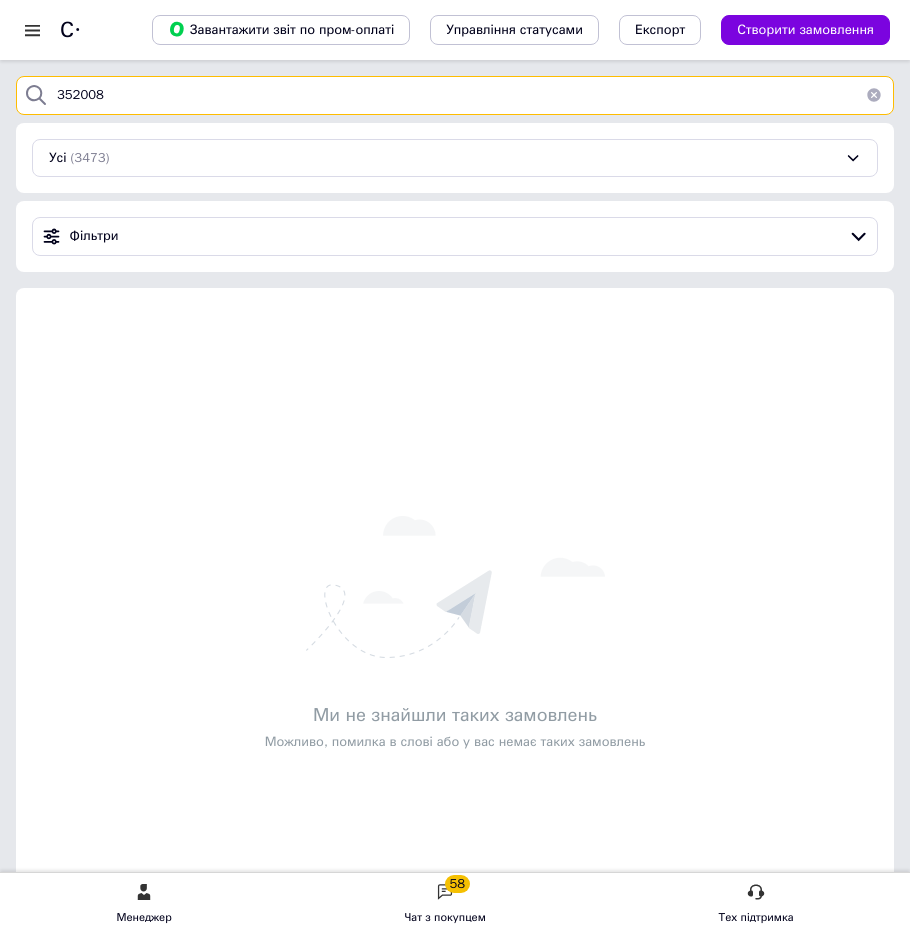 type on "352008" 